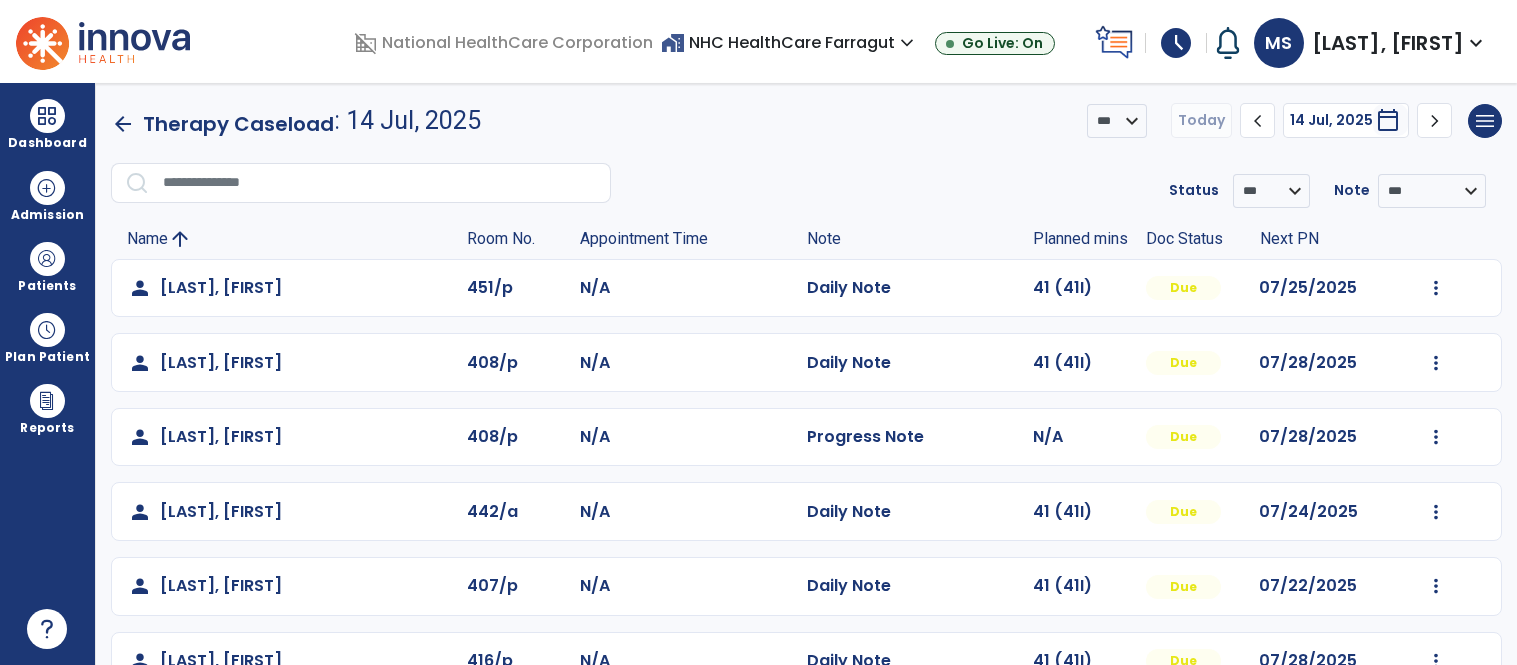 scroll, scrollTop: 0, scrollLeft: 0, axis: both 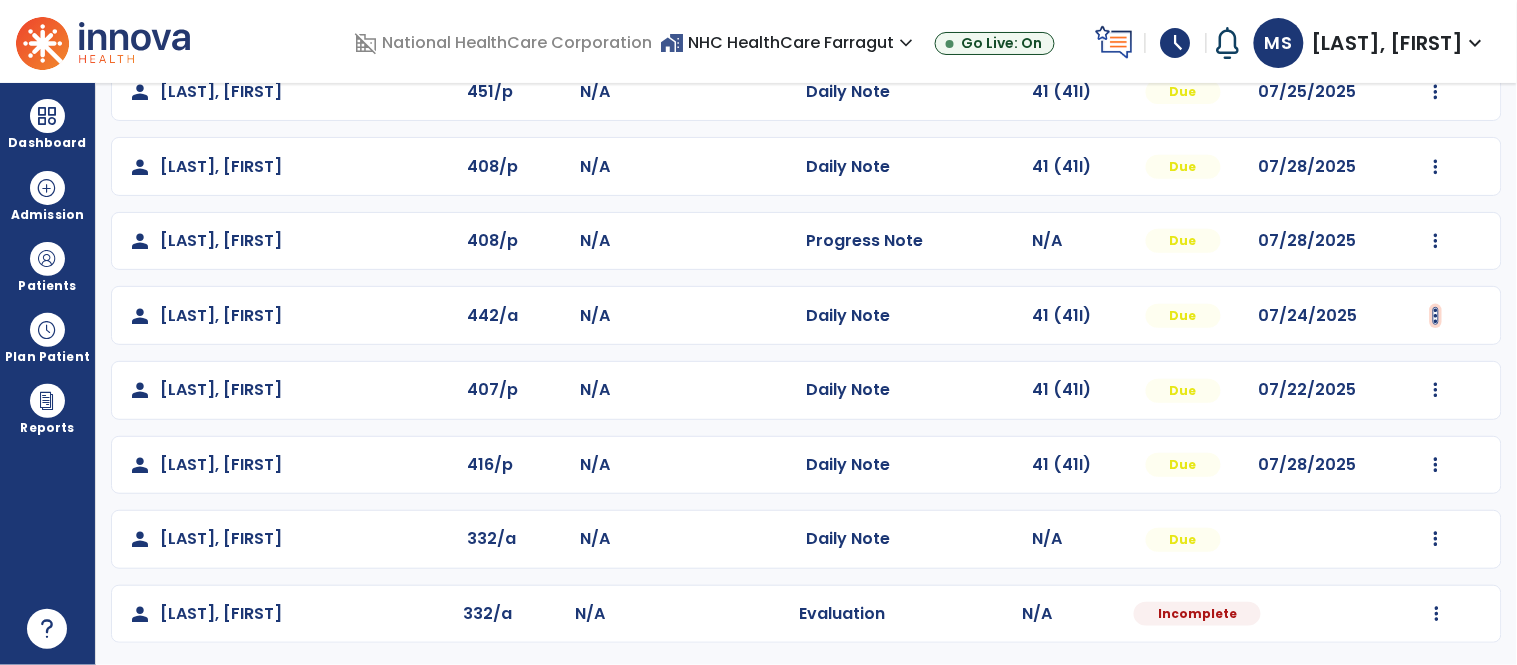 click at bounding box center (1436, 92) 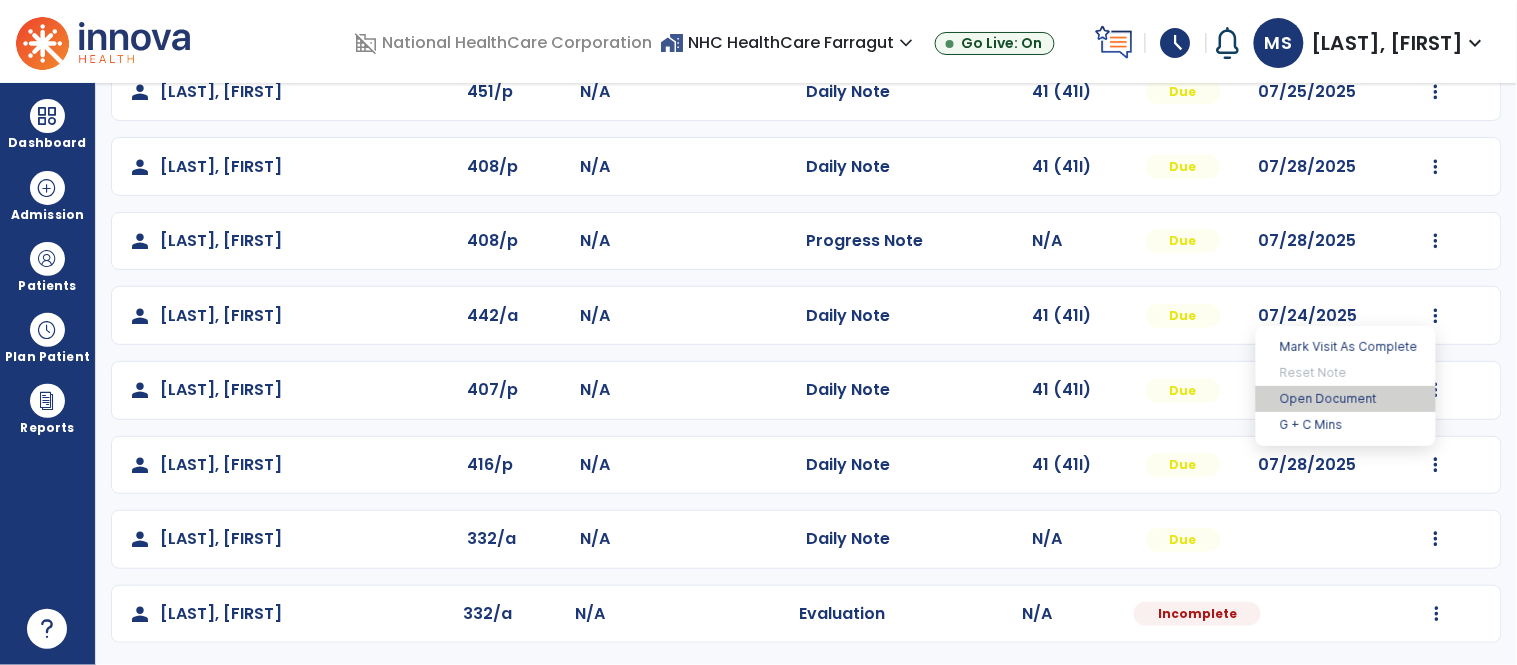 click on "Open Document" at bounding box center (1346, 399) 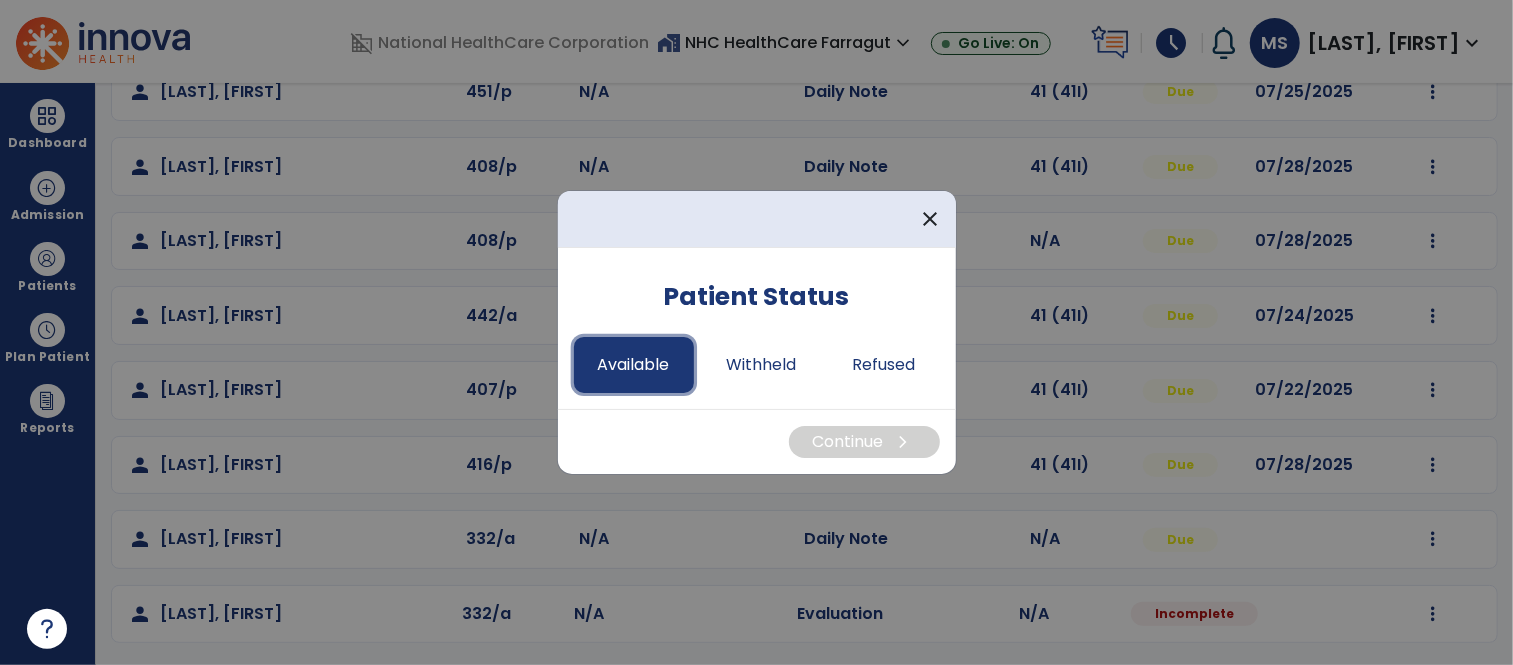 click on "Available" at bounding box center [634, 365] 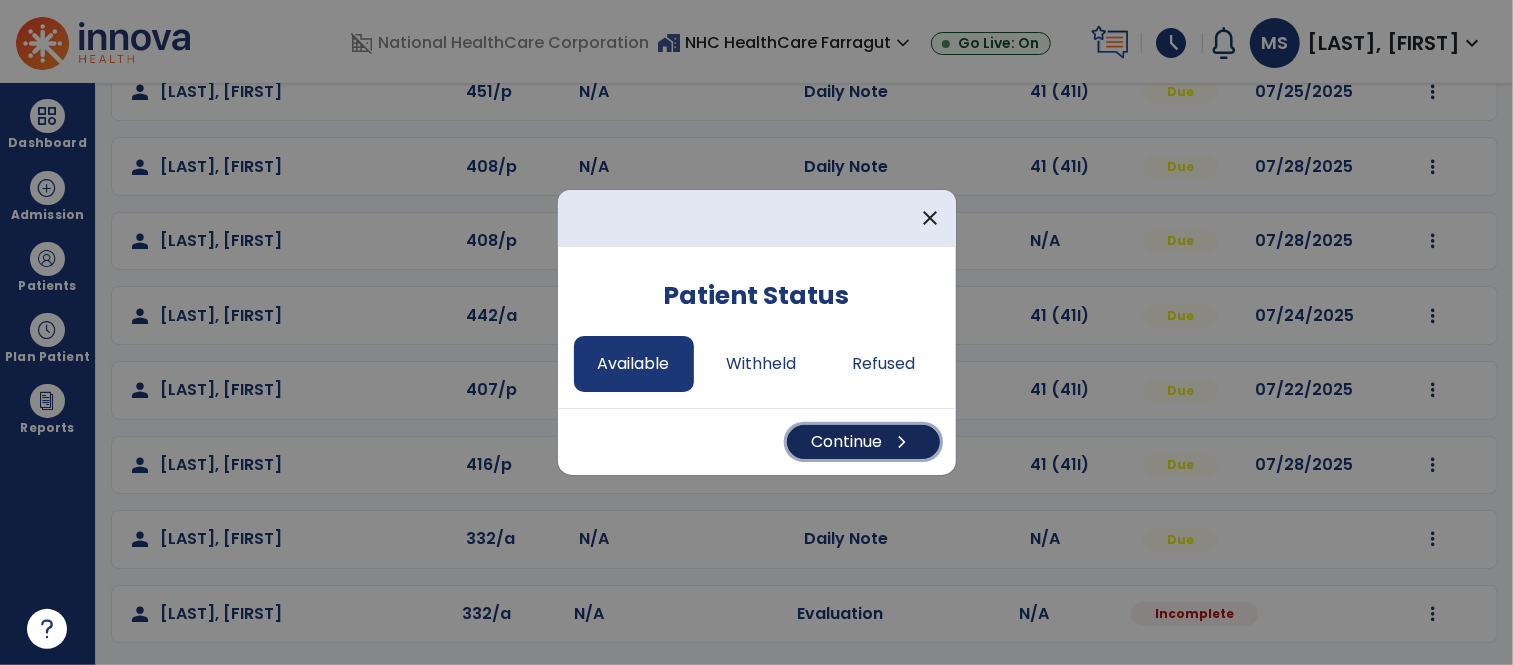 click on "Continue   chevron_right" at bounding box center [863, 442] 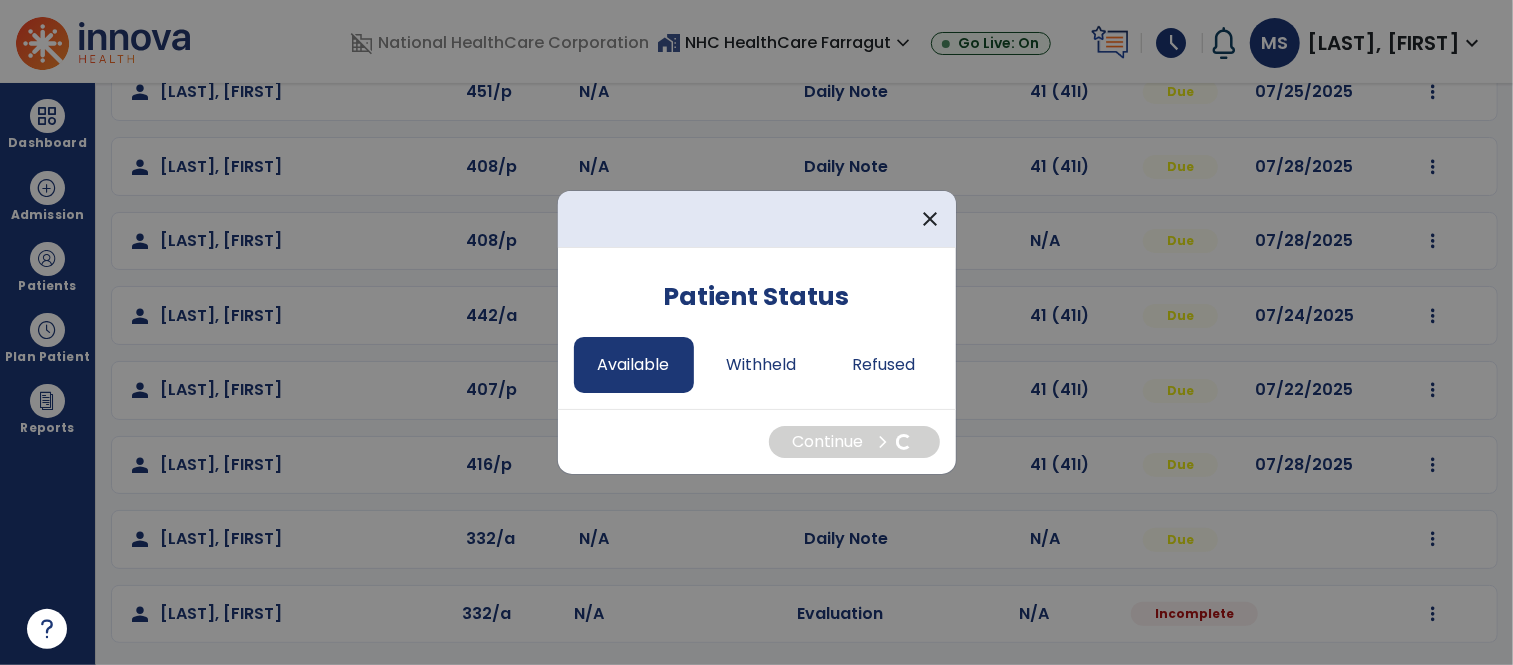 select on "*" 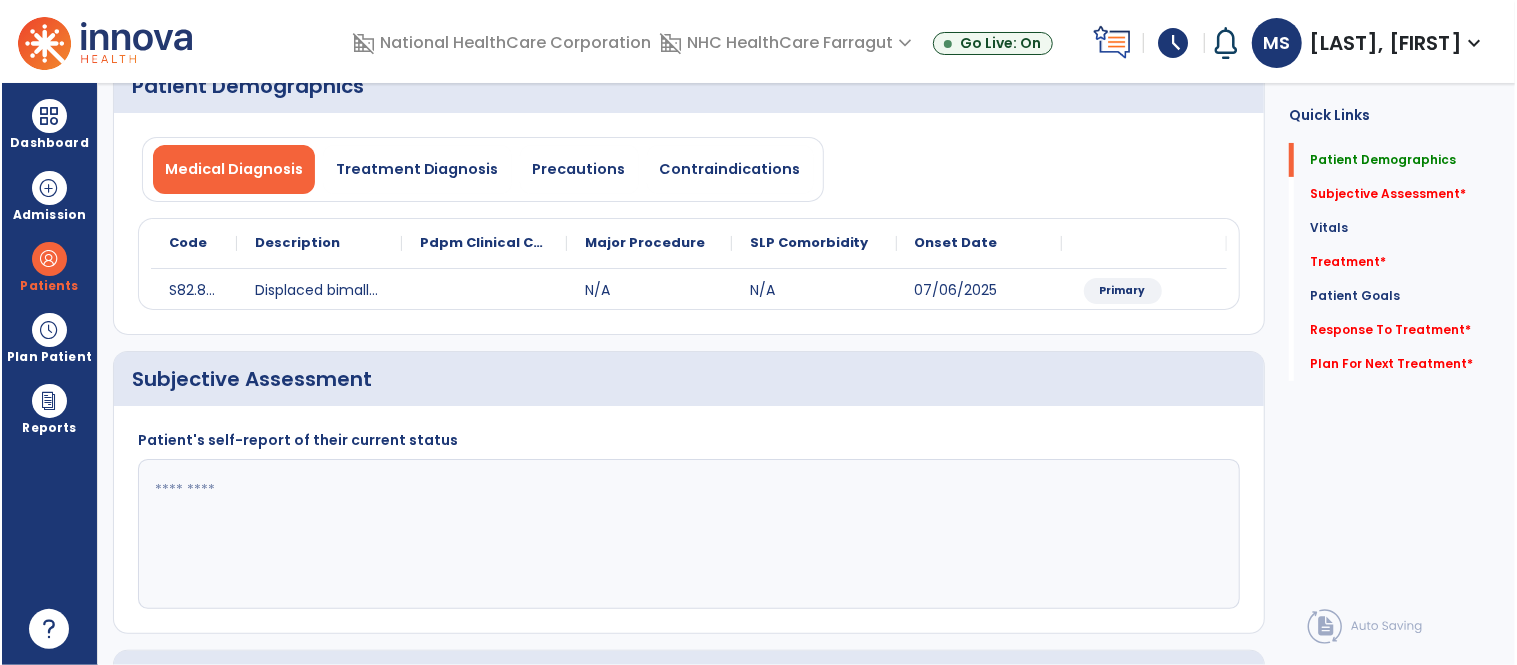 scroll, scrollTop: 0, scrollLeft: 0, axis: both 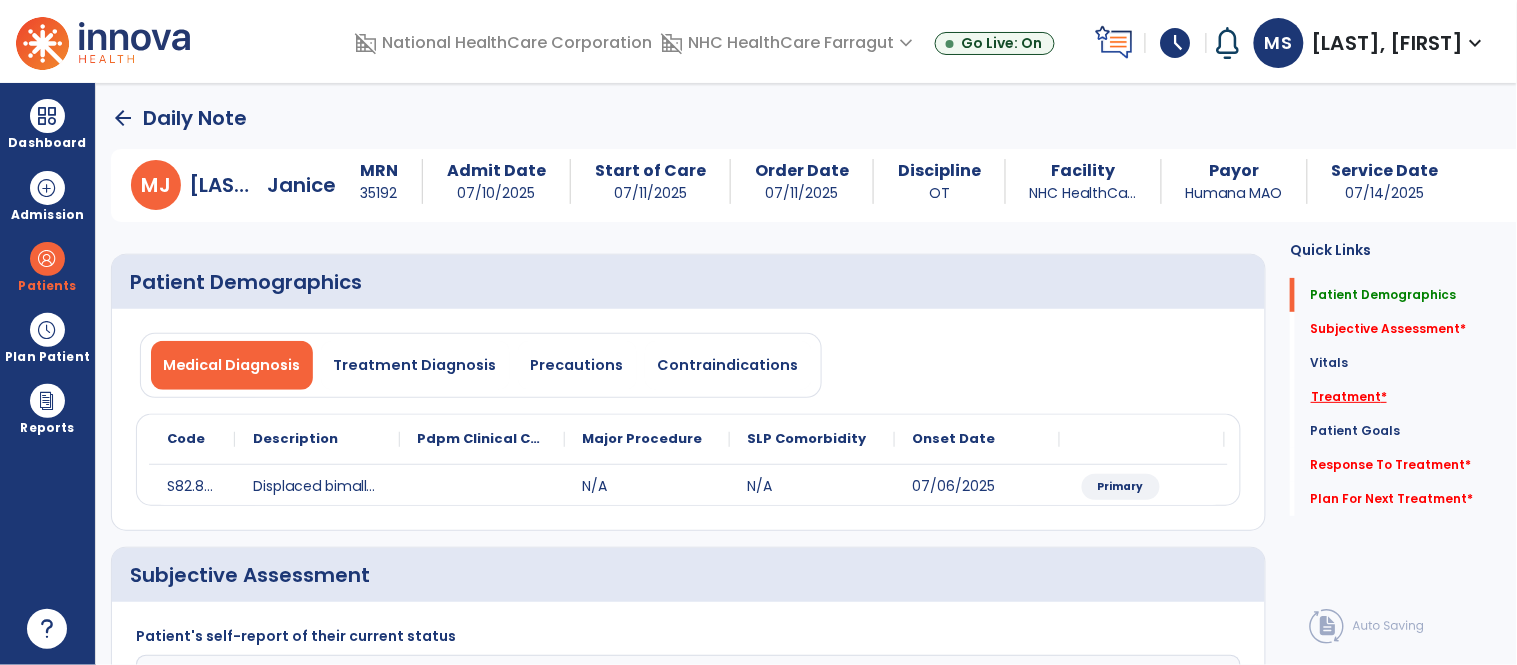click on "Treatment   *" 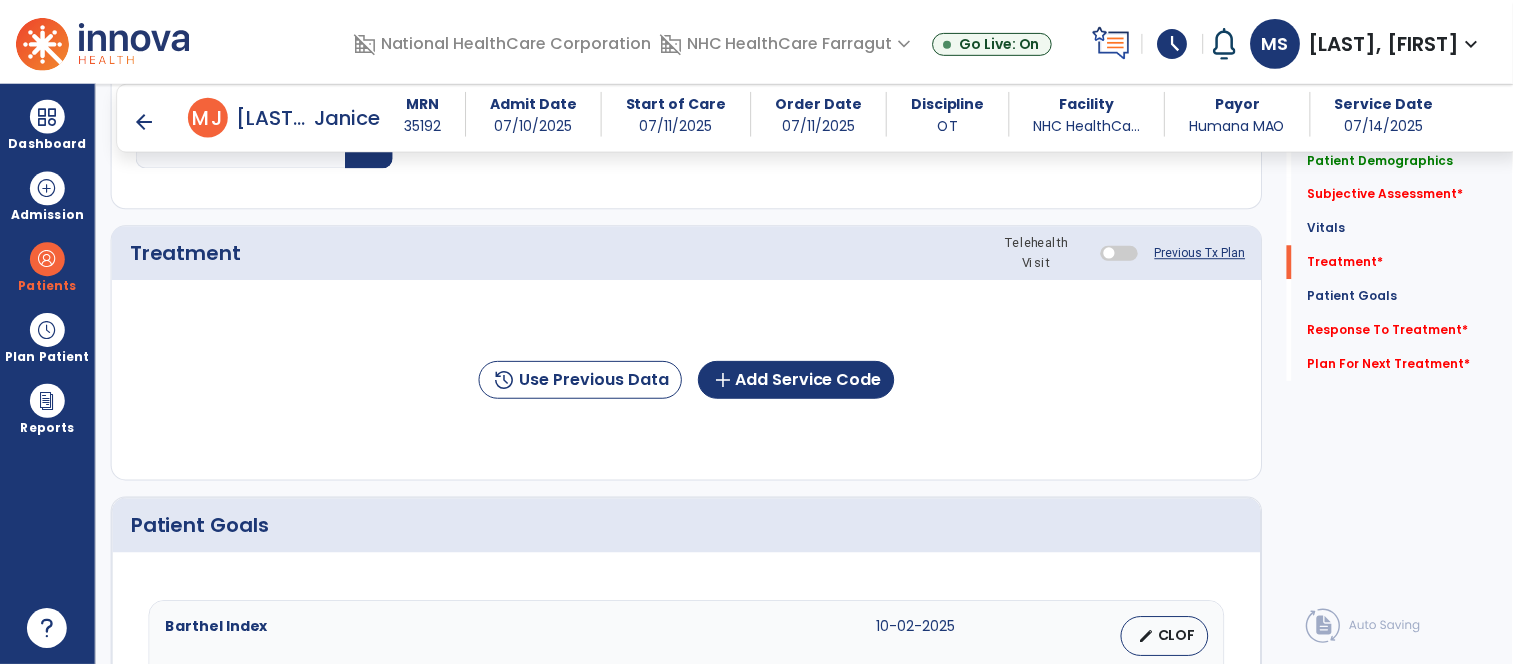 scroll, scrollTop: 1023, scrollLeft: 0, axis: vertical 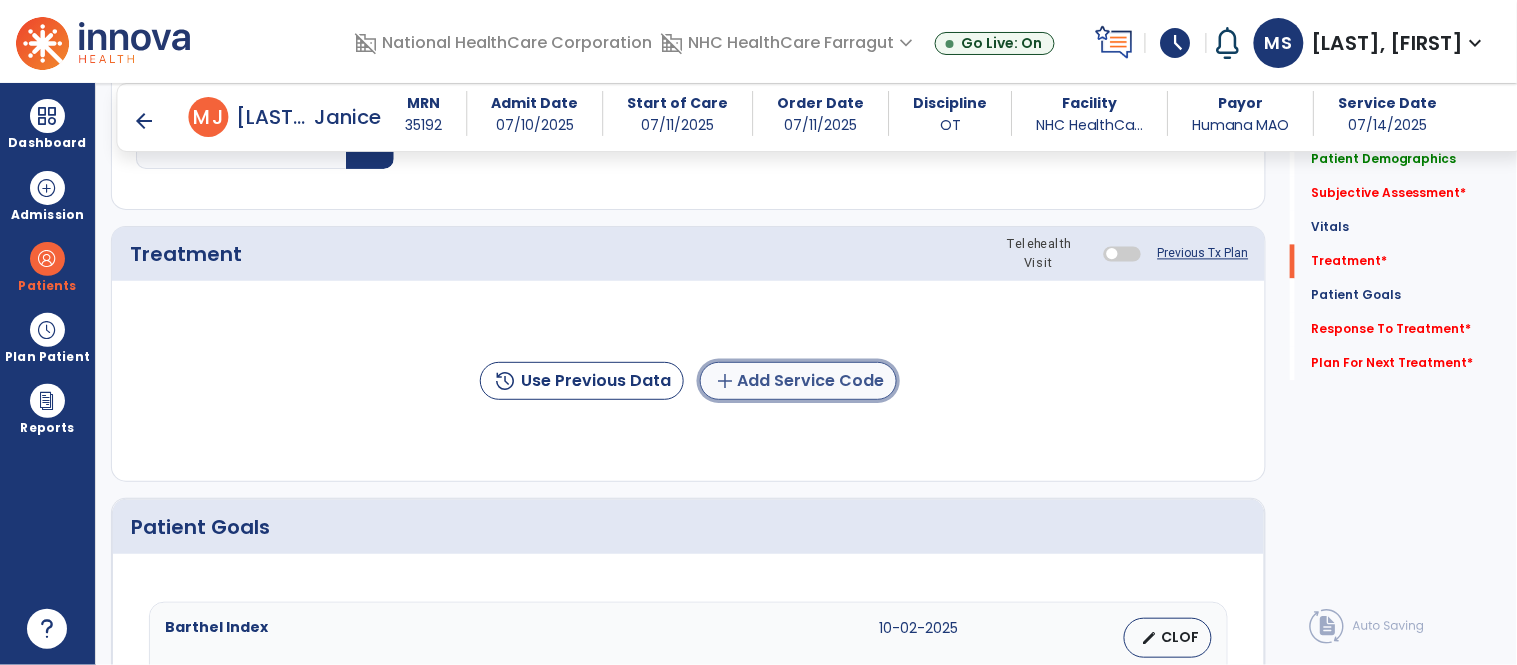 click on "add  Add Service Code" 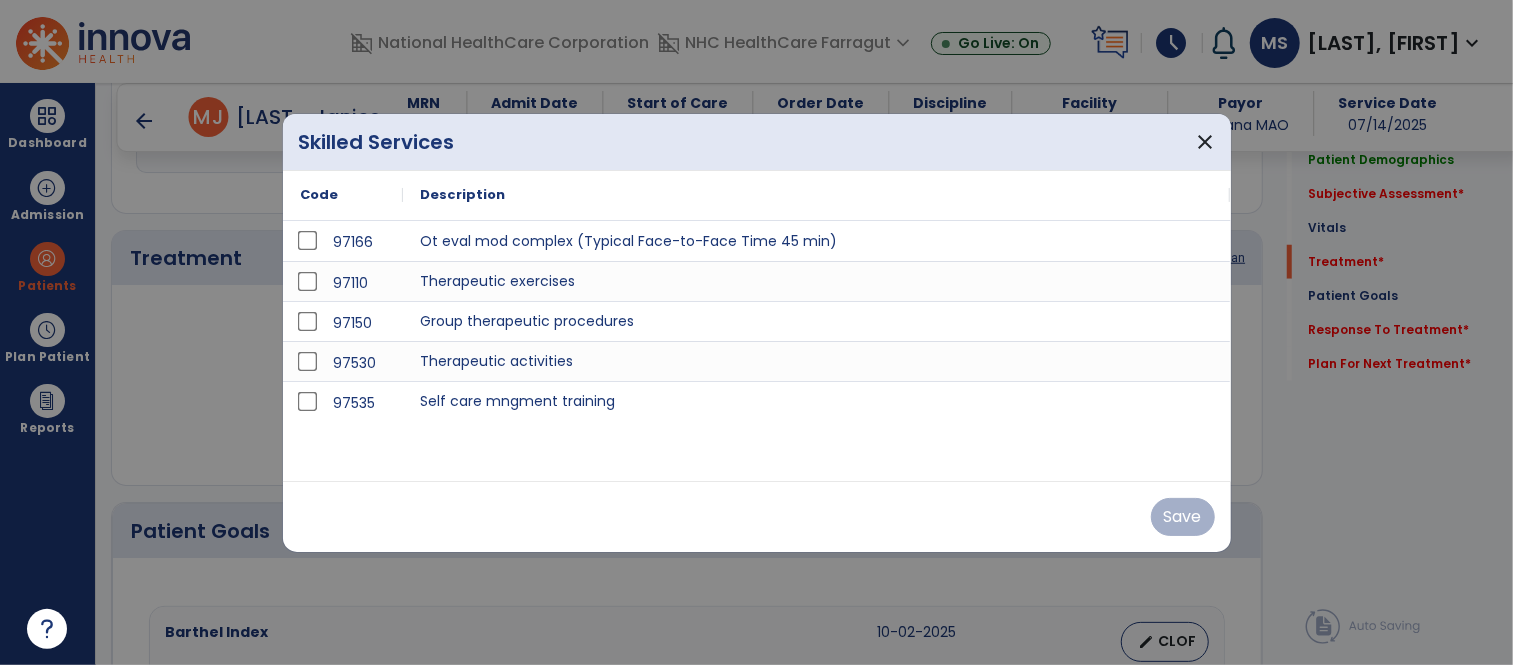 scroll, scrollTop: 1023, scrollLeft: 0, axis: vertical 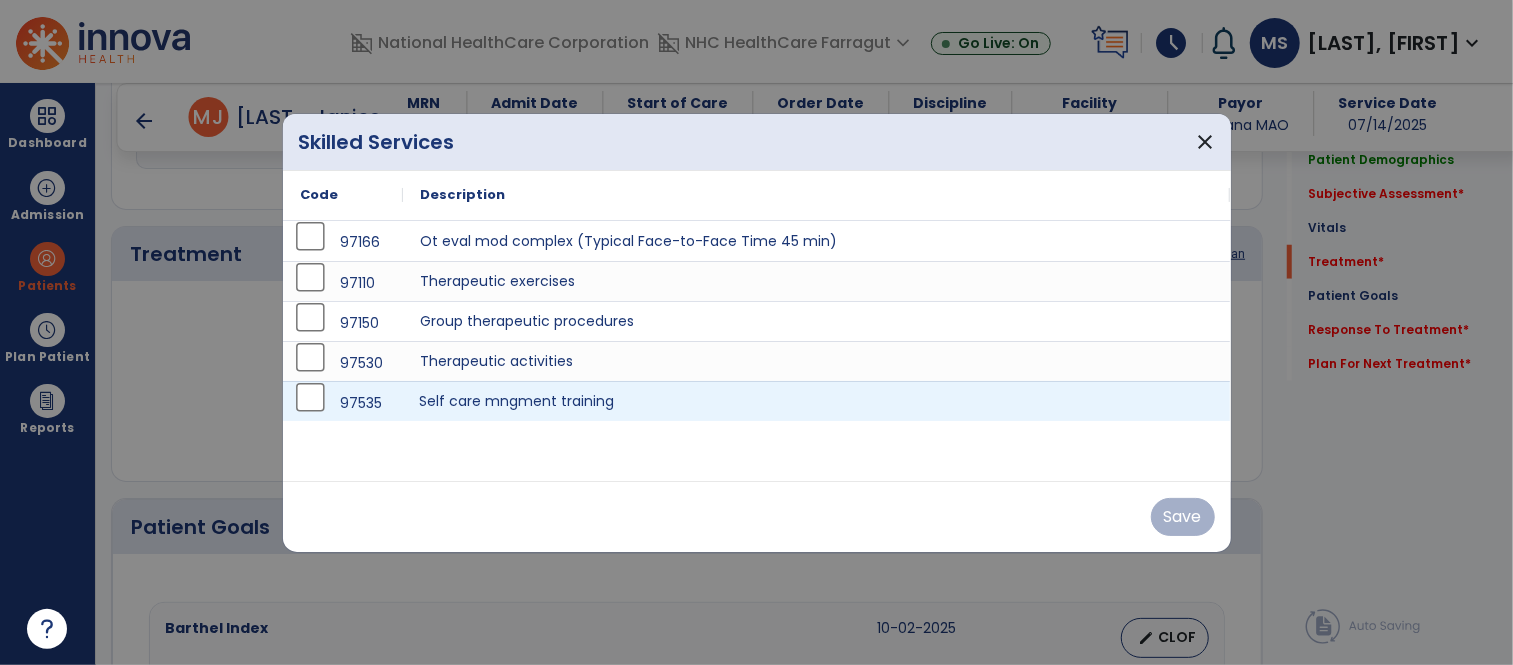 click on "Self care mngment training" at bounding box center (817, 401) 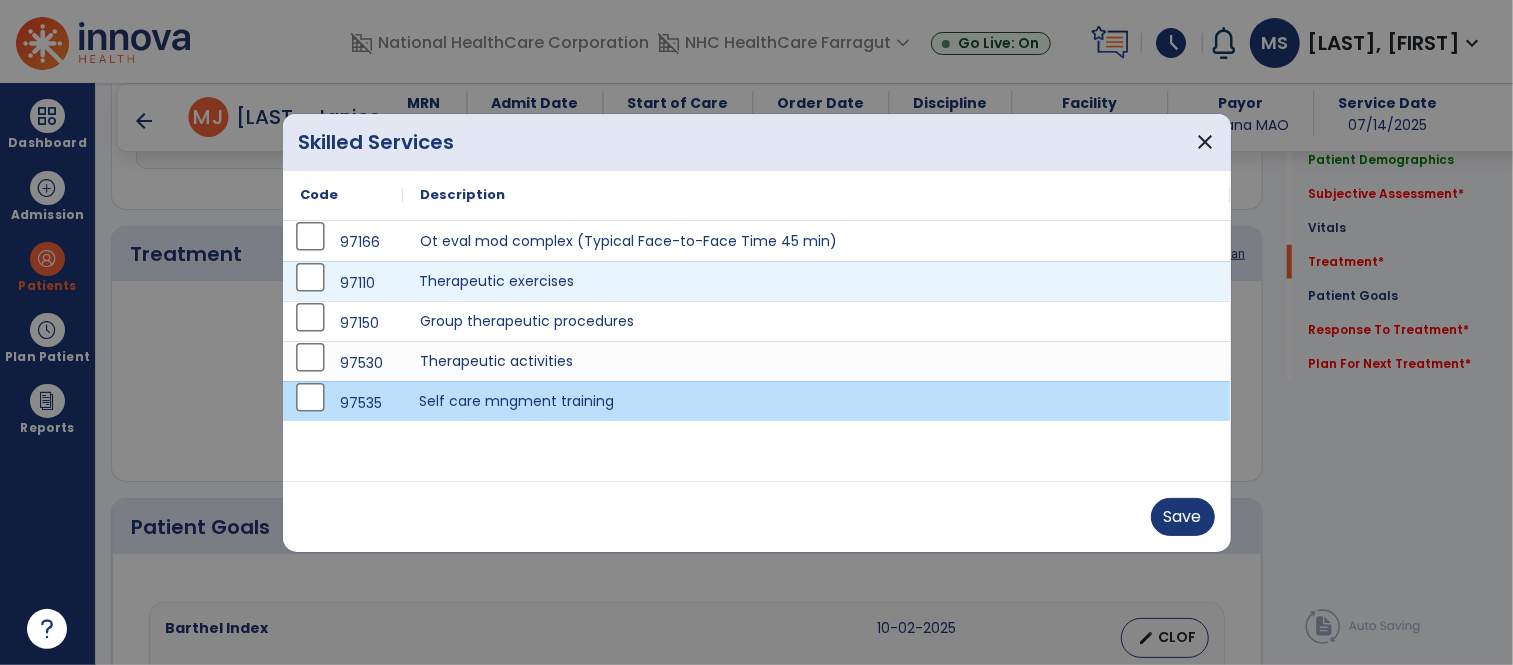 click on "Therapeutic exercises" at bounding box center (817, 281) 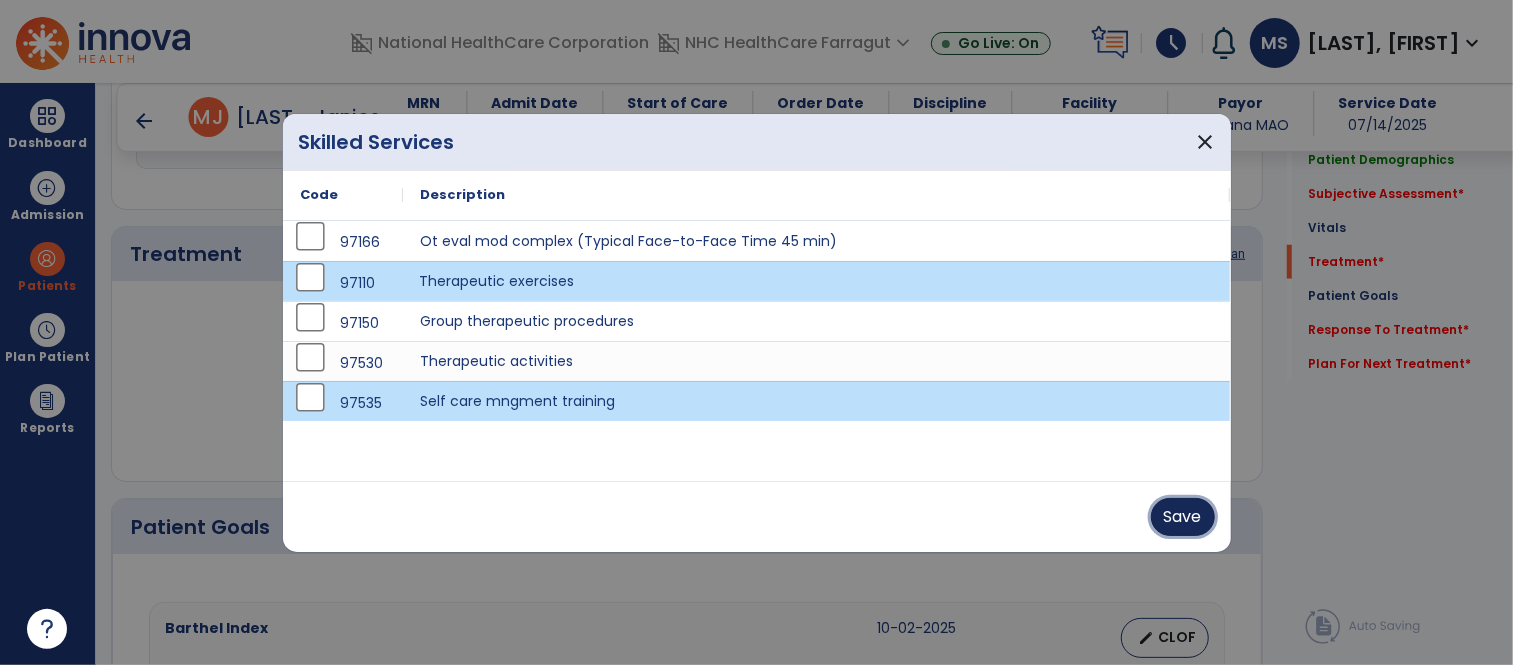 click on "Save" at bounding box center [1183, 517] 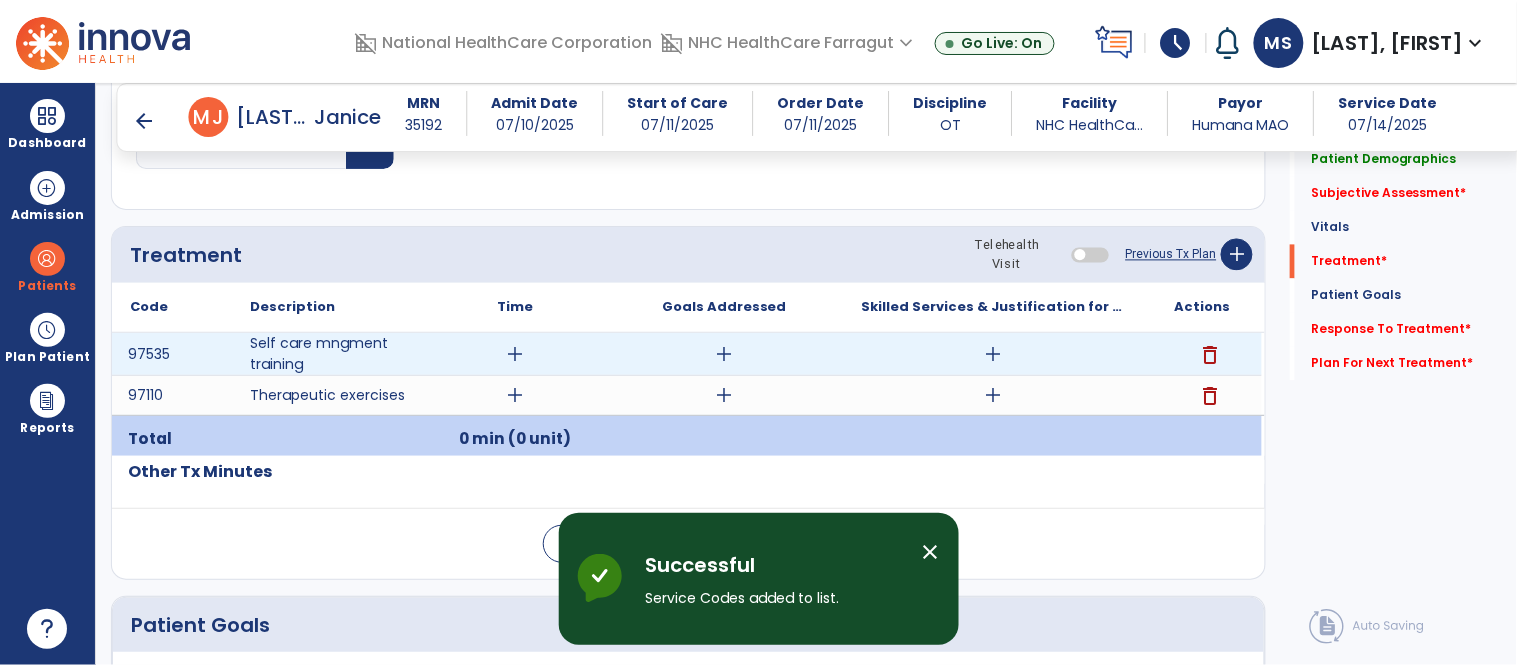 click on "add" at bounding box center [993, 354] 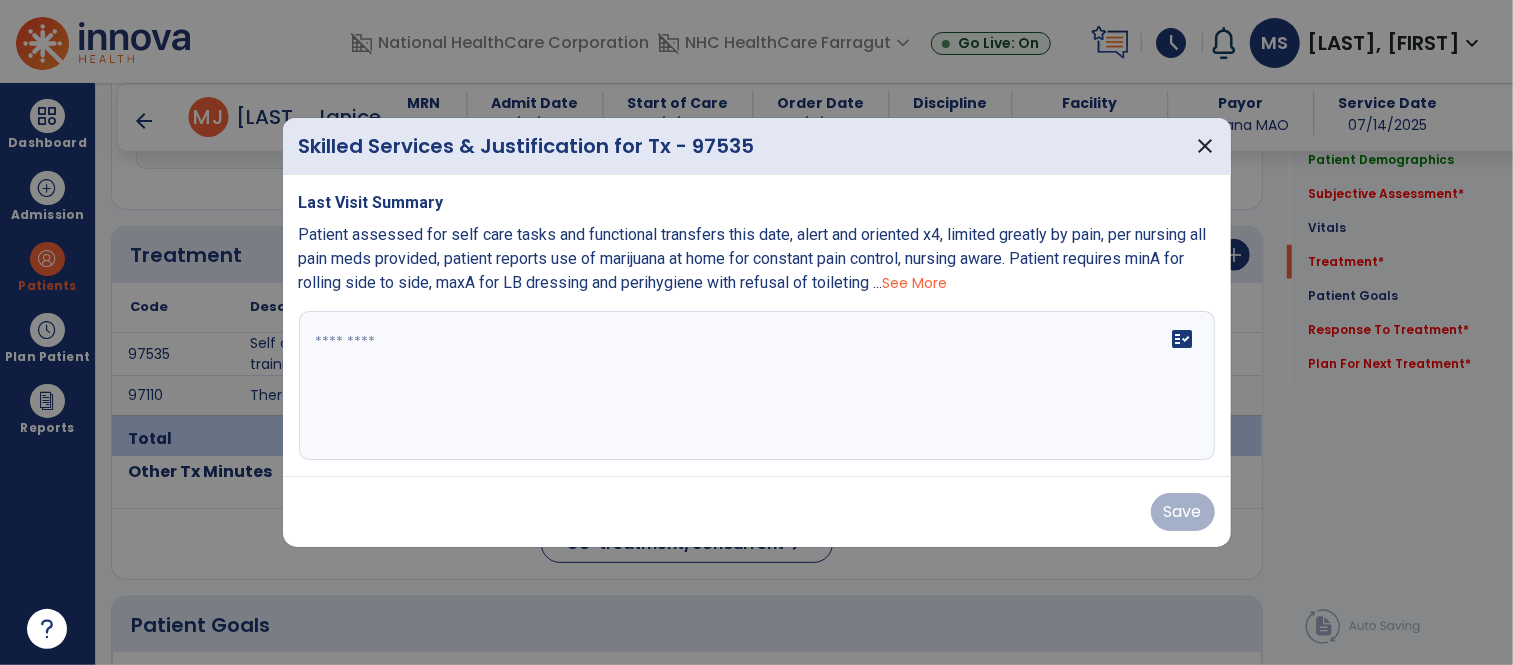 scroll, scrollTop: 1023, scrollLeft: 0, axis: vertical 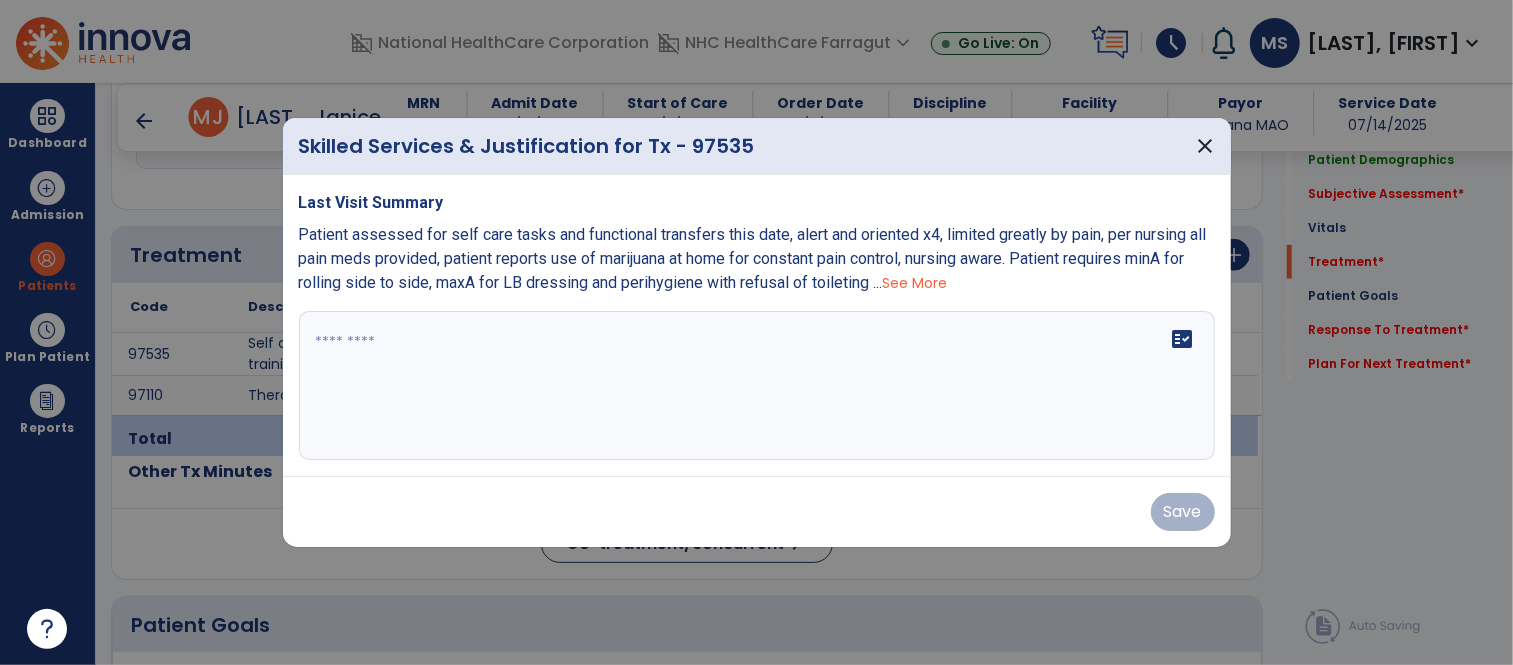 click on "fact_check" at bounding box center (757, 386) 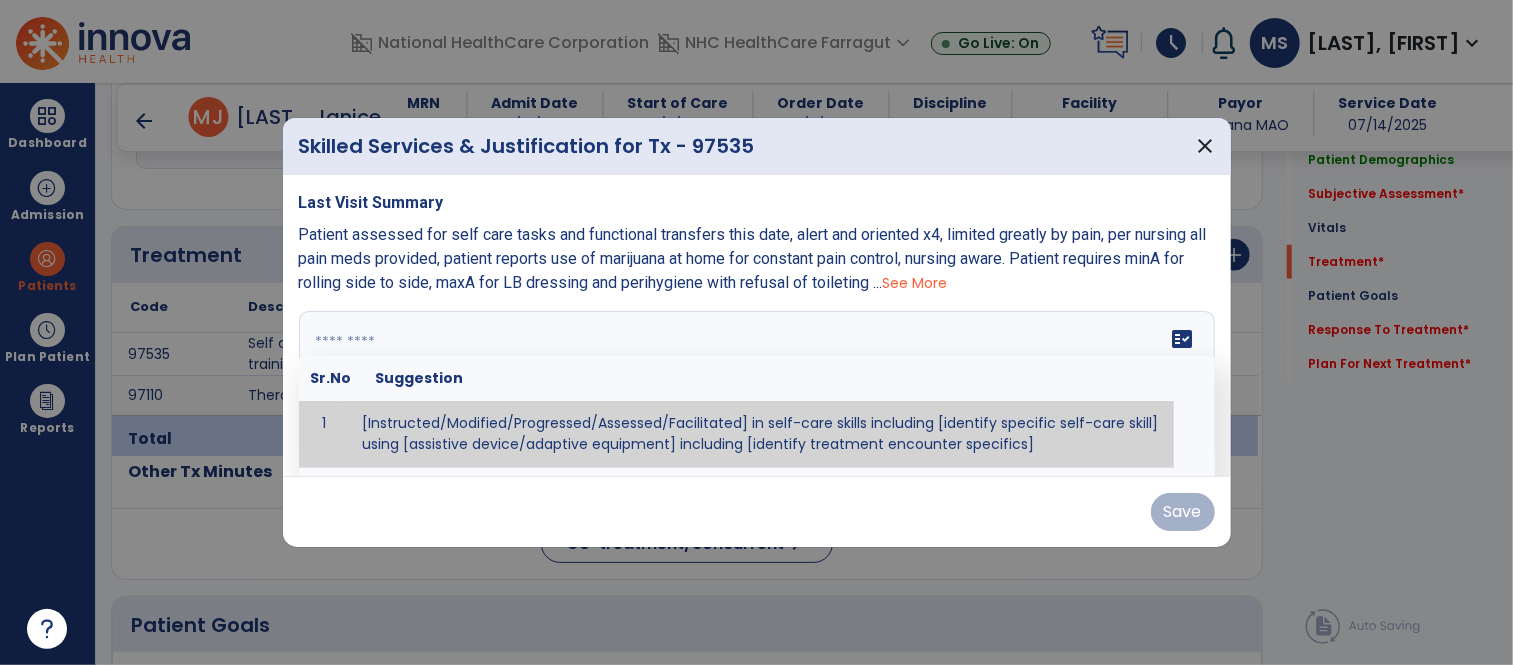 paste on "**********" 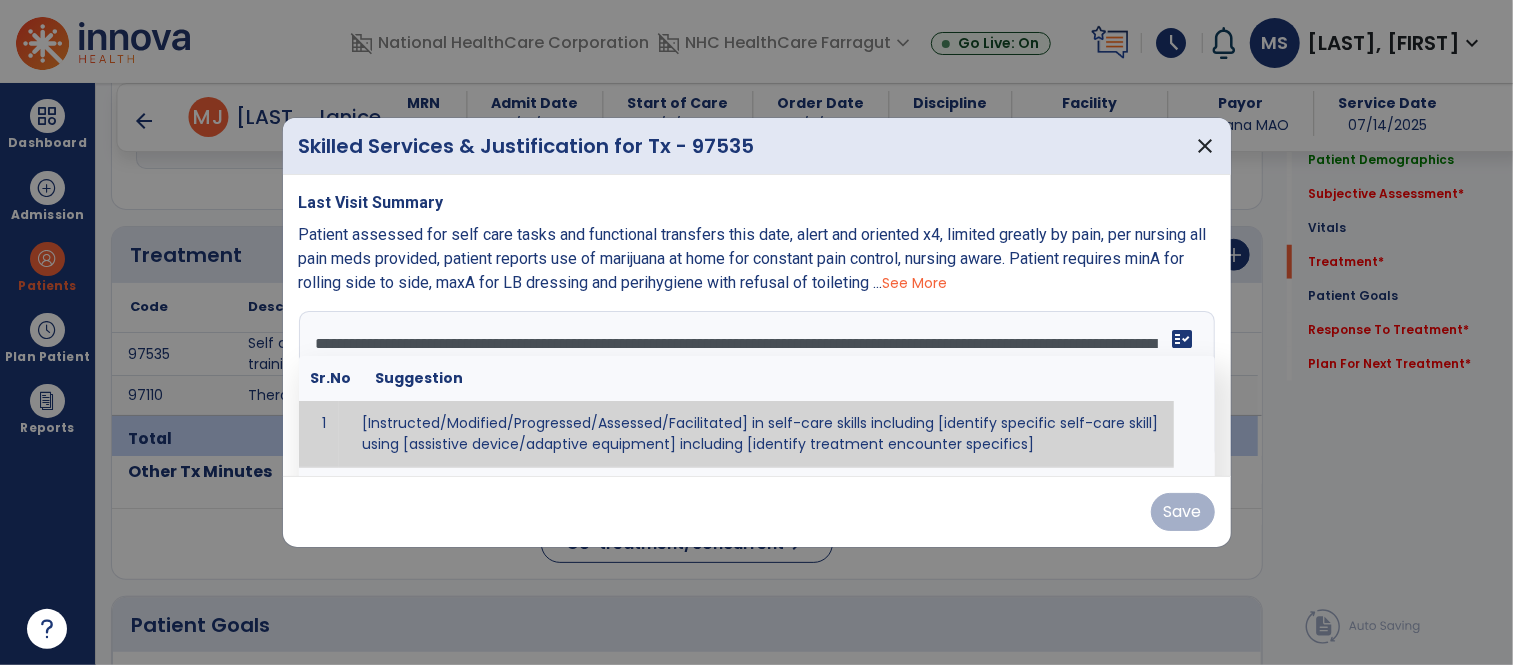 scroll, scrollTop: 38, scrollLeft: 0, axis: vertical 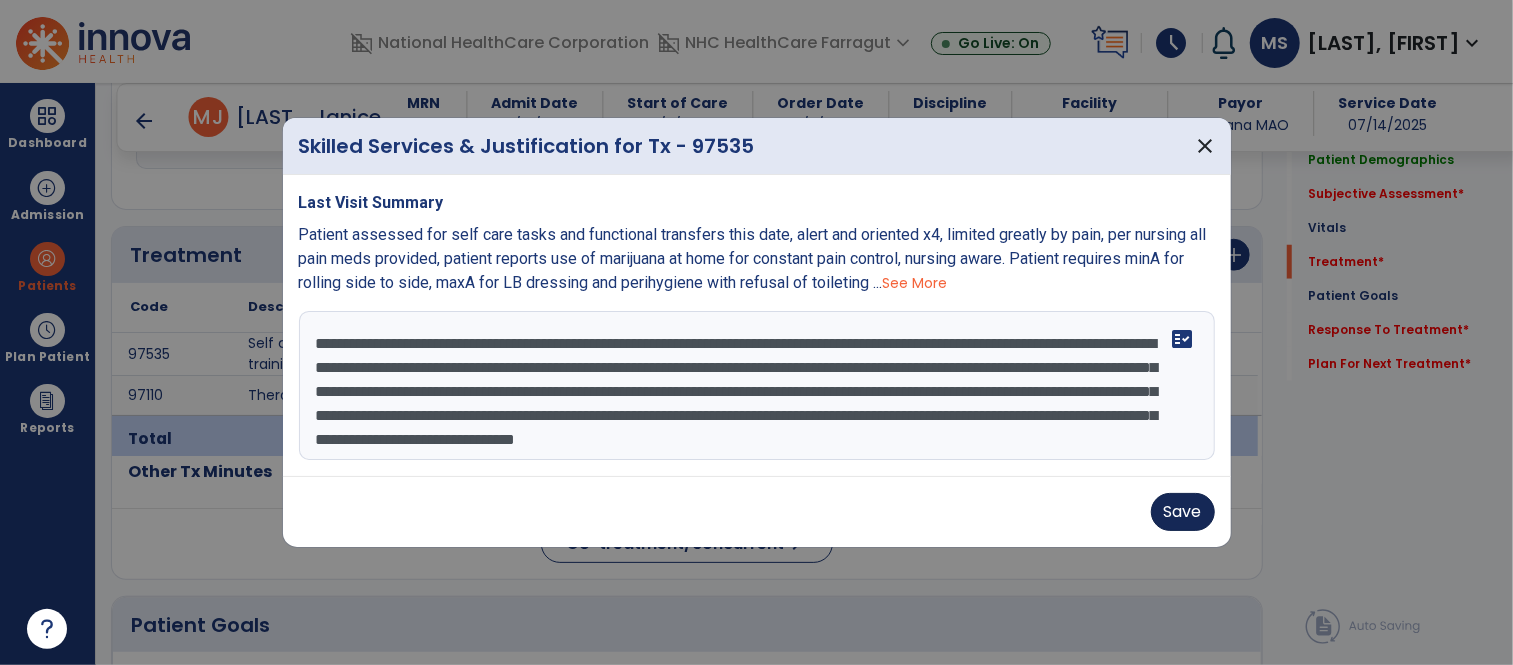 type on "**********" 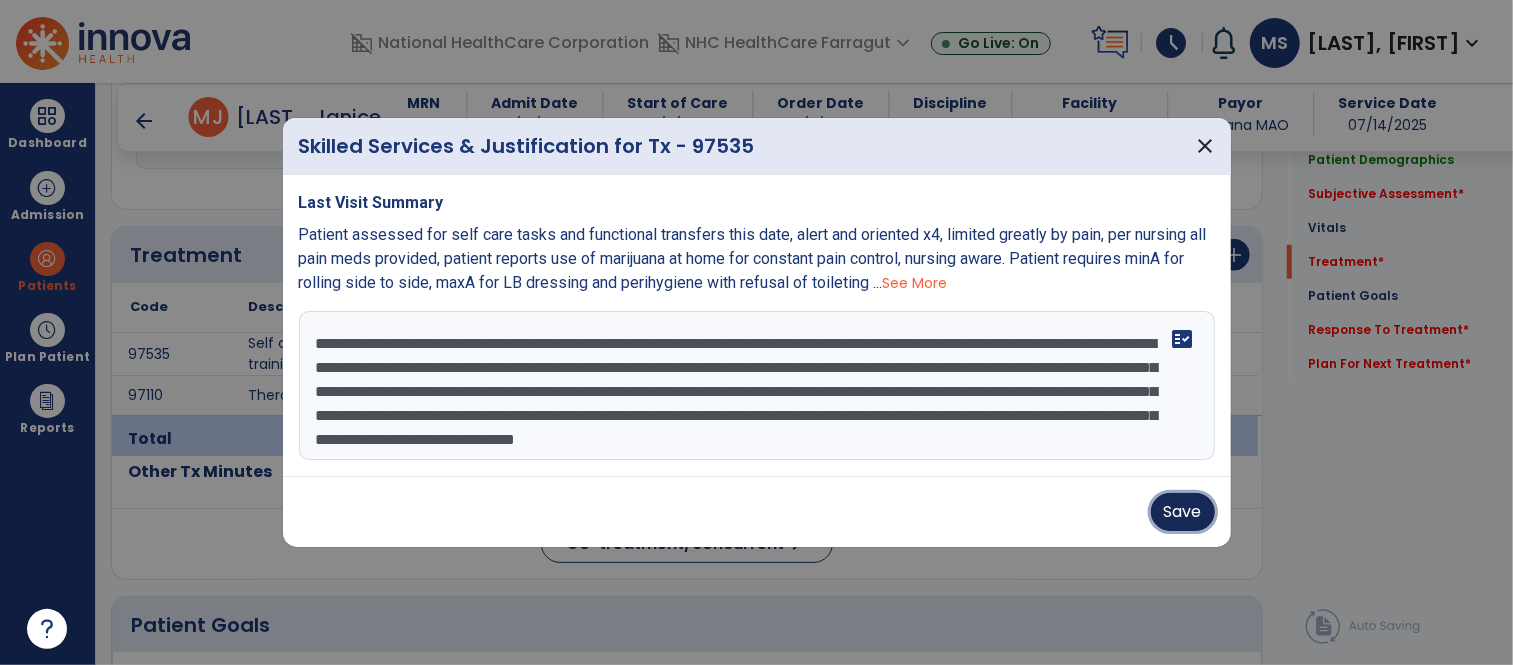 click on "Save" at bounding box center (1183, 512) 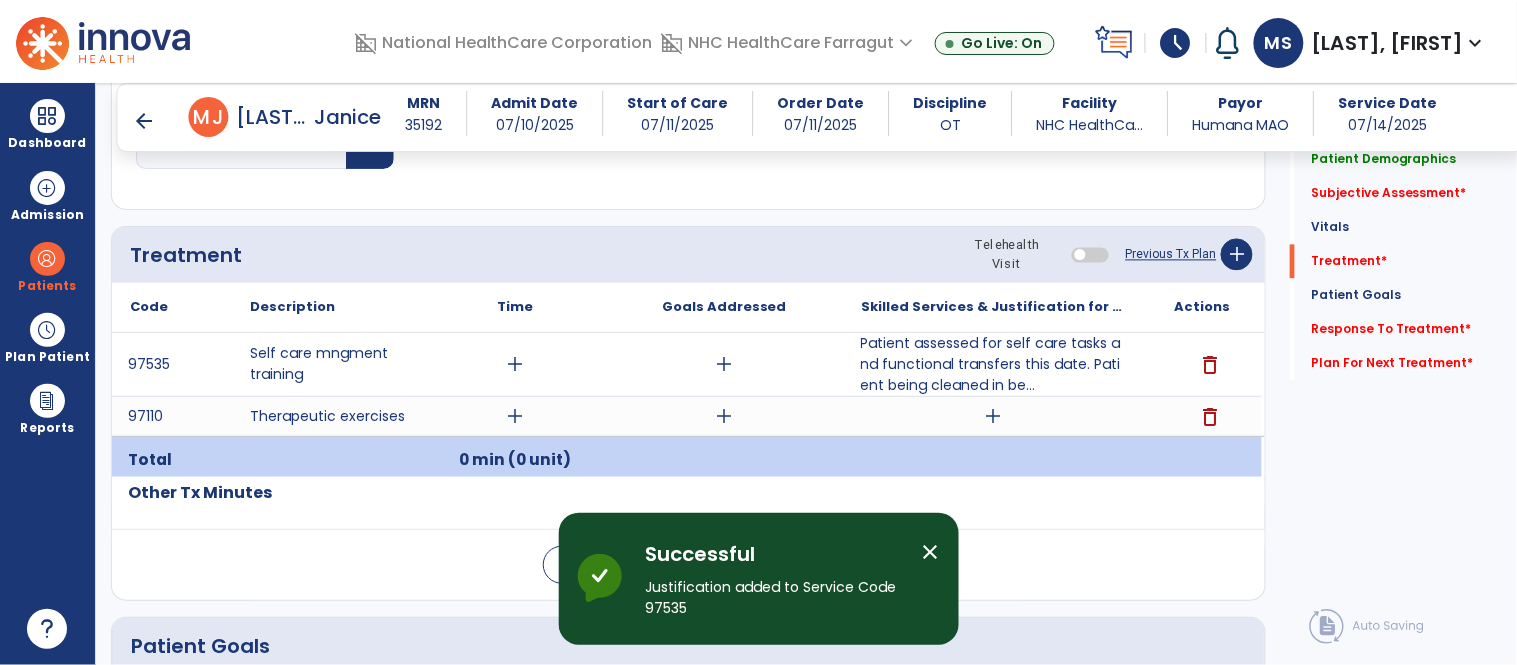 click on "Treatment Telehealth Visit  Previous Tx Plan   add" 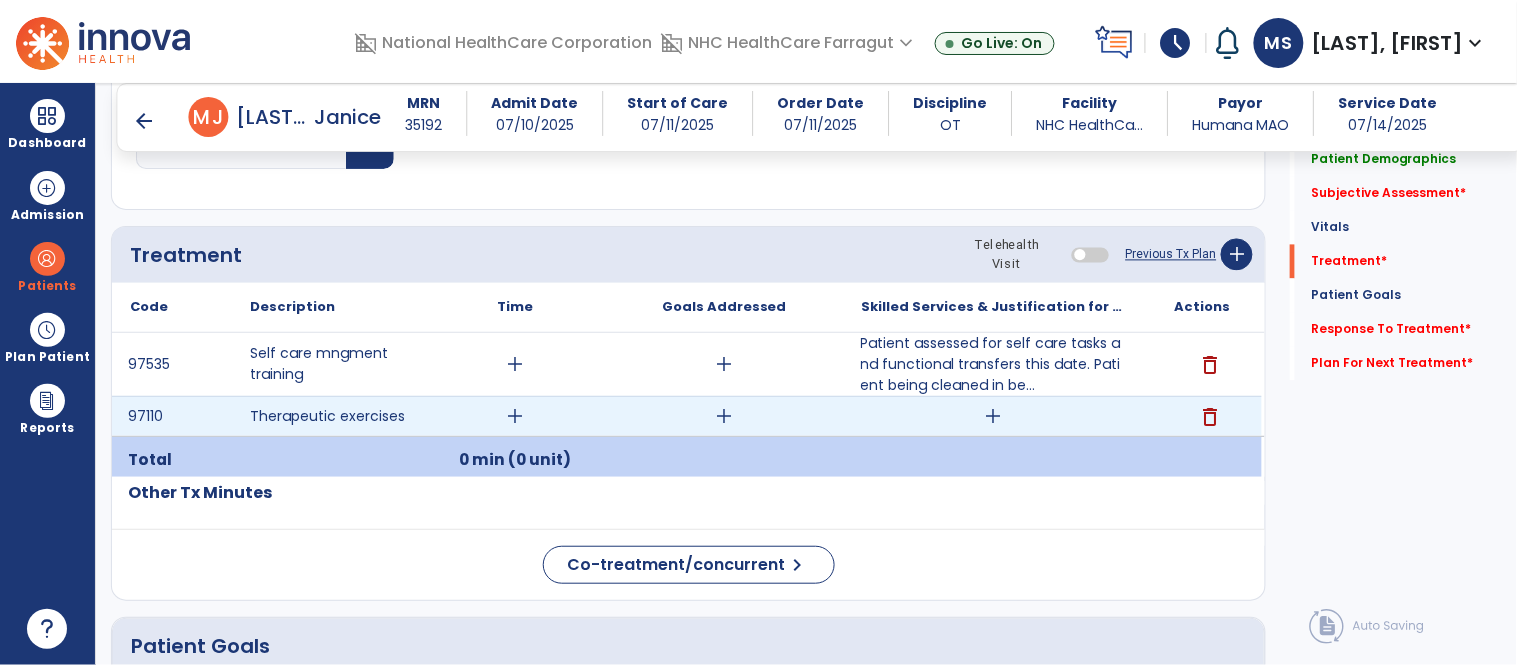 click on "add" at bounding box center [993, 416] 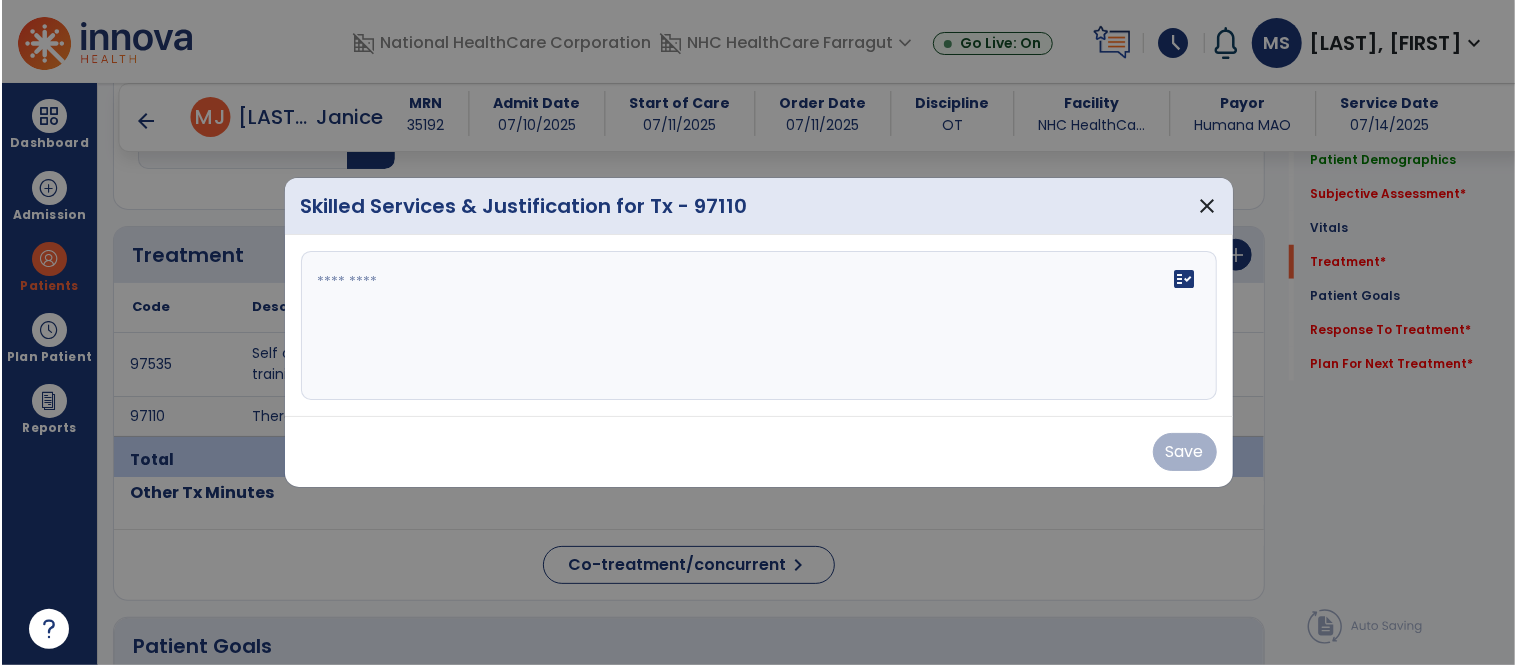 scroll, scrollTop: 1023, scrollLeft: 0, axis: vertical 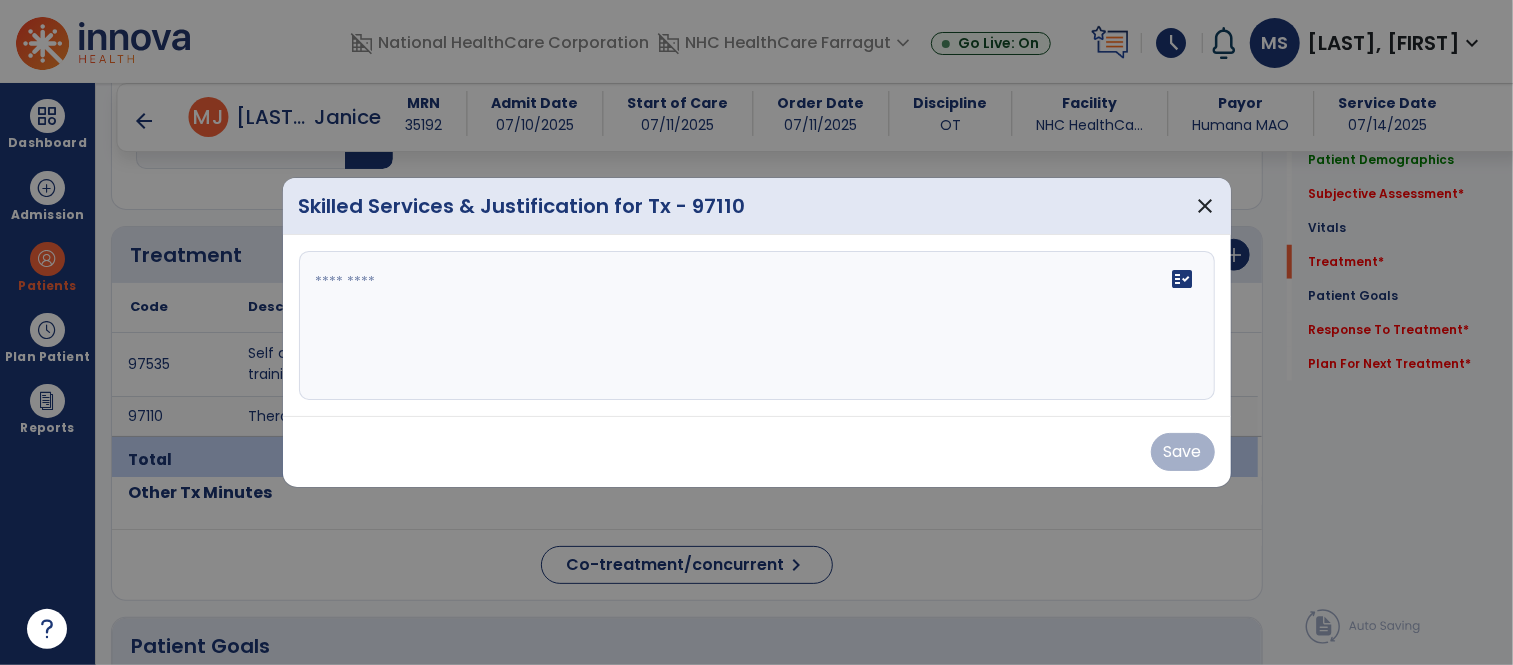 click on "fact_check" at bounding box center [757, 326] 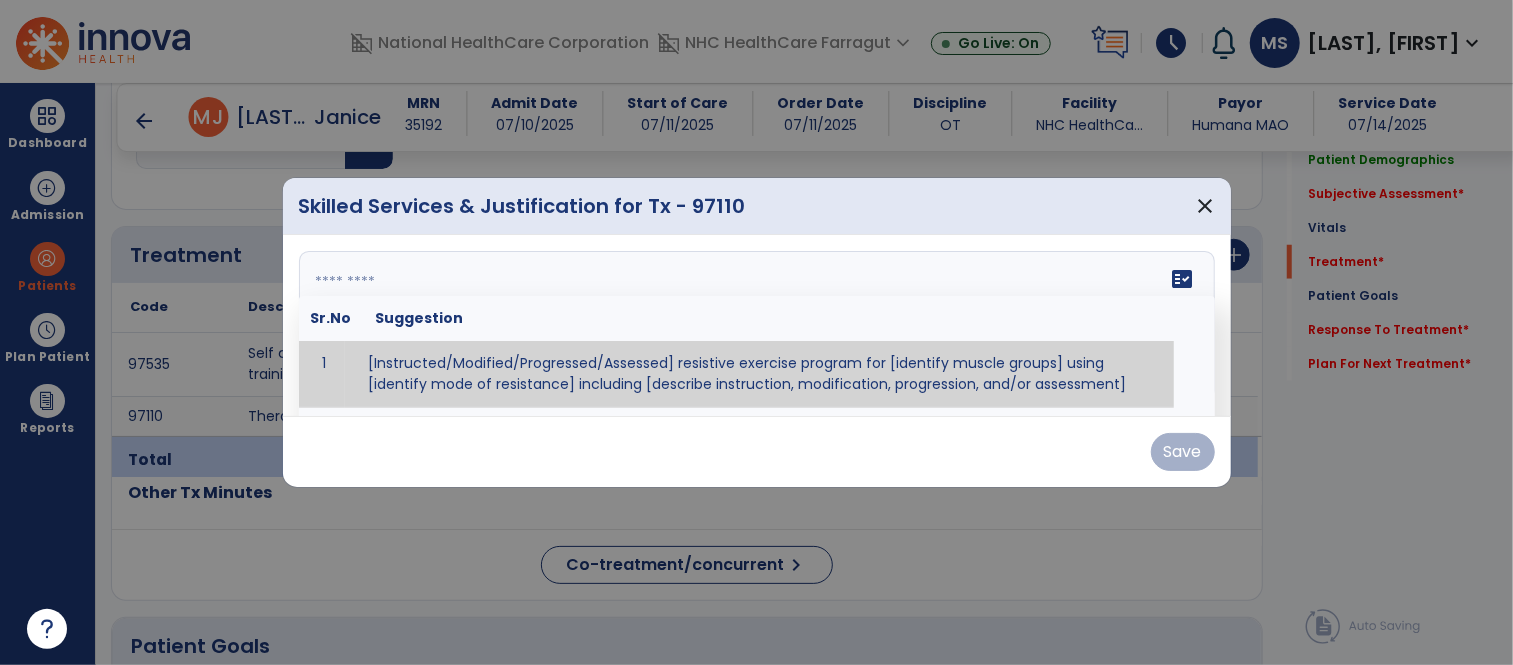 paste on "**********" 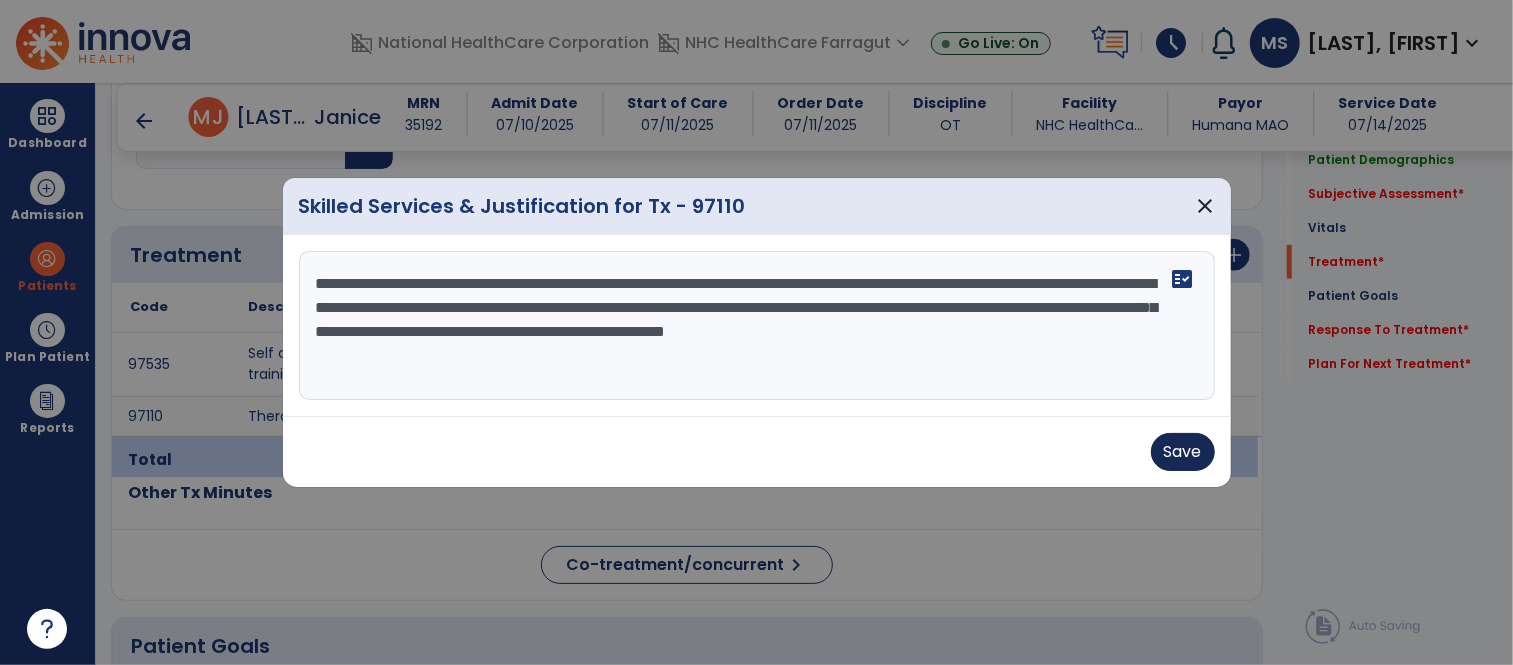 type on "**********" 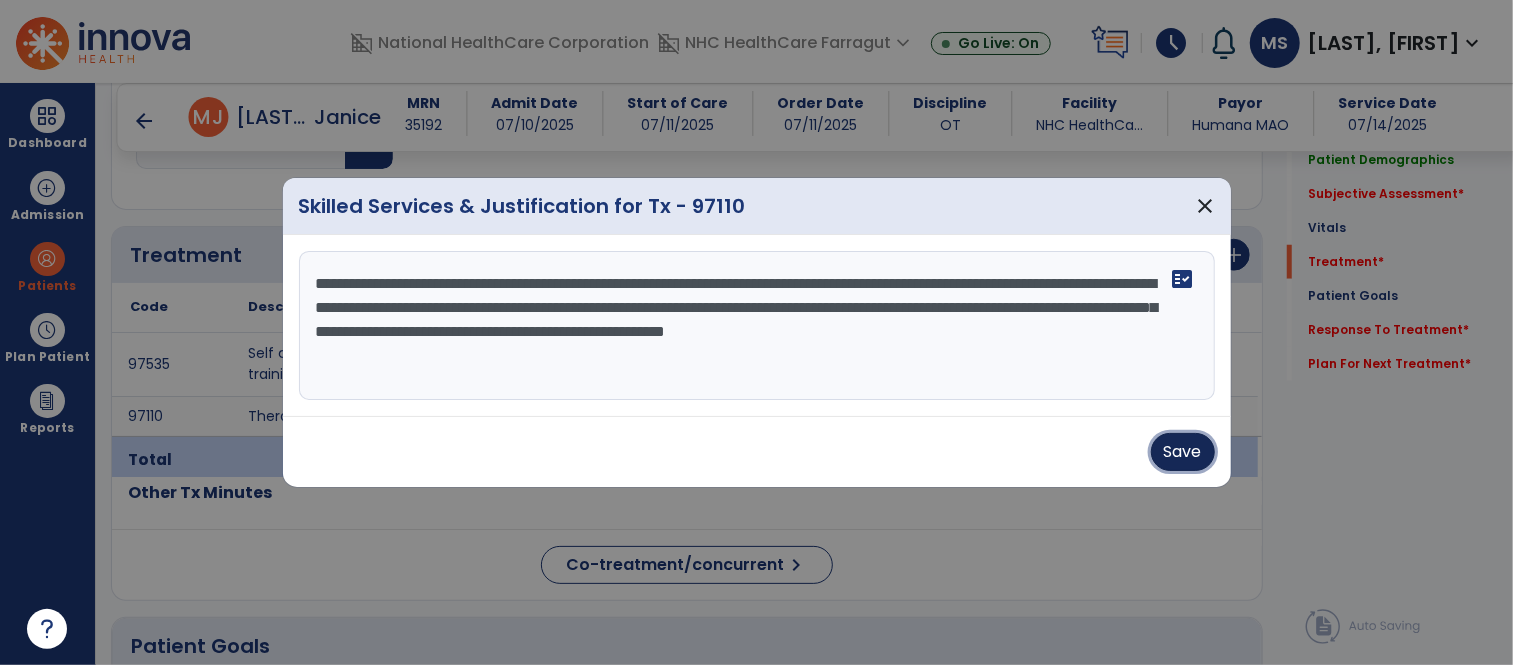 click on "Save" at bounding box center [1183, 452] 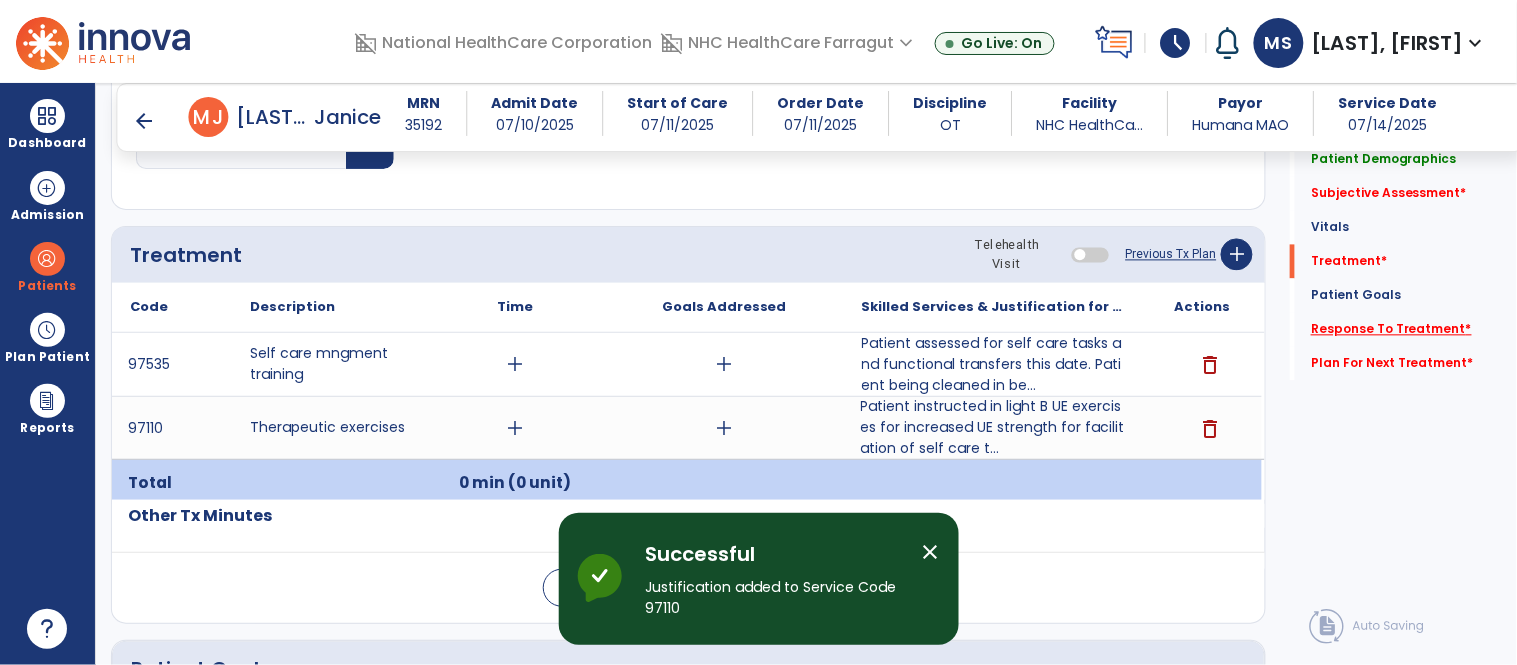 click on "Response To Treatment   *" 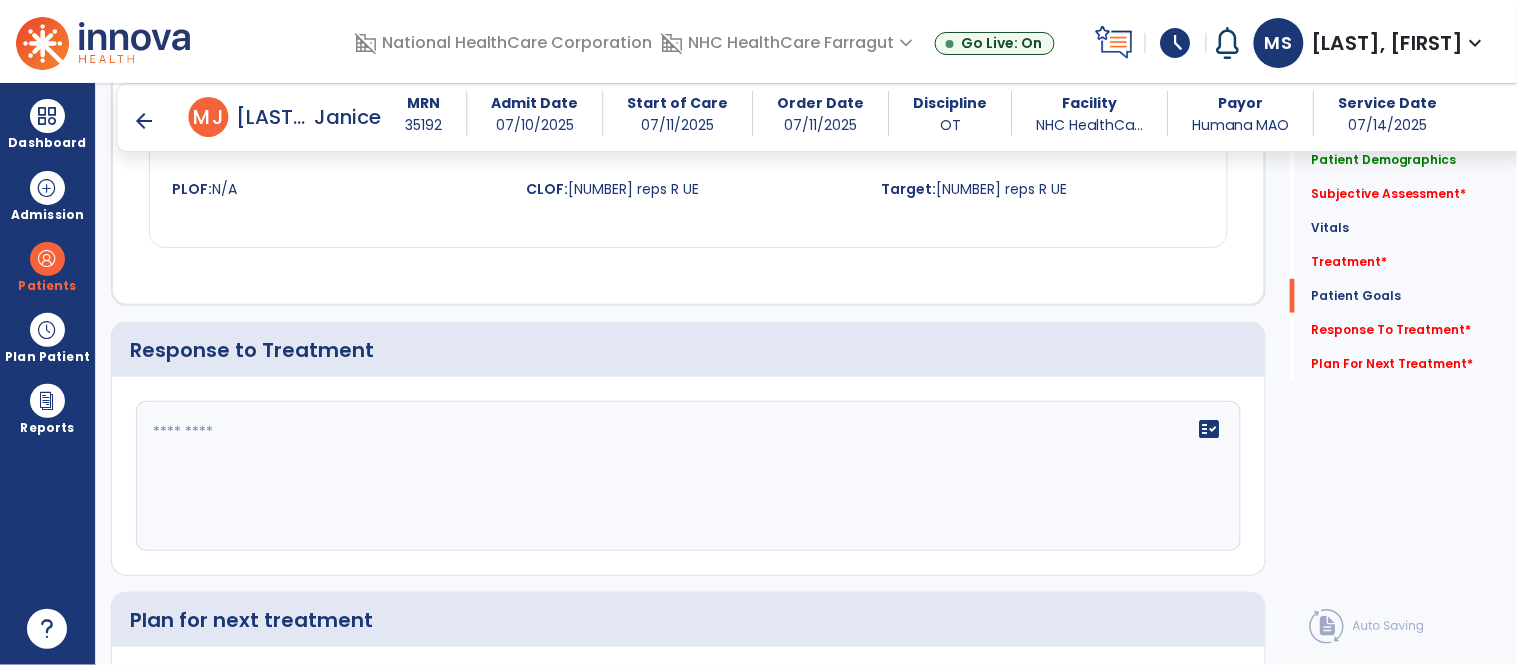 scroll, scrollTop: 2235, scrollLeft: 0, axis: vertical 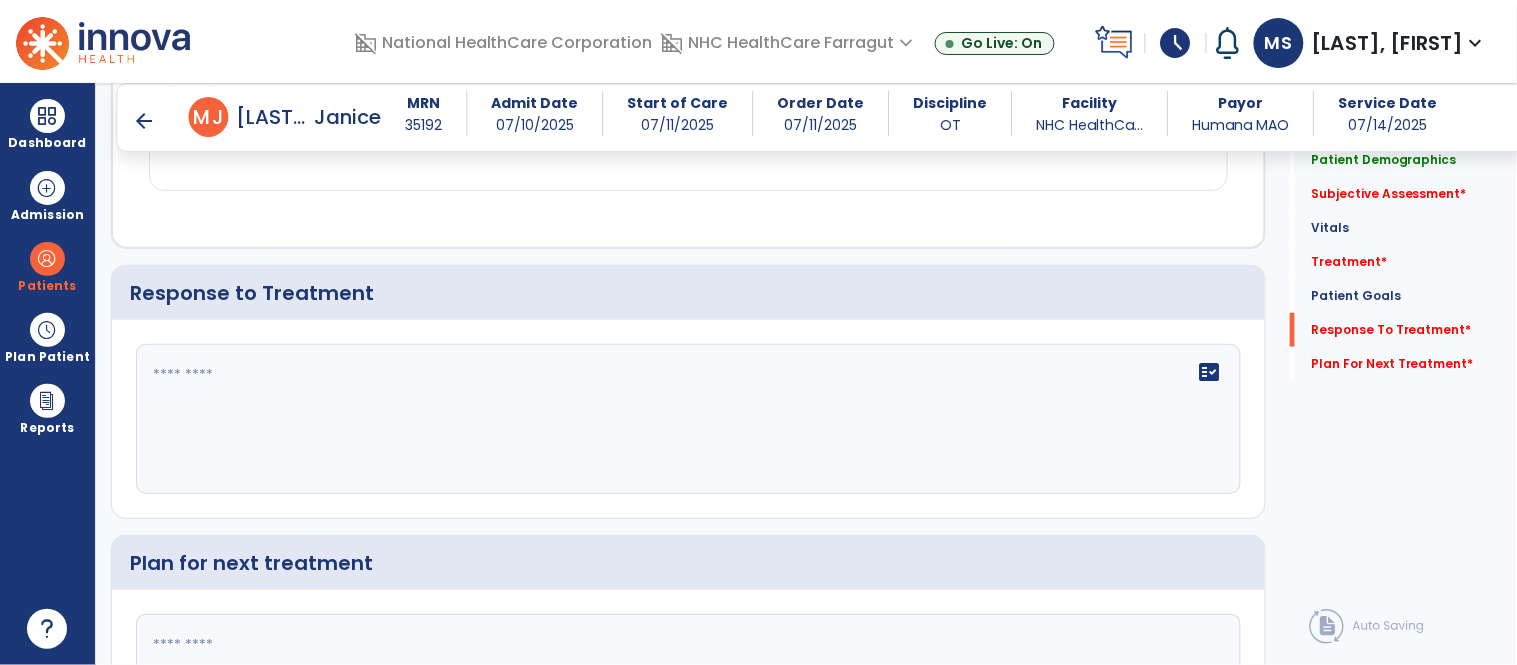click on "fact_check" 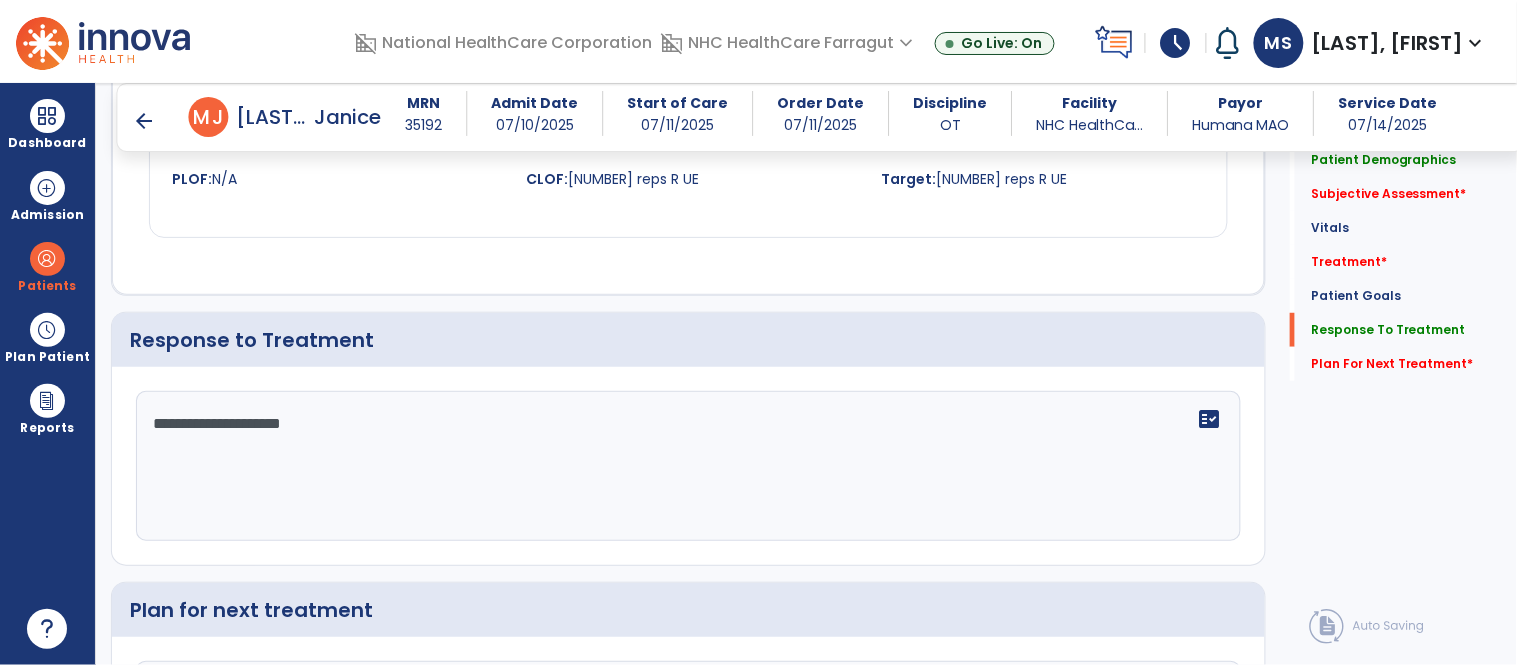 scroll, scrollTop: 2235, scrollLeft: 0, axis: vertical 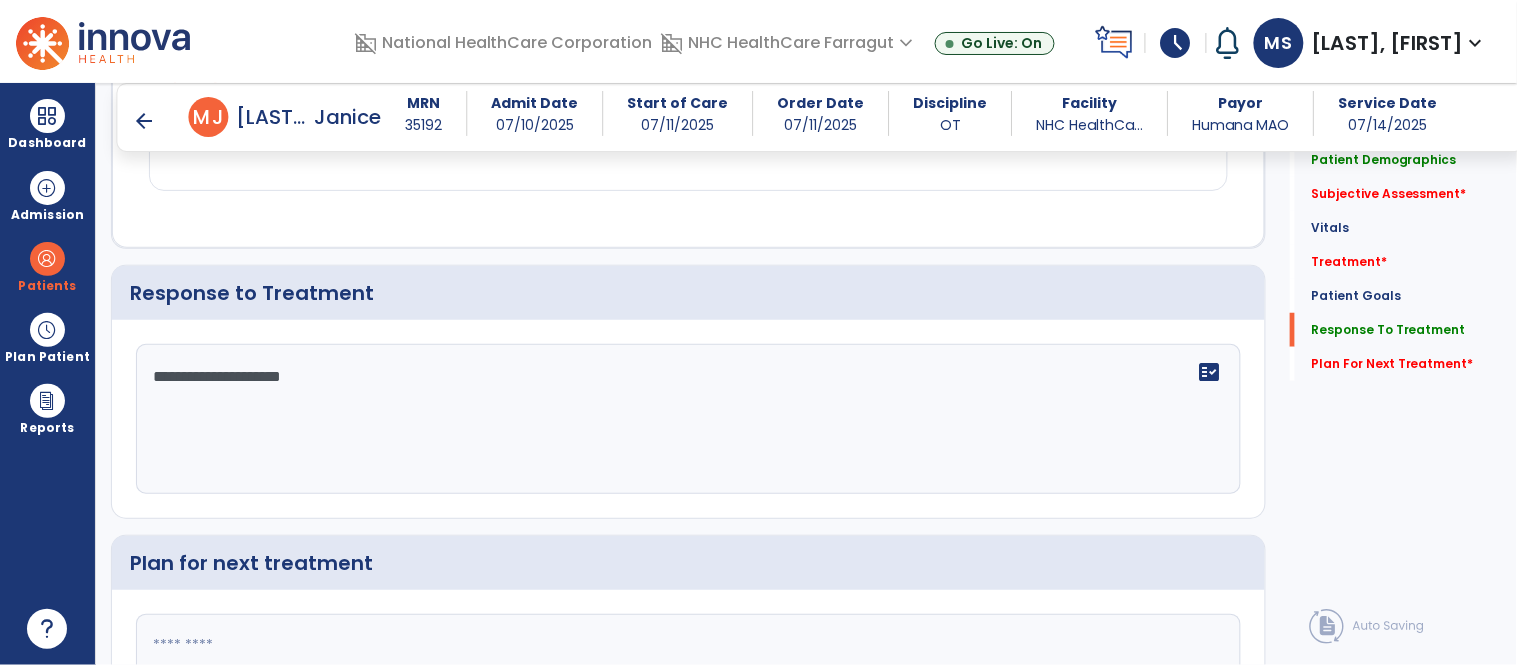 type on "**********" 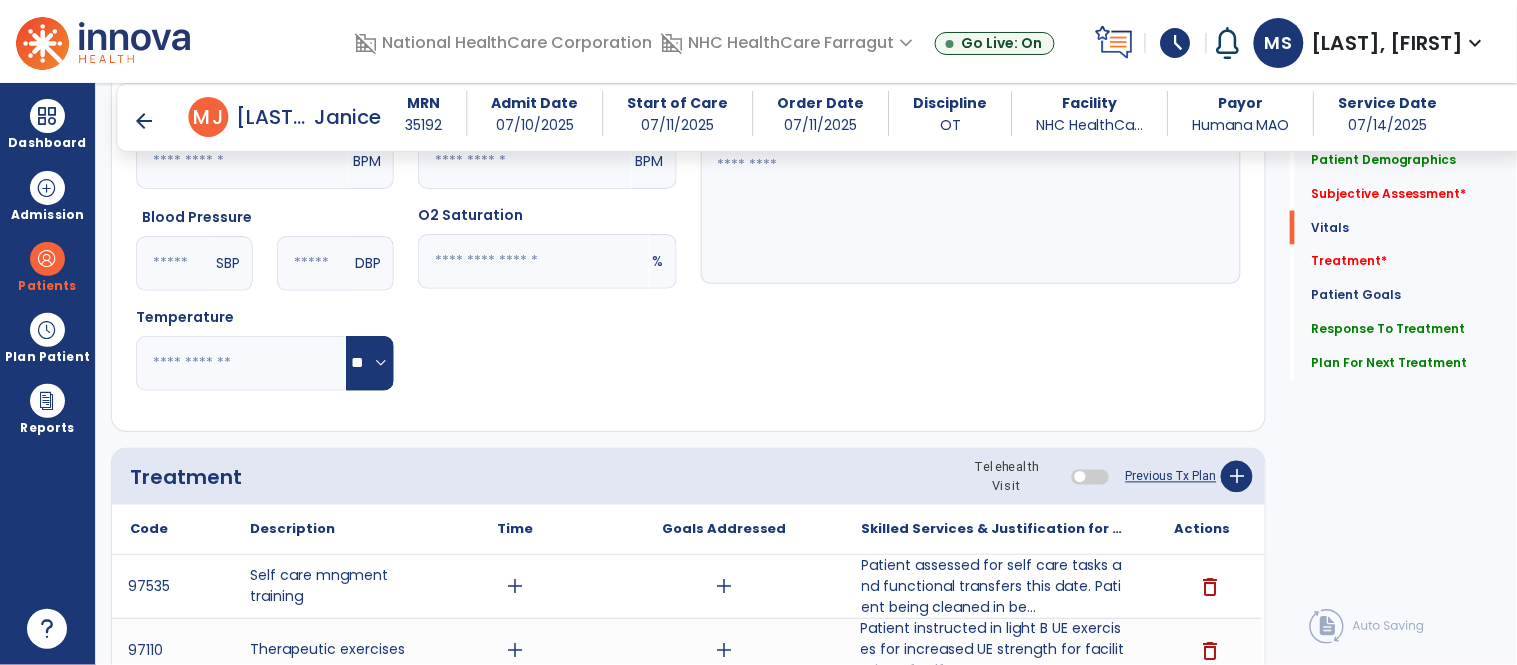 scroll, scrollTop: 791, scrollLeft: 0, axis: vertical 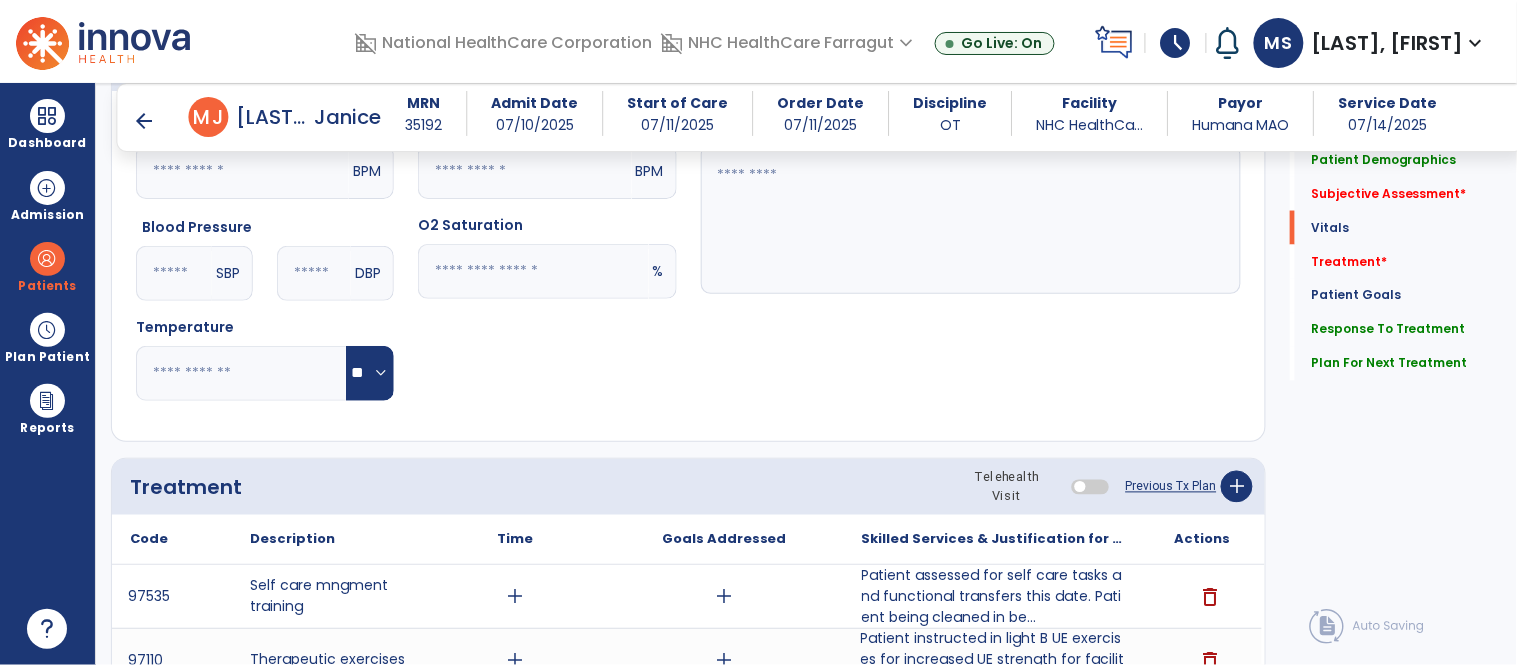 type on "**********" 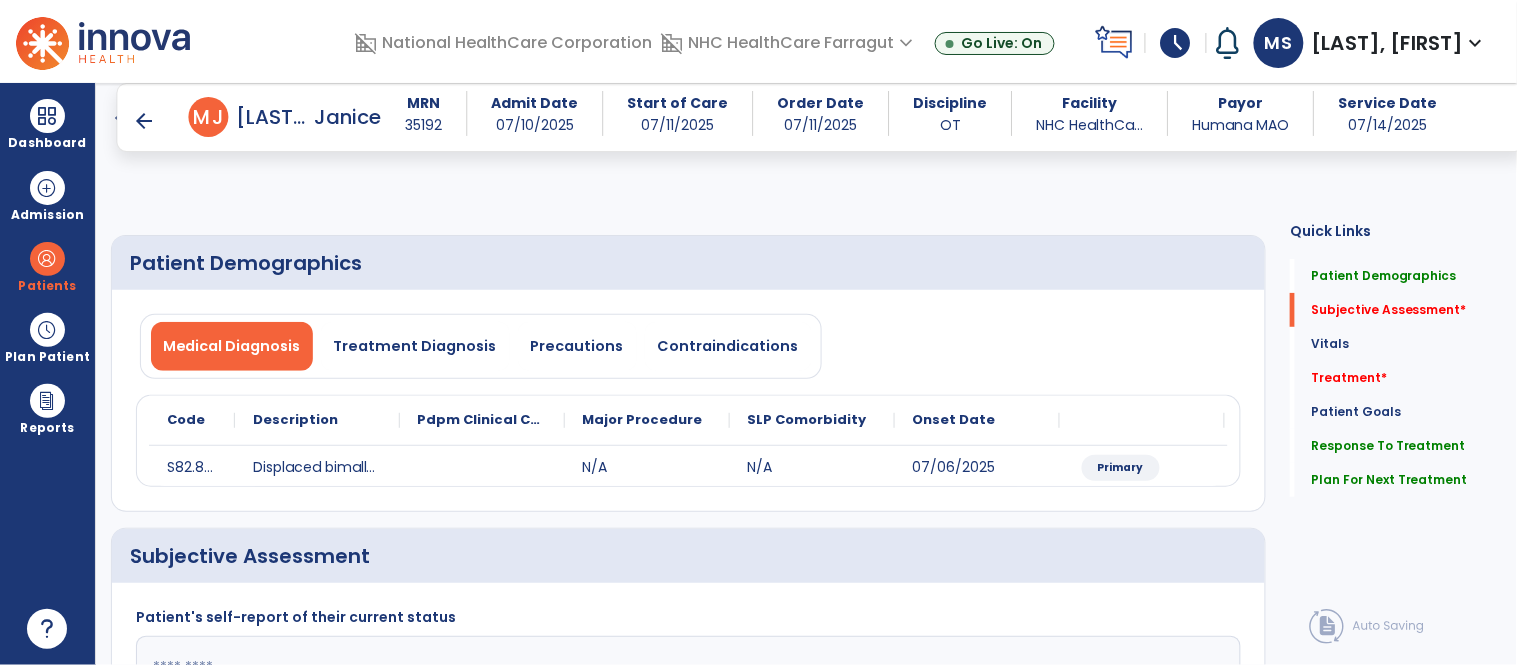 scroll, scrollTop: 444, scrollLeft: 0, axis: vertical 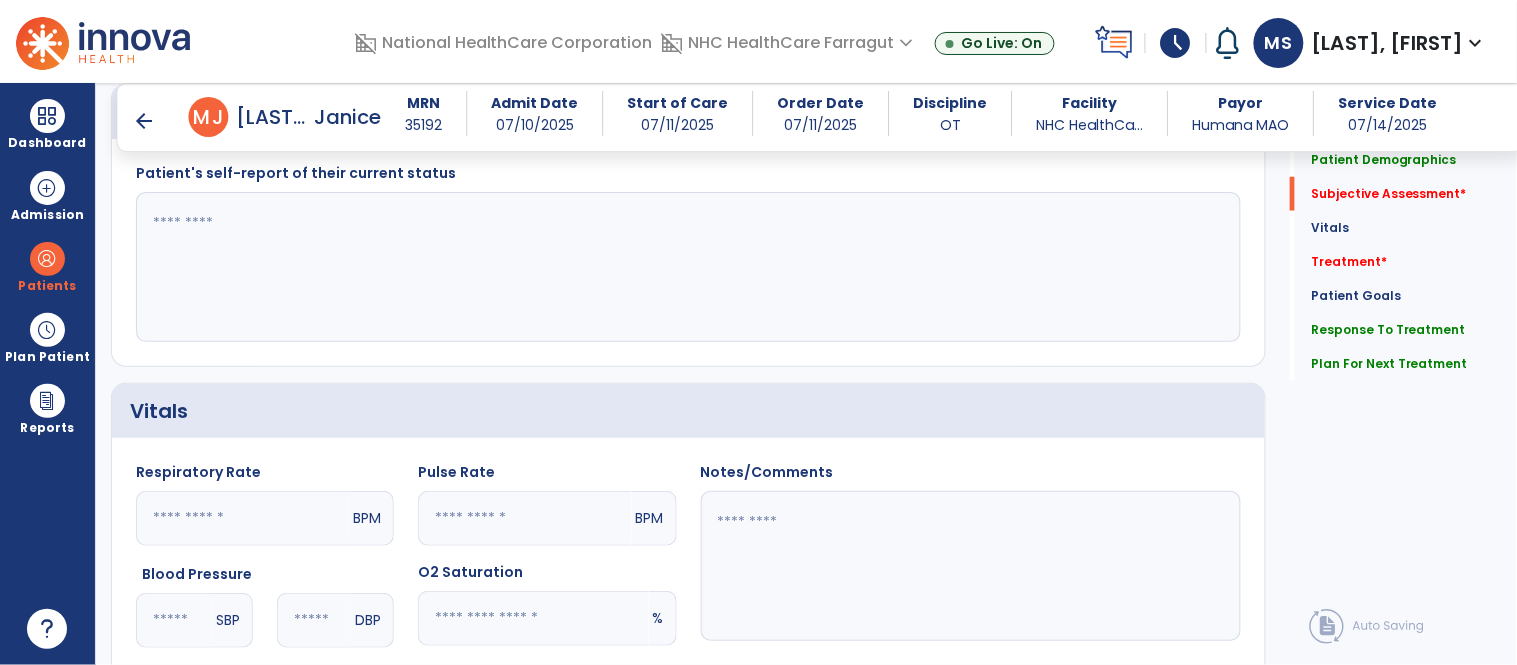 click 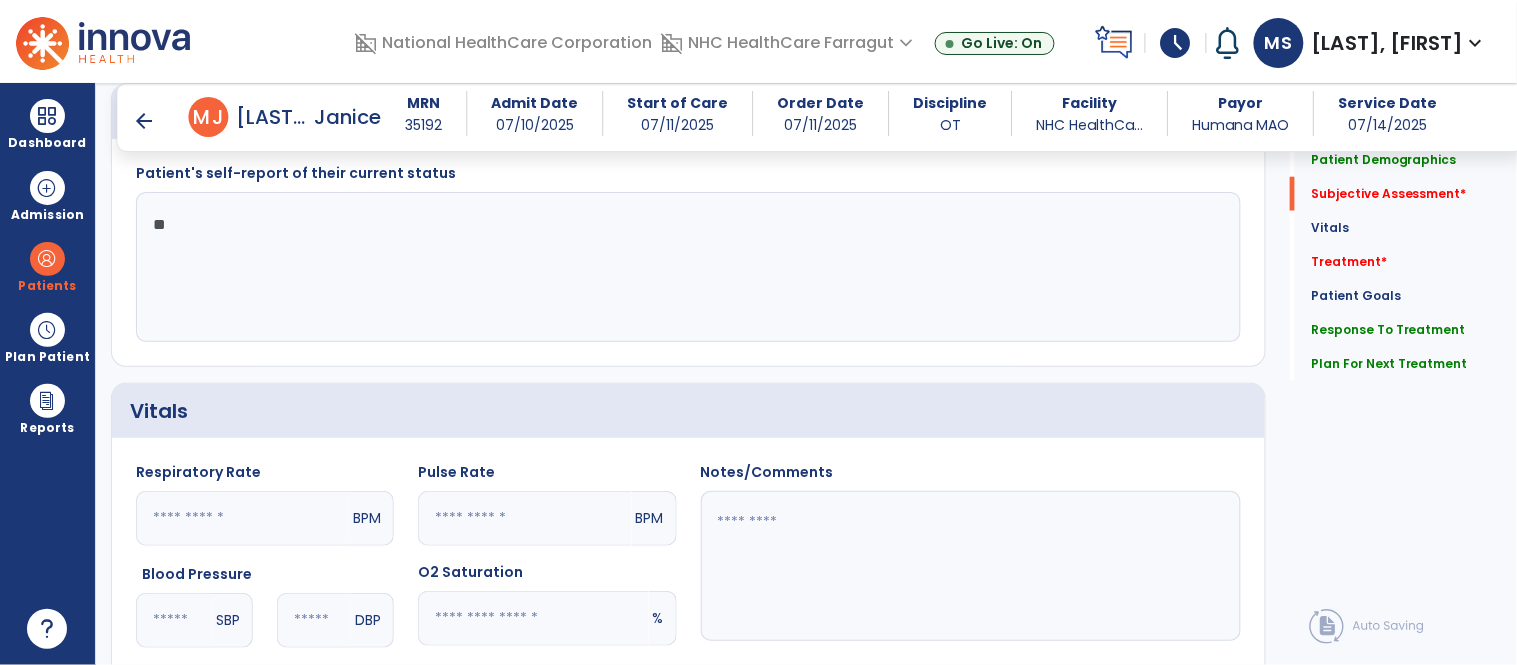 type on "*" 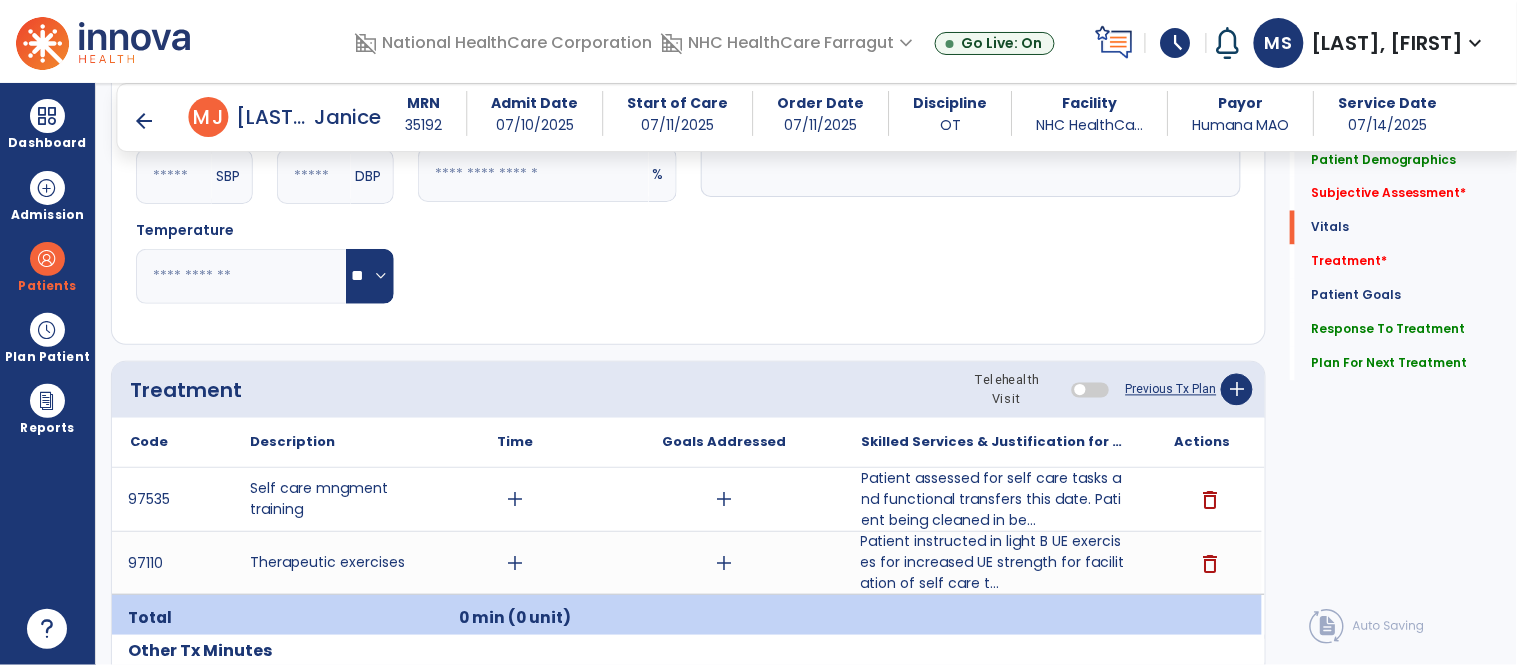 scroll, scrollTop: 1000, scrollLeft: 0, axis: vertical 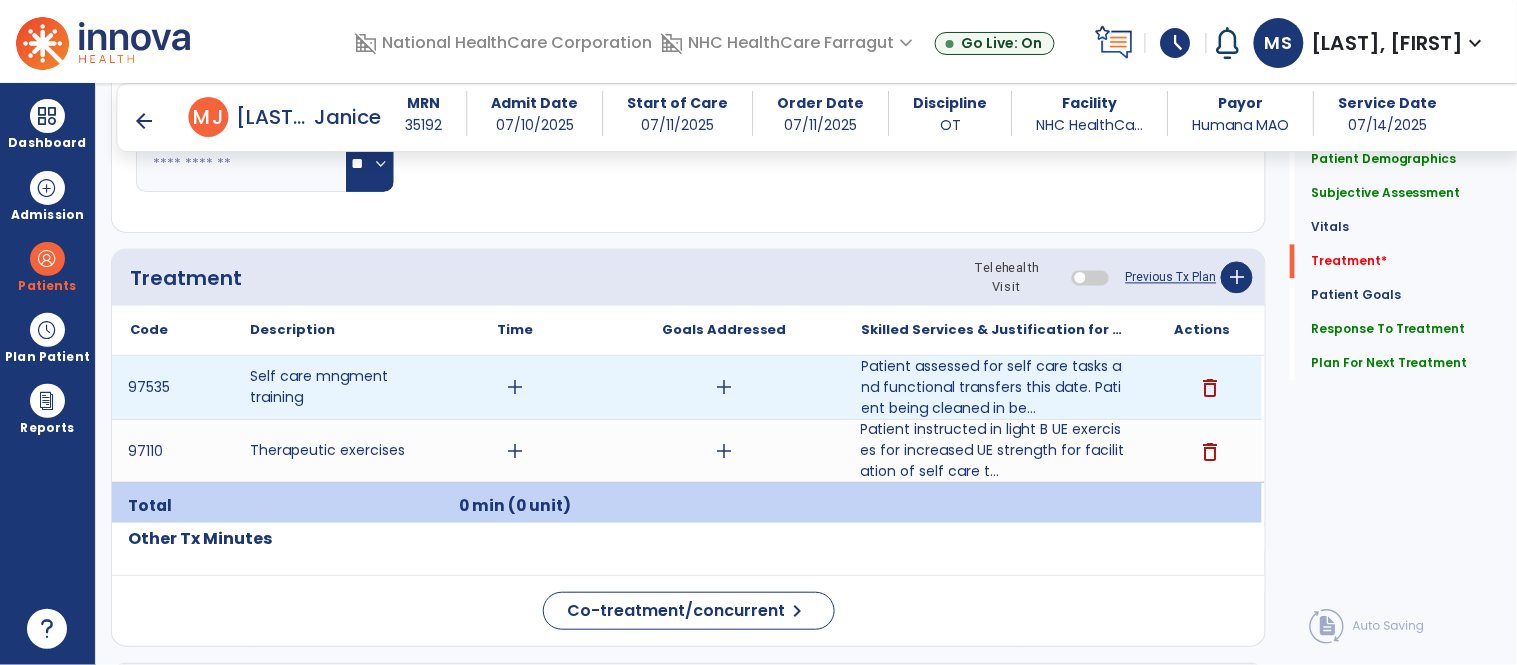 type on "**********" 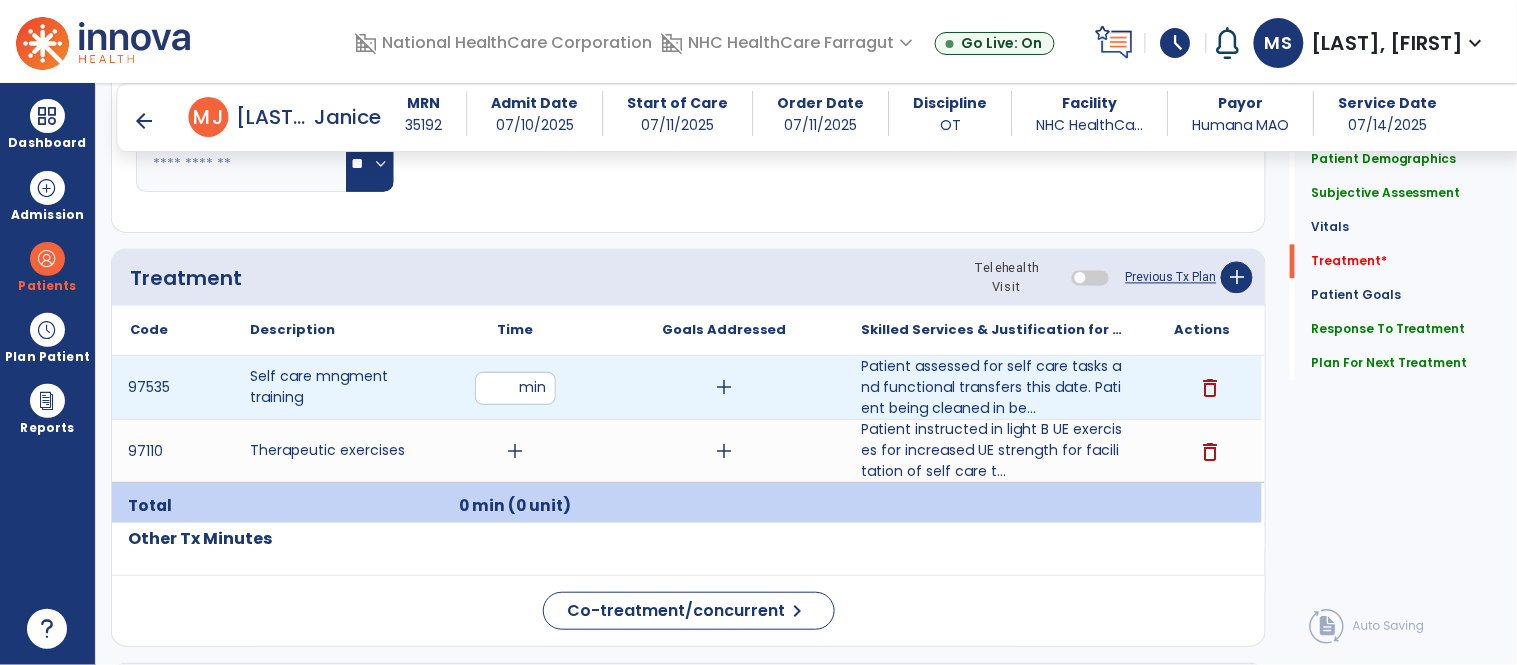 type on "*" 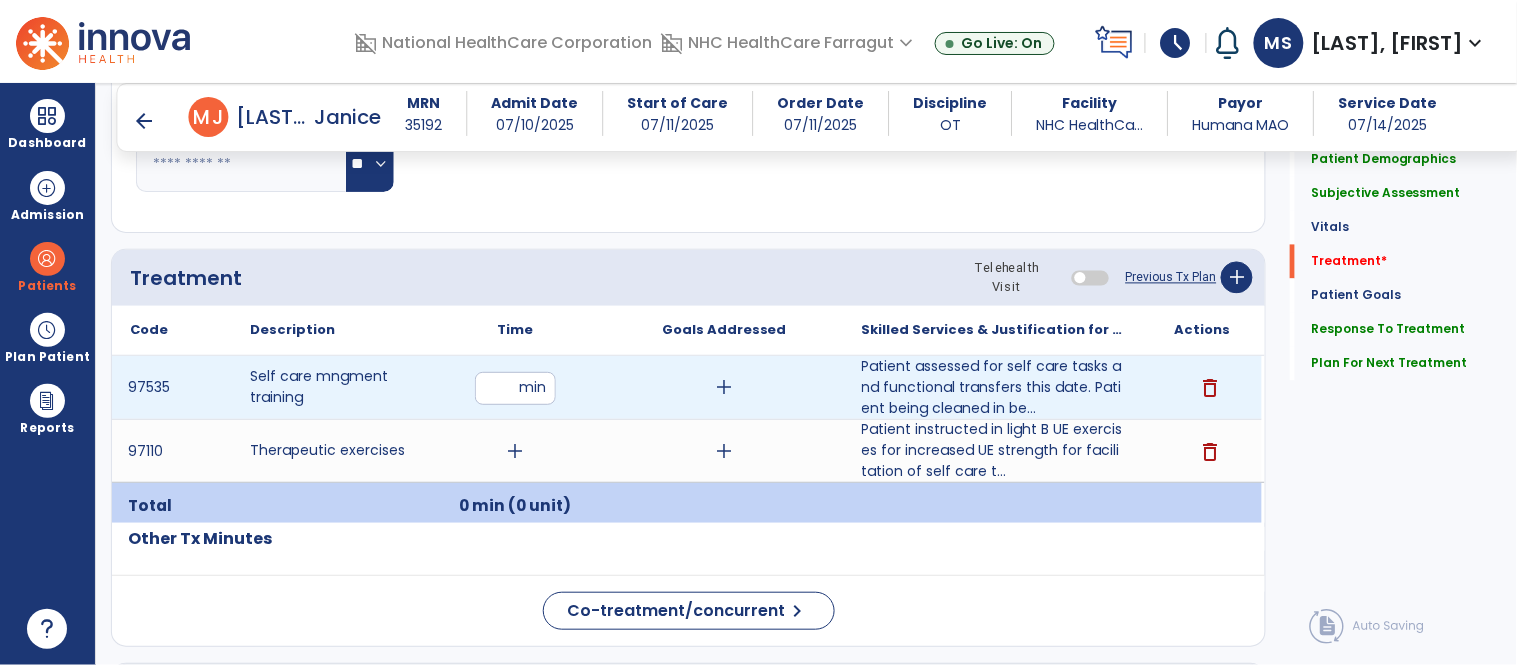 type on "**" 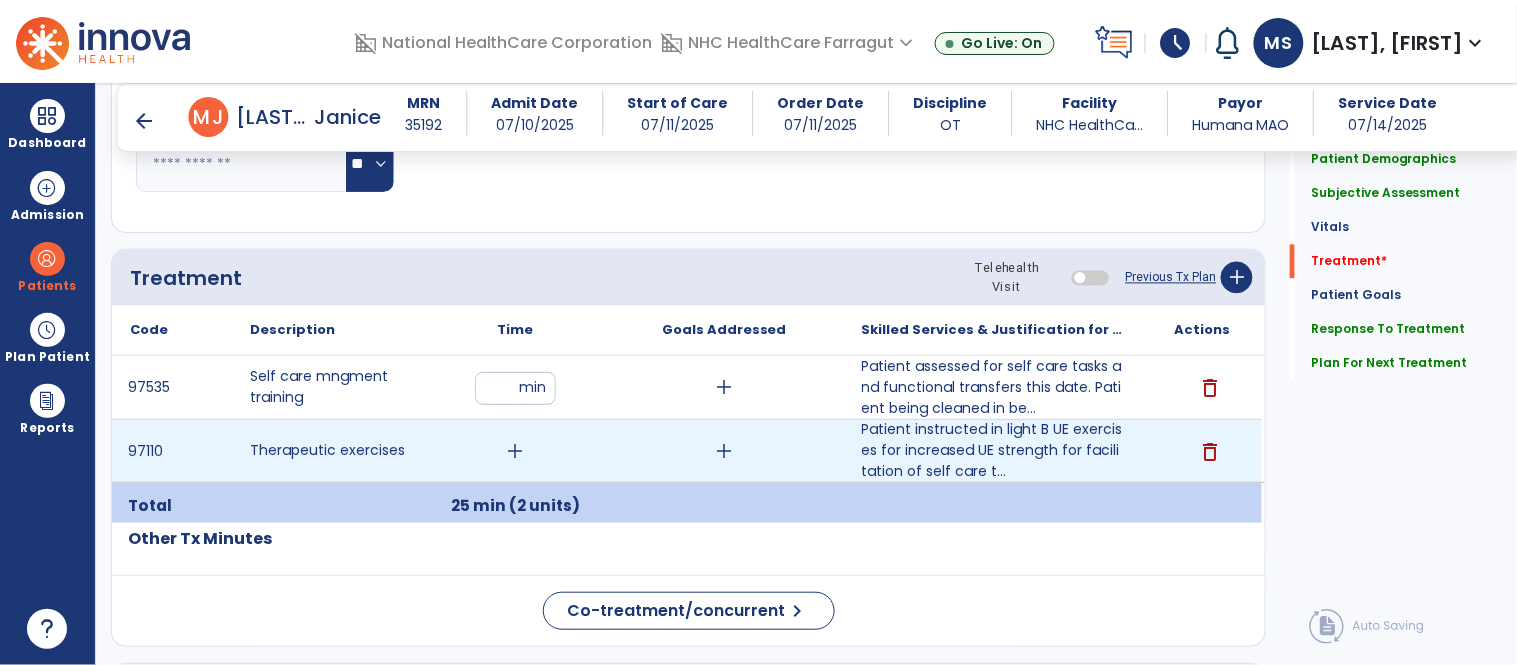 click on "add" at bounding box center (515, 451) 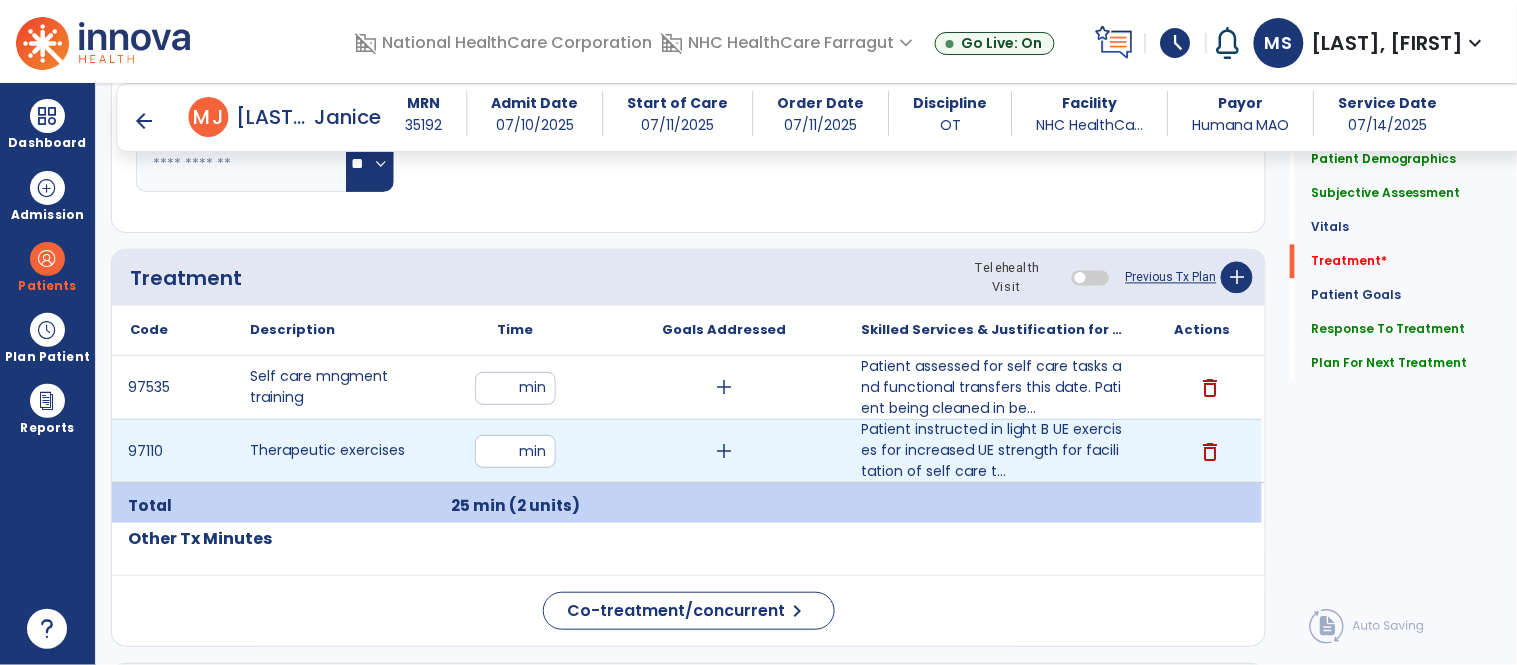 type on "**" 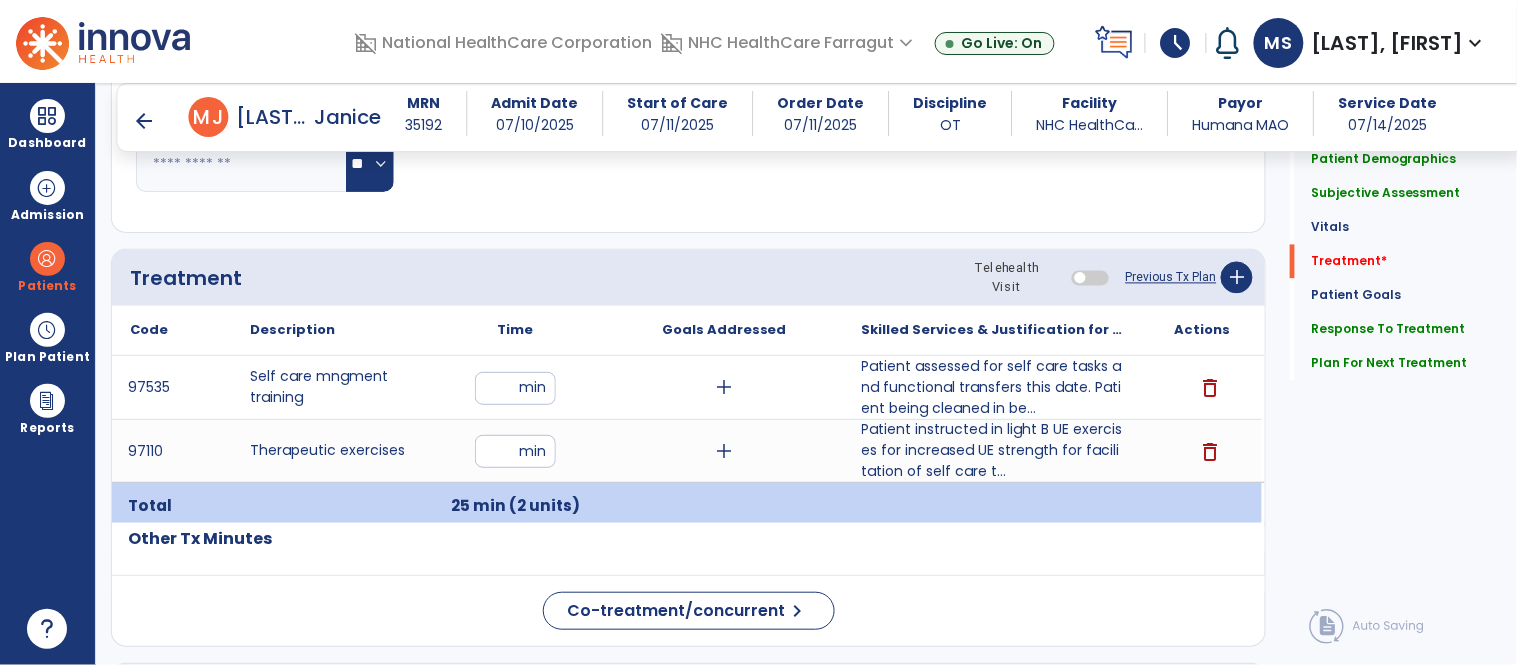 click on "Quick Links  Patient Demographics   Patient Demographics   Subjective Assessment   Subjective Assessment   Vitals   Vitals   Treatment   *  Treatment   *  Patient Goals   Patient Goals   Response To Treatment   Response To Treatment   Plan For Next Treatment   Plan For Next Treatment" 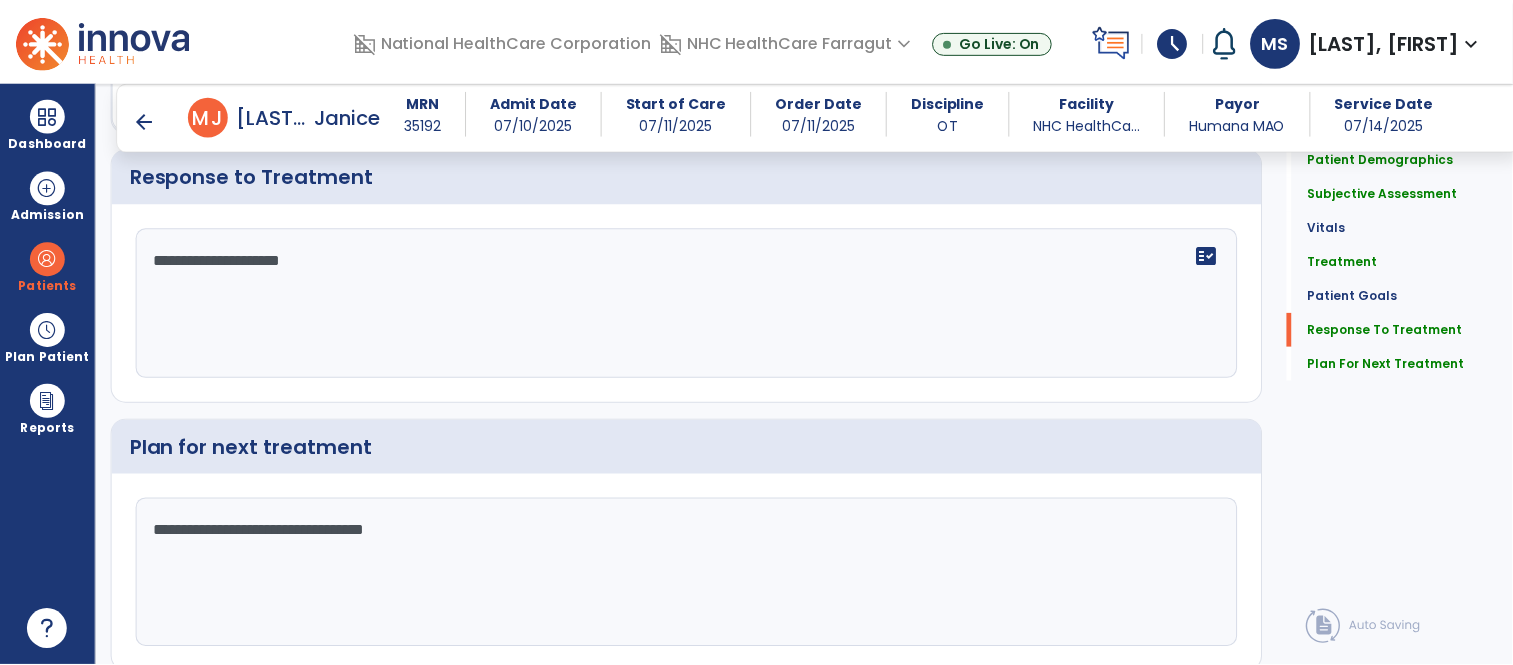 scroll, scrollTop: 2407, scrollLeft: 0, axis: vertical 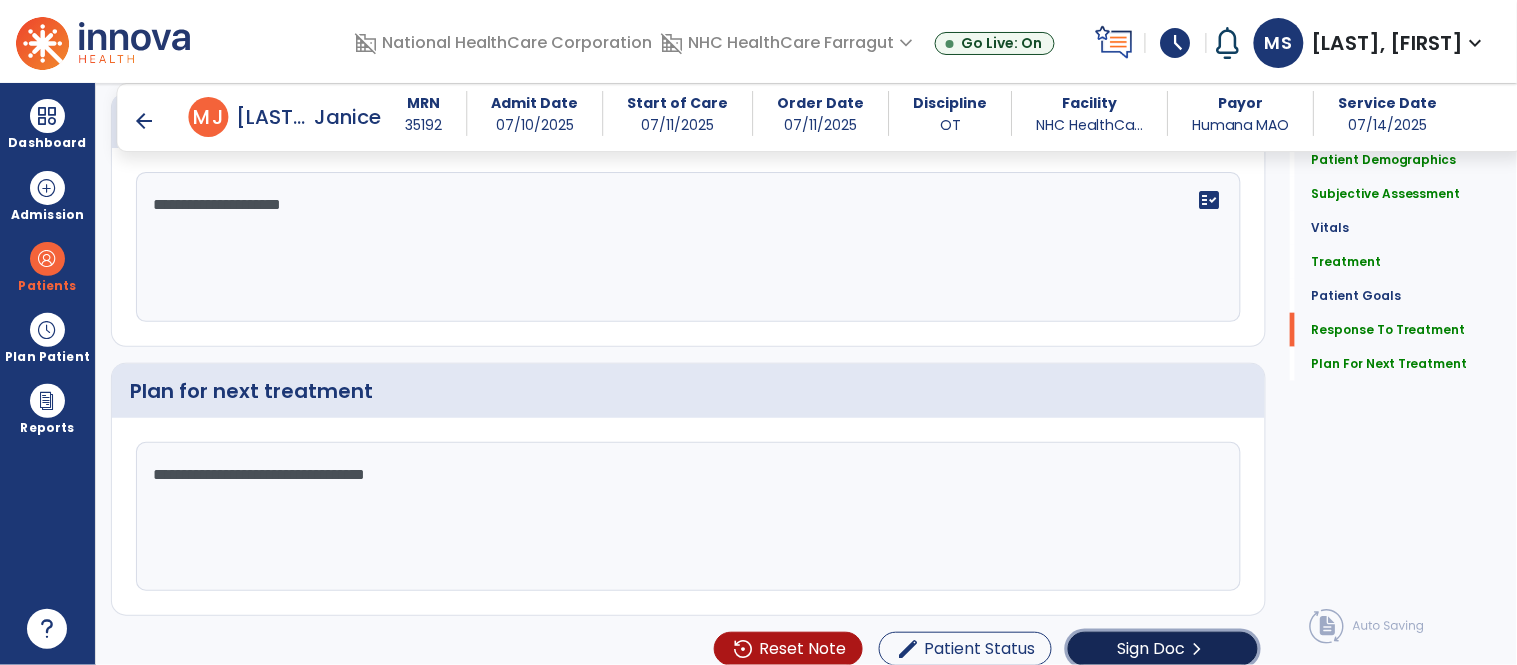 click on "Sign Doc" 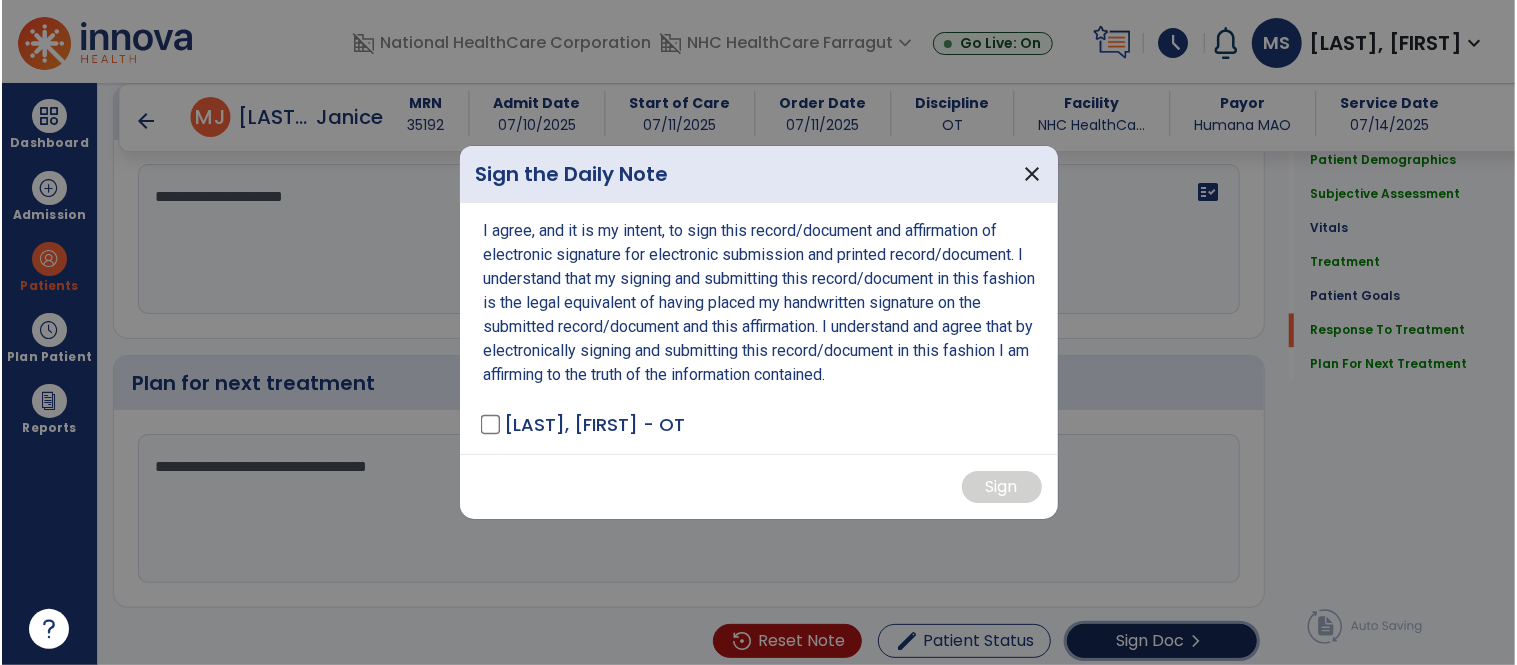 scroll, scrollTop: 2407, scrollLeft: 0, axis: vertical 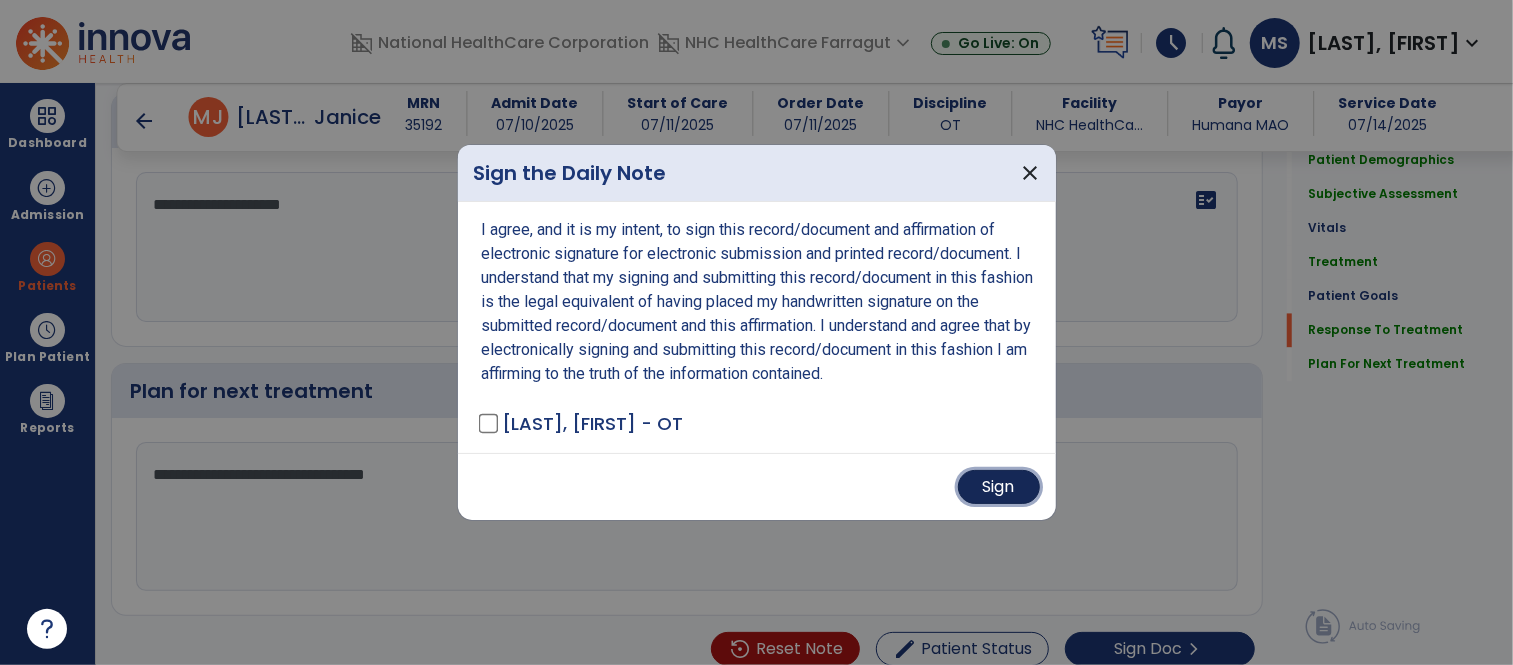 click on "Sign" at bounding box center [999, 487] 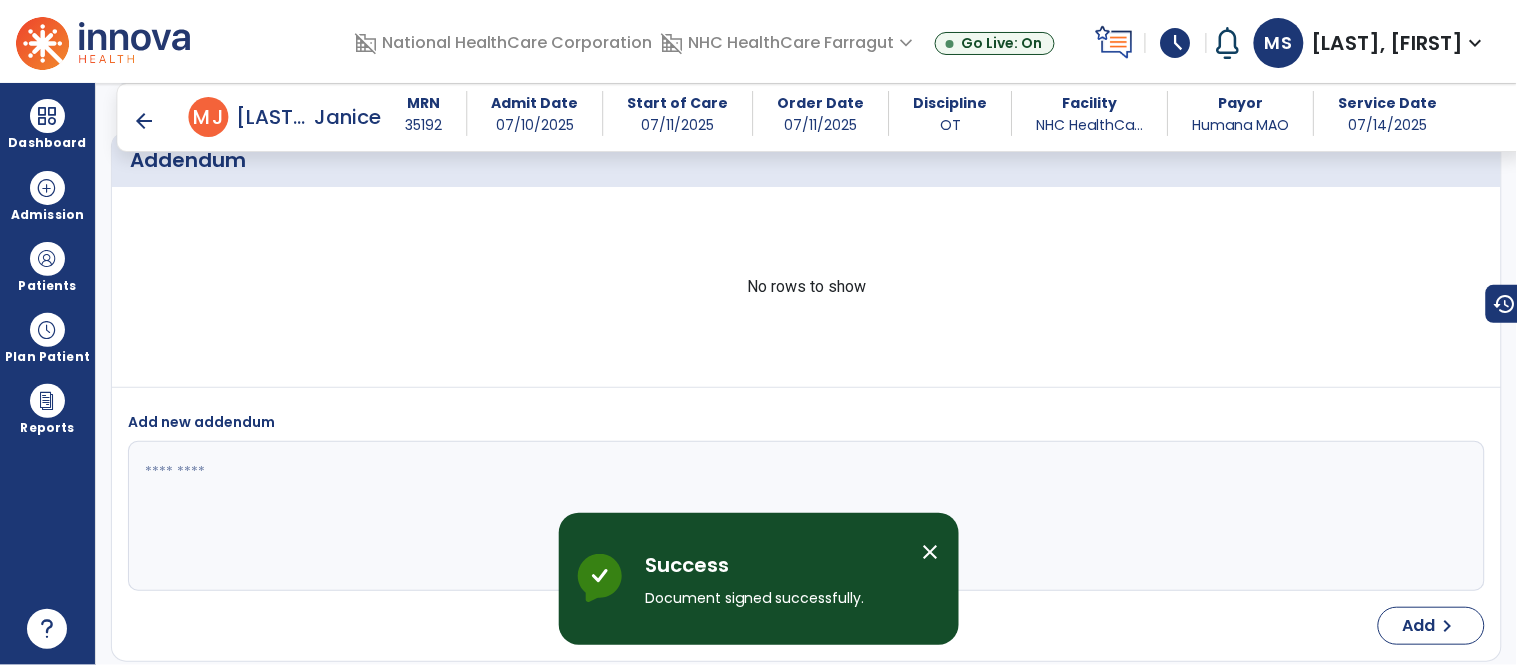 scroll, scrollTop: 3882, scrollLeft: 0, axis: vertical 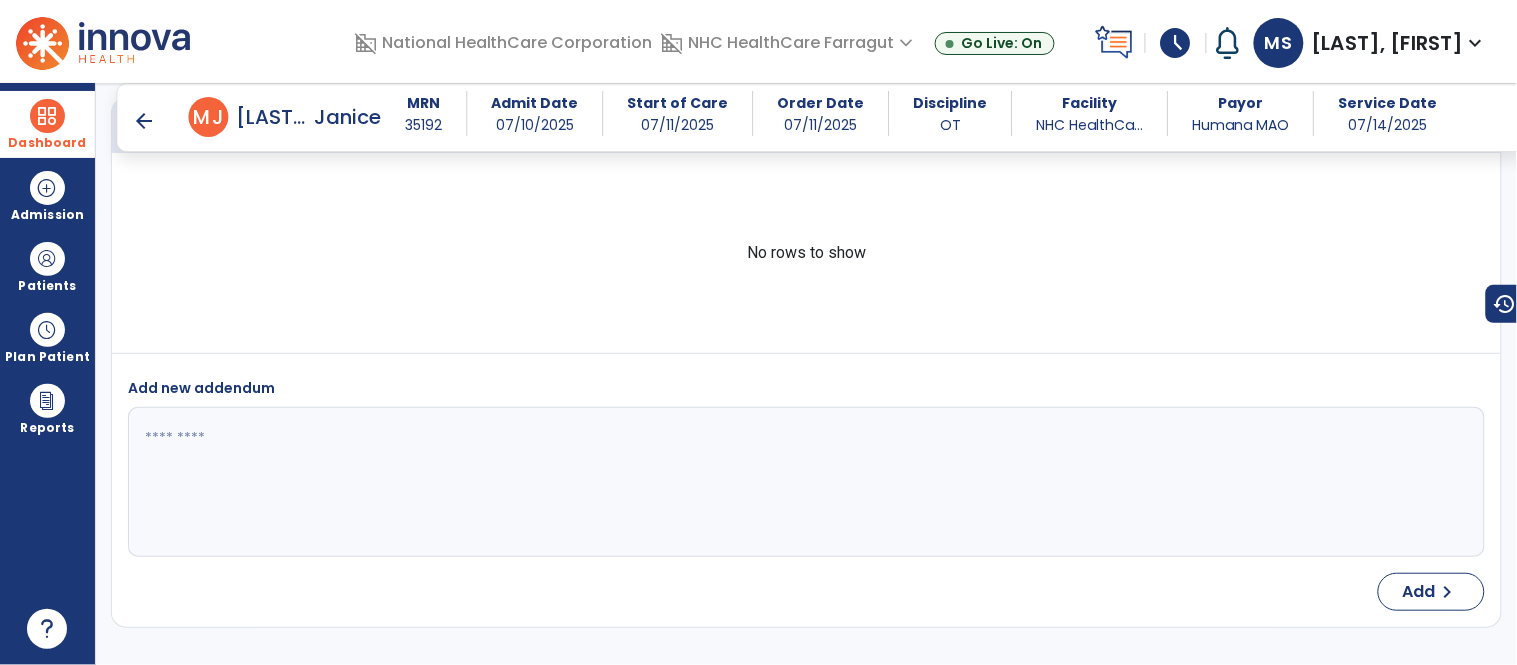 click at bounding box center (47, 116) 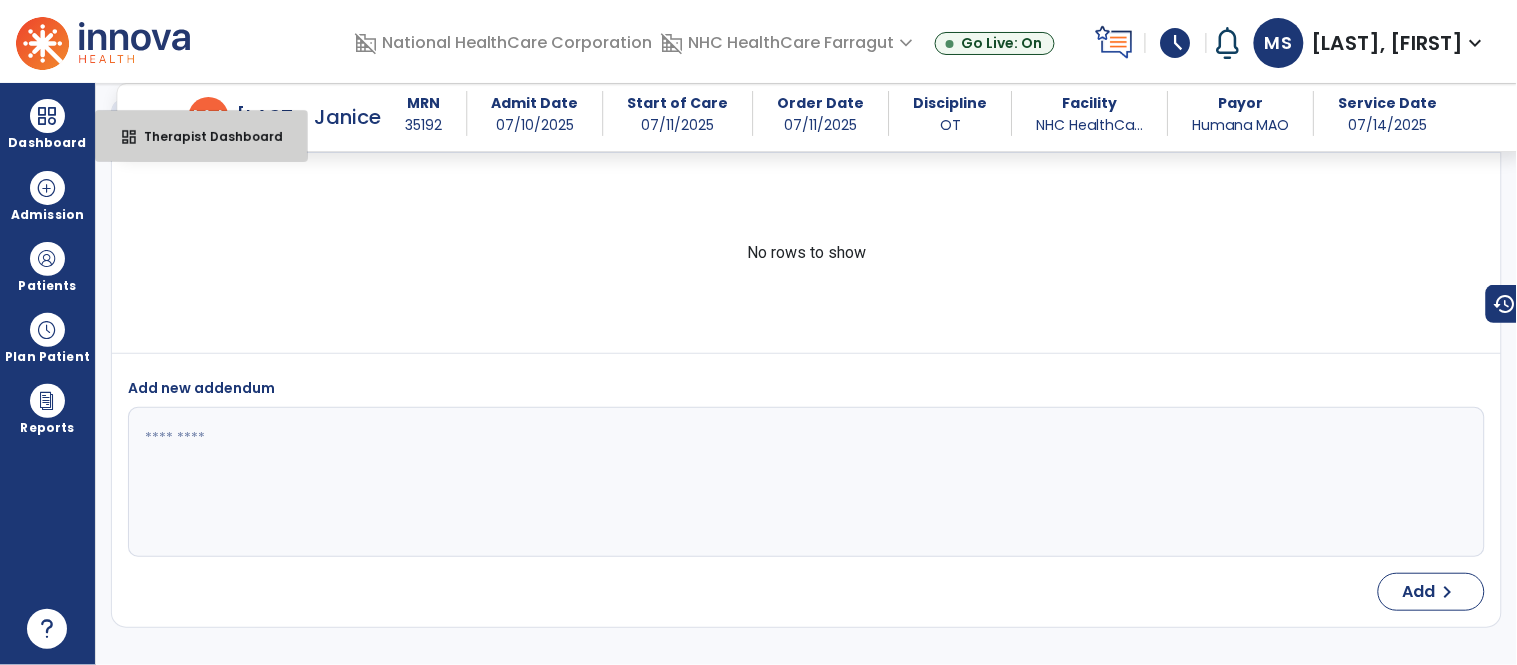 click on "Therapist Dashboard" at bounding box center (205, 136) 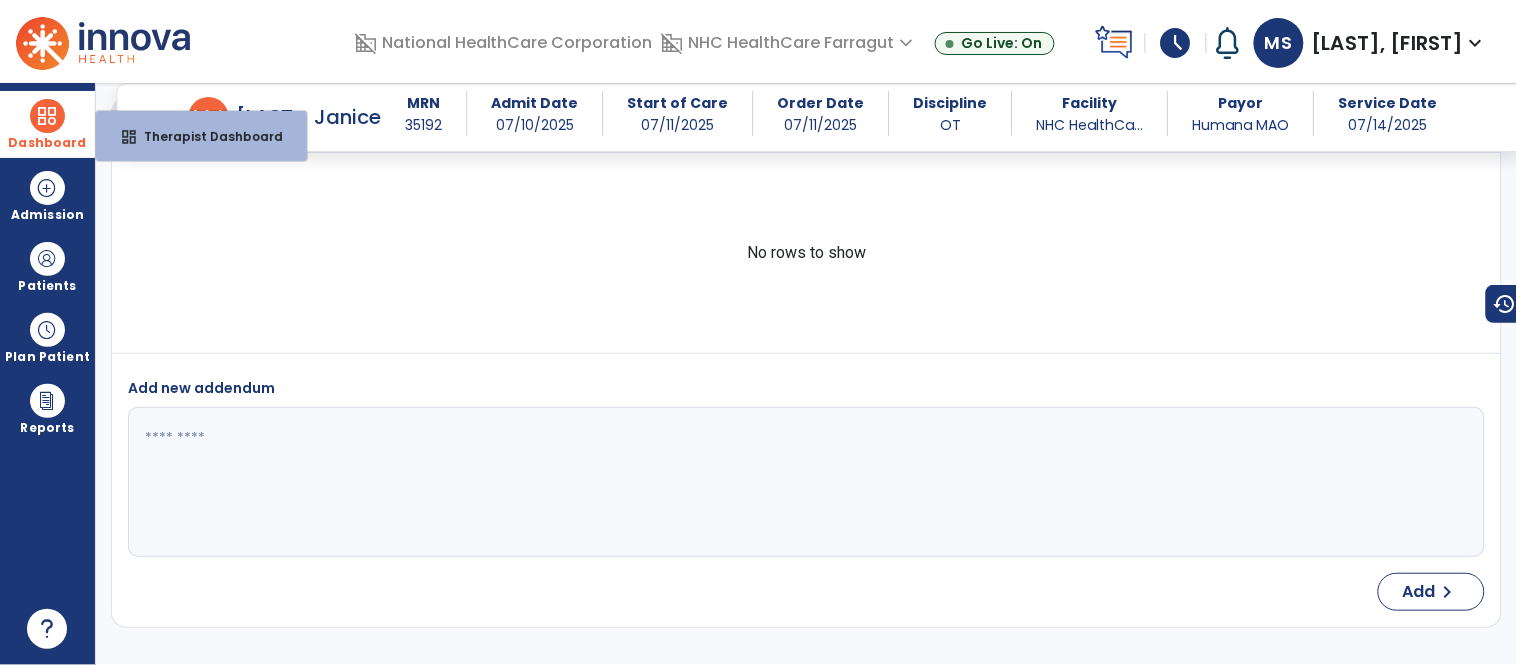 select on "****" 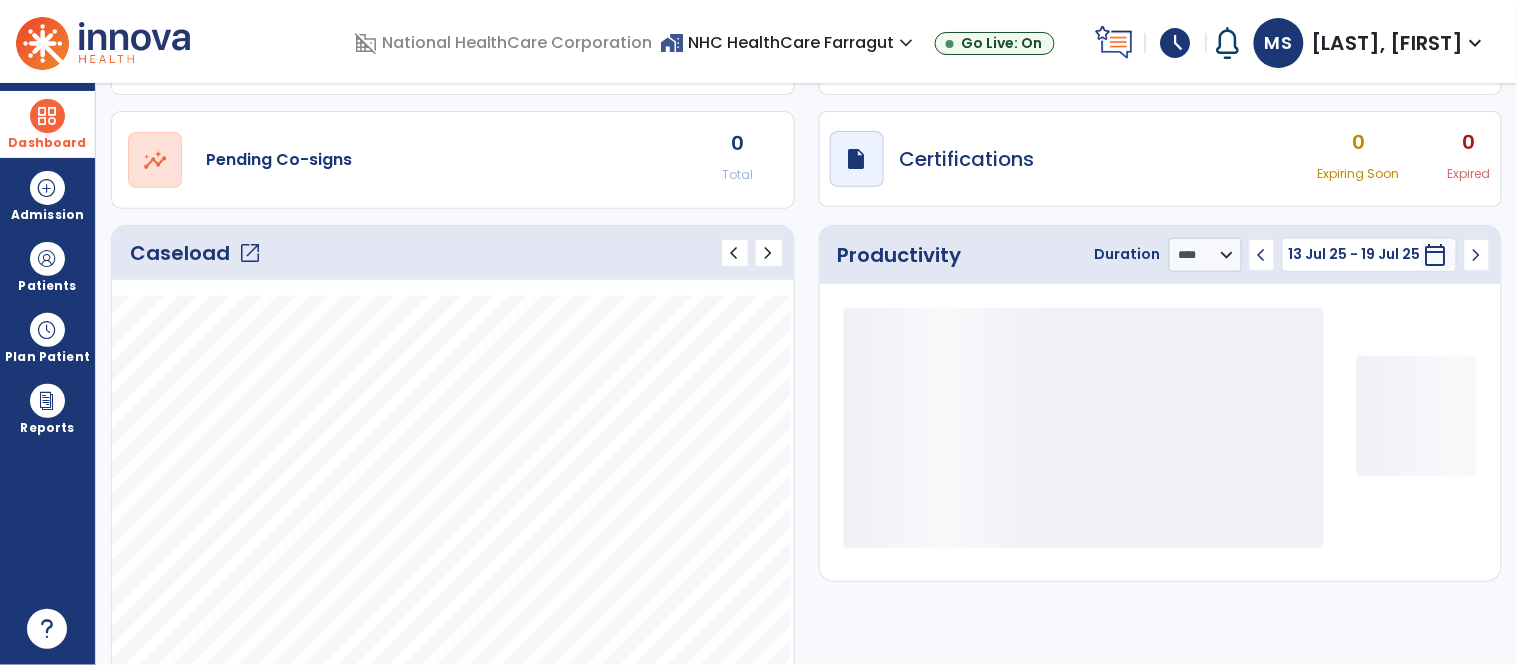 scroll, scrollTop: 144, scrollLeft: 0, axis: vertical 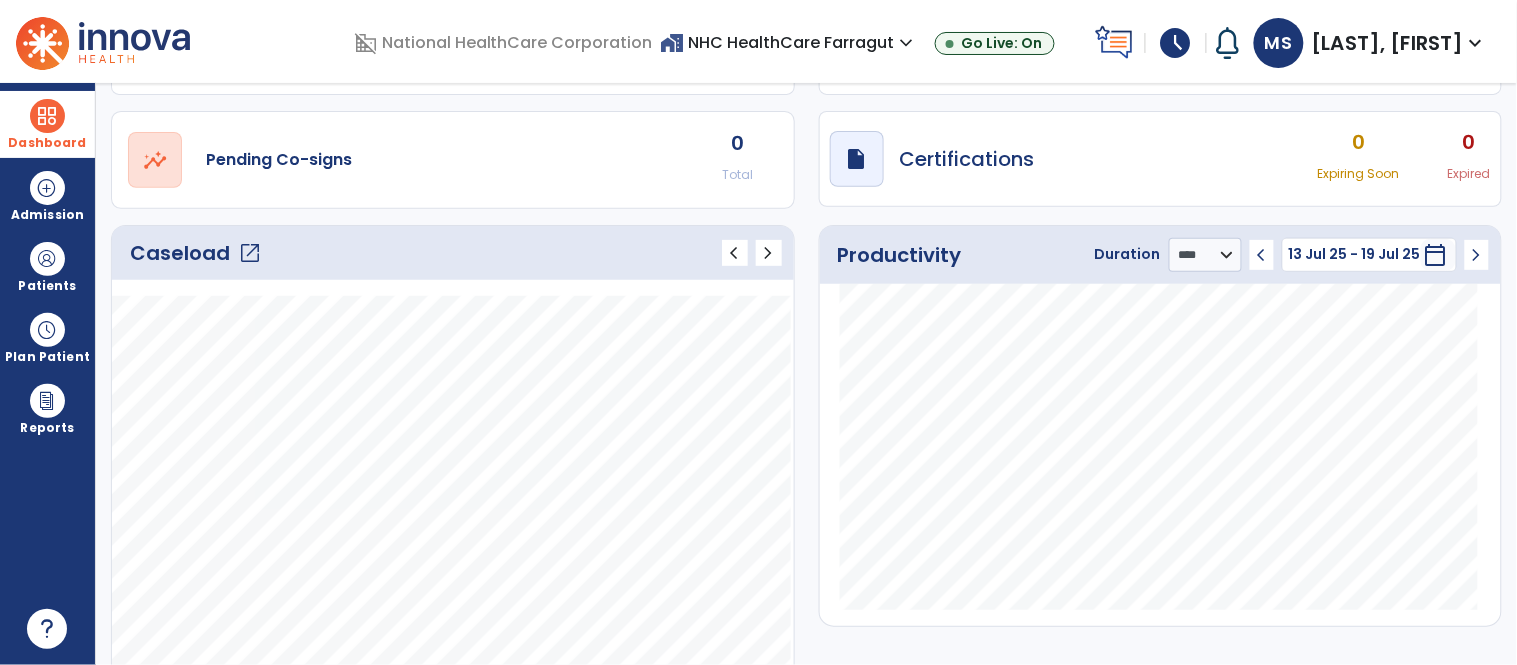 click on "open_in_new" 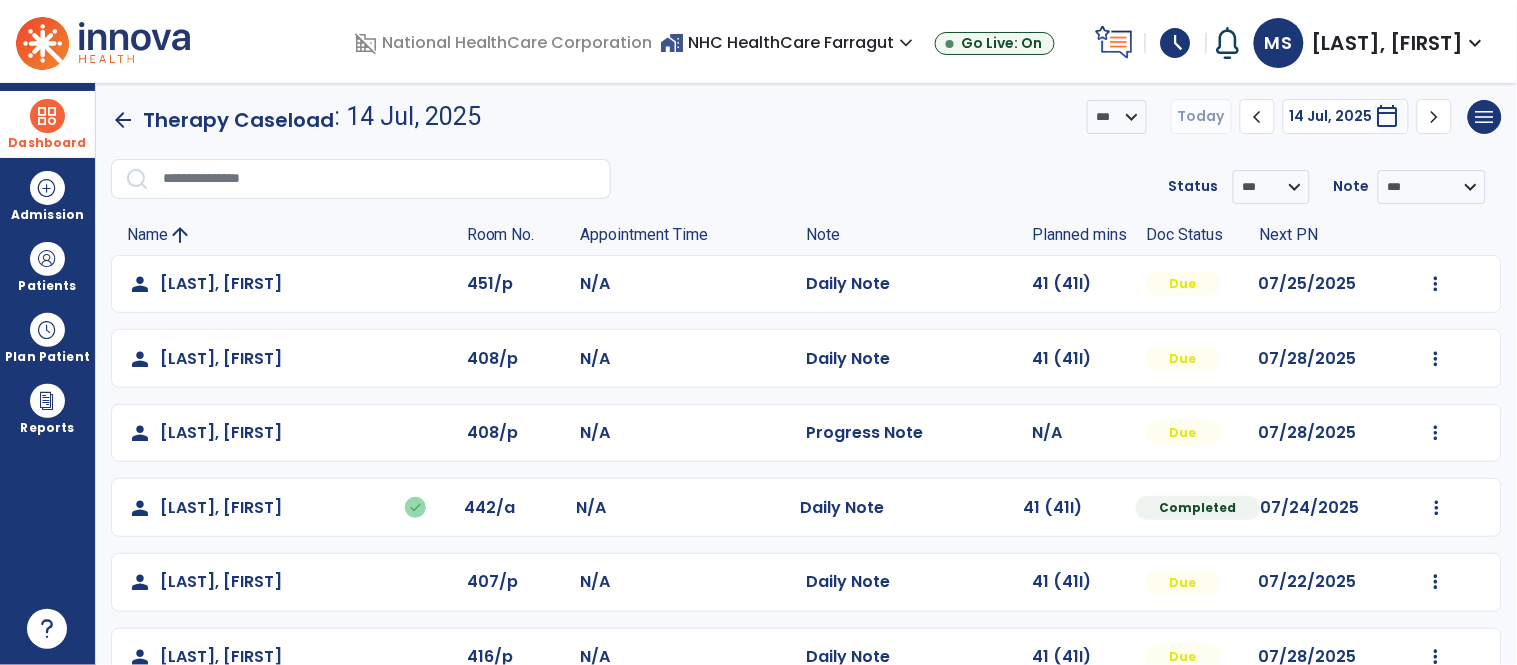 scroll, scrollTop: 196, scrollLeft: 0, axis: vertical 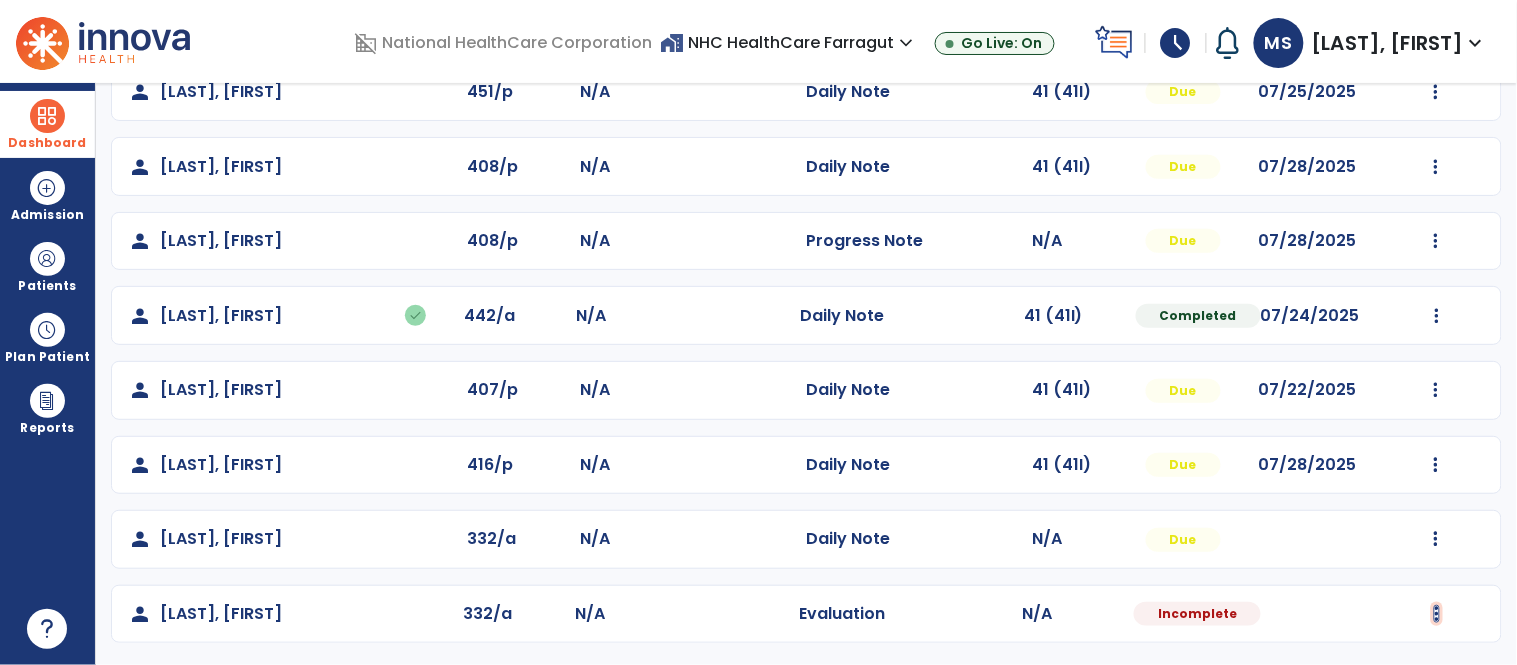 click at bounding box center [1436, 92] 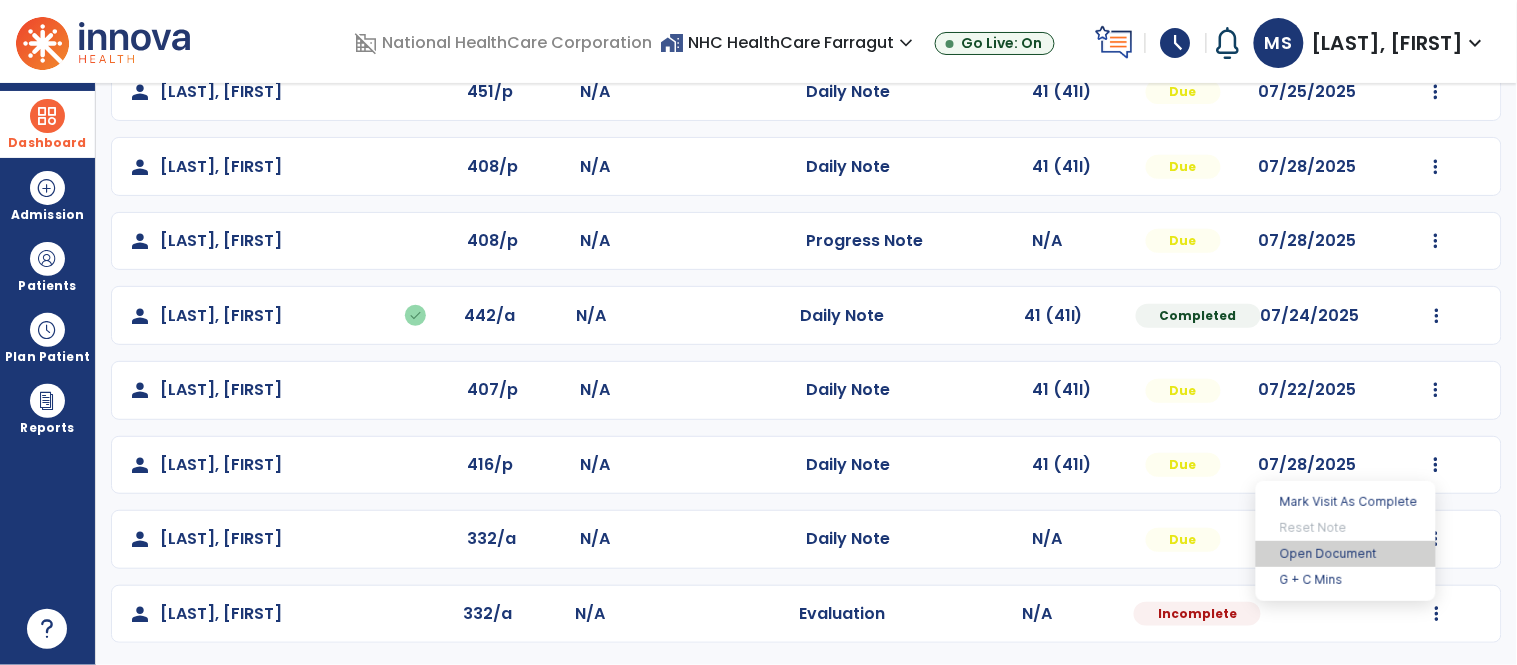 click on "Open Document" at bounding box center (1346, 554) 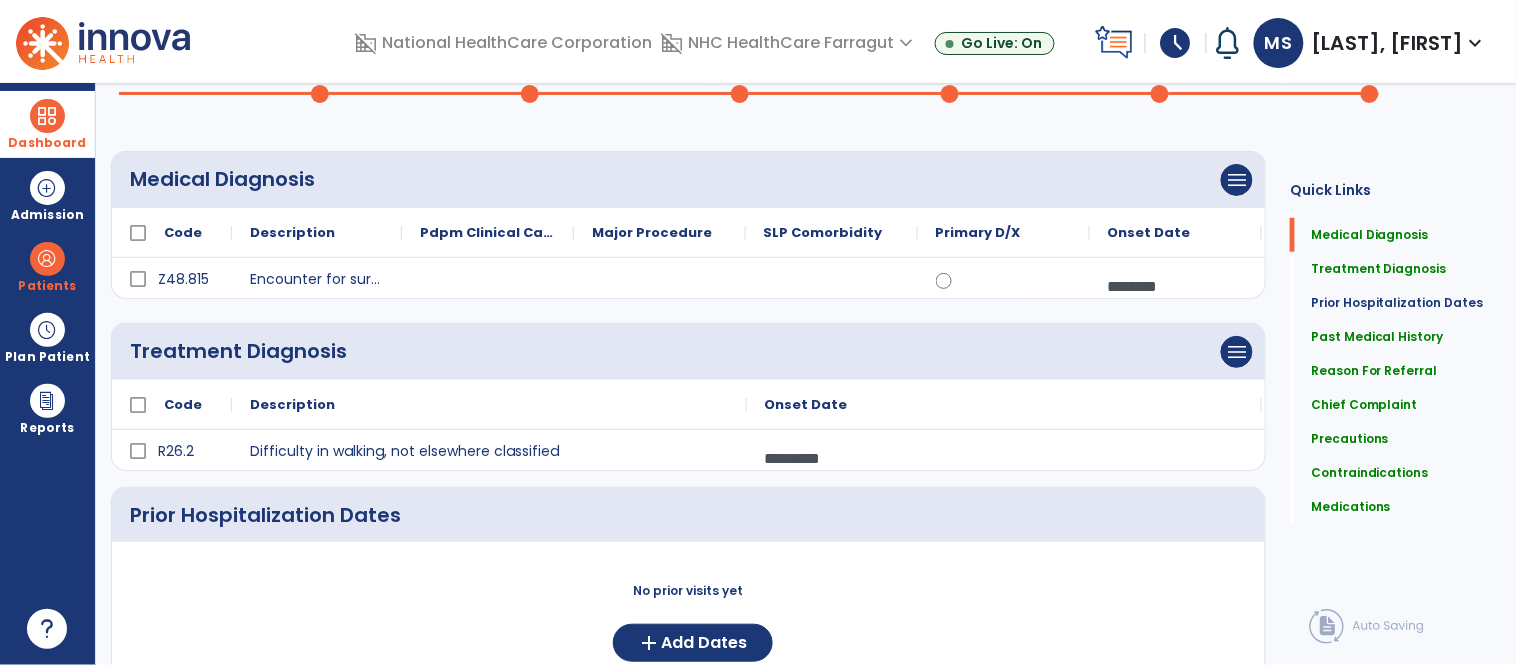 scroll, scrollTop: 0, scrollLeft: 0, axis: both 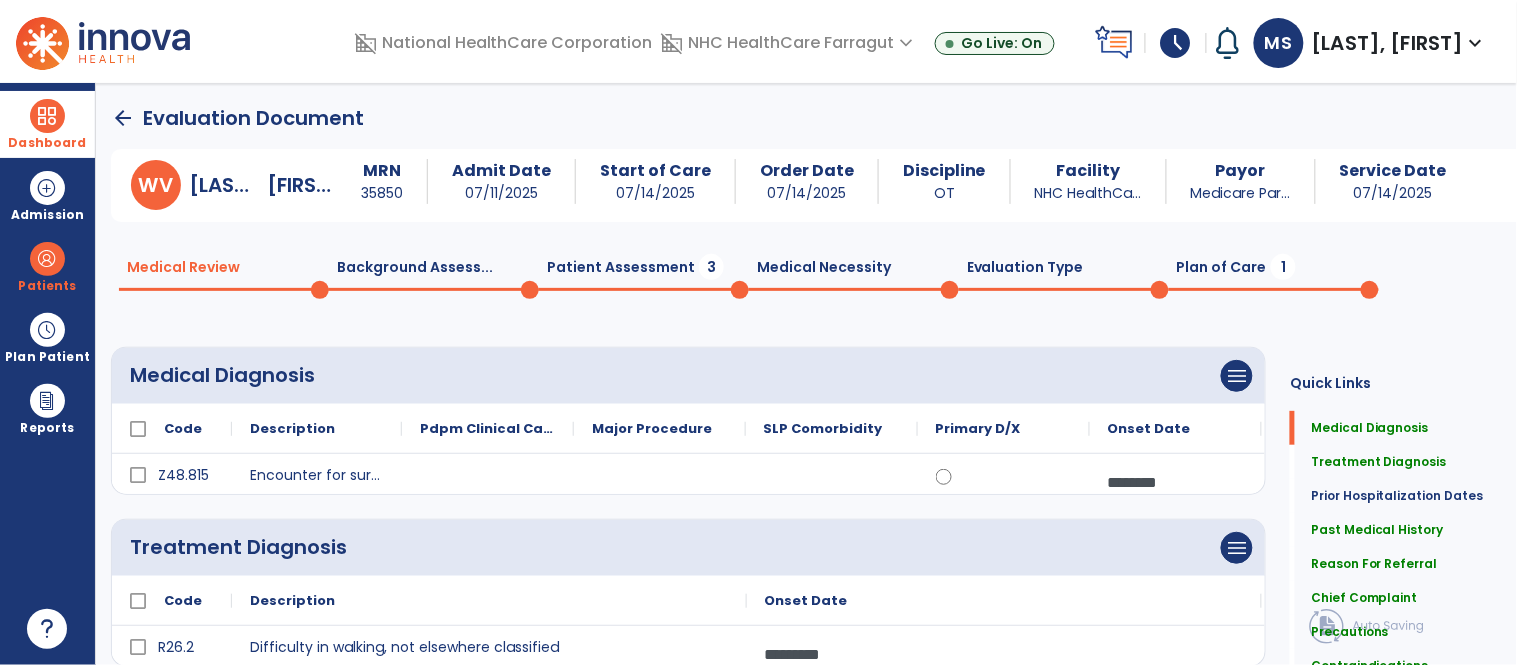 click on "Patient Assessment  3" 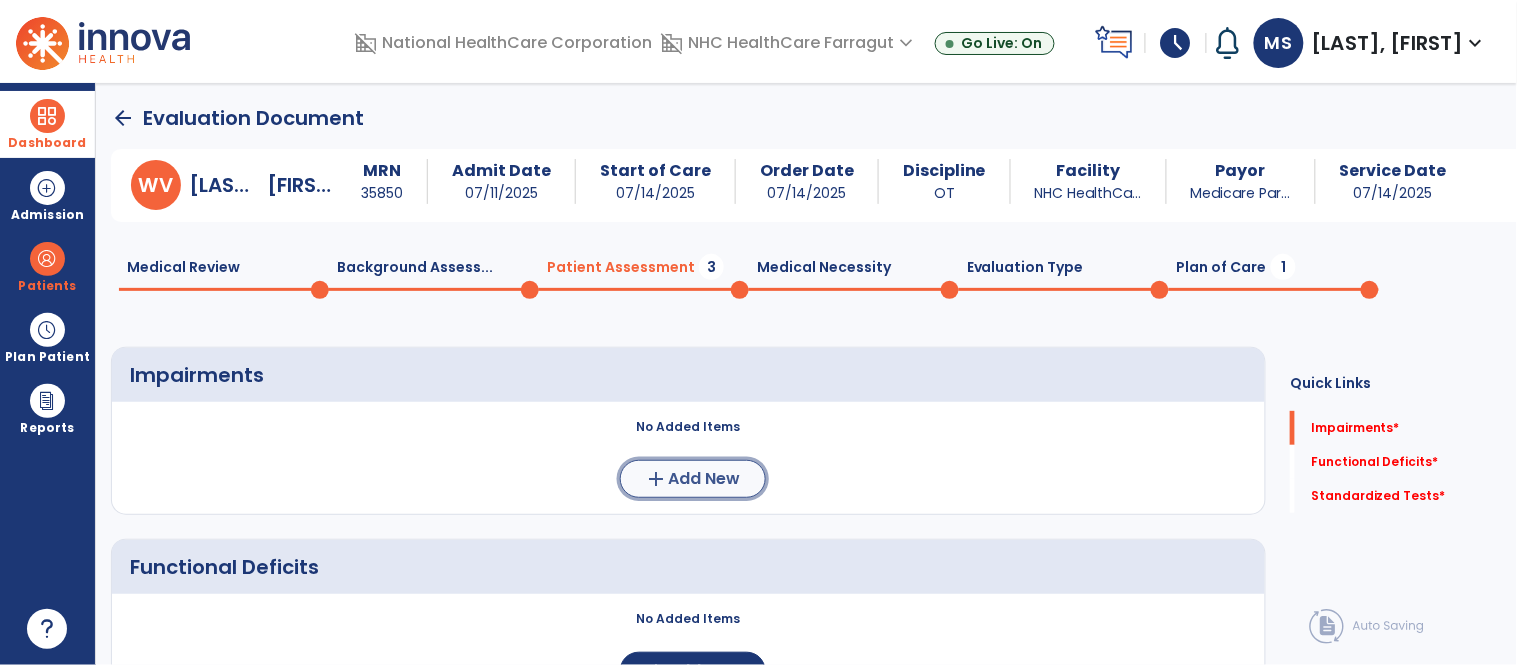 click on "add  Add New" 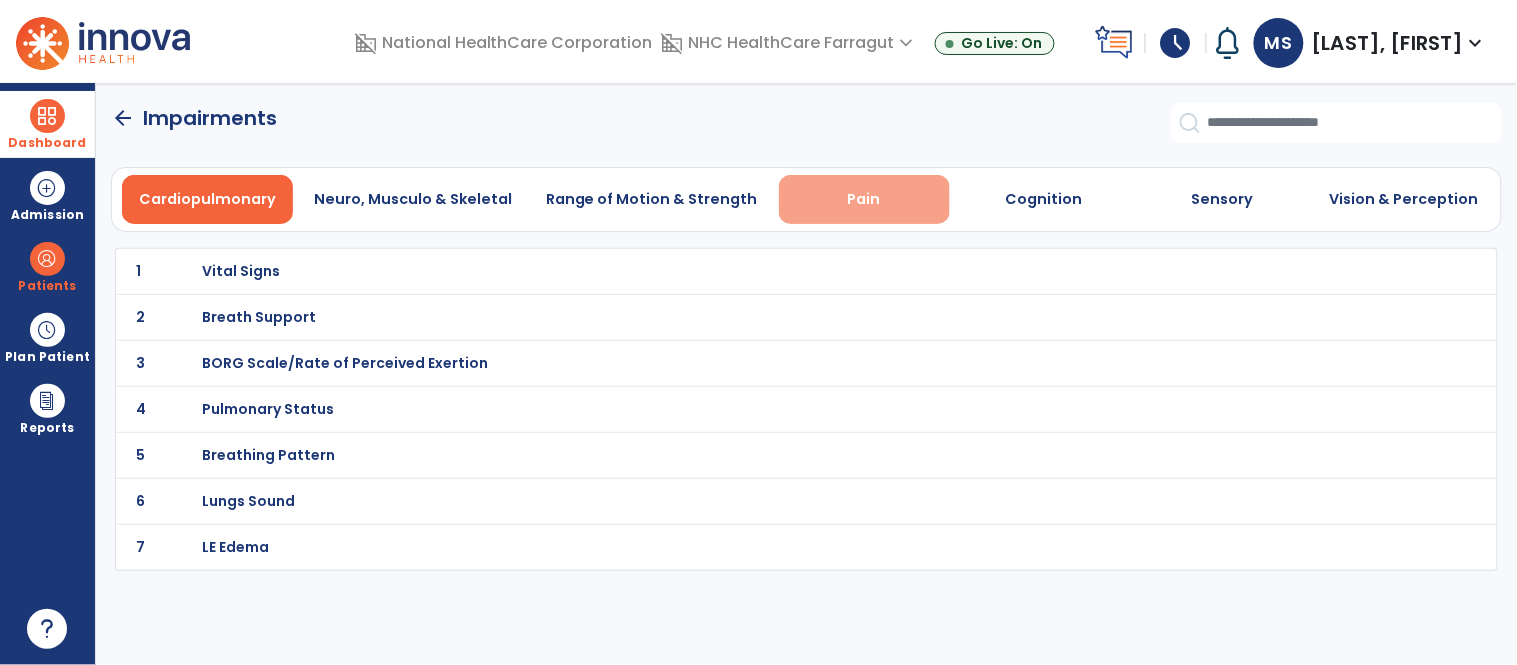 click on "Pain" at bounding box center (864, 199) 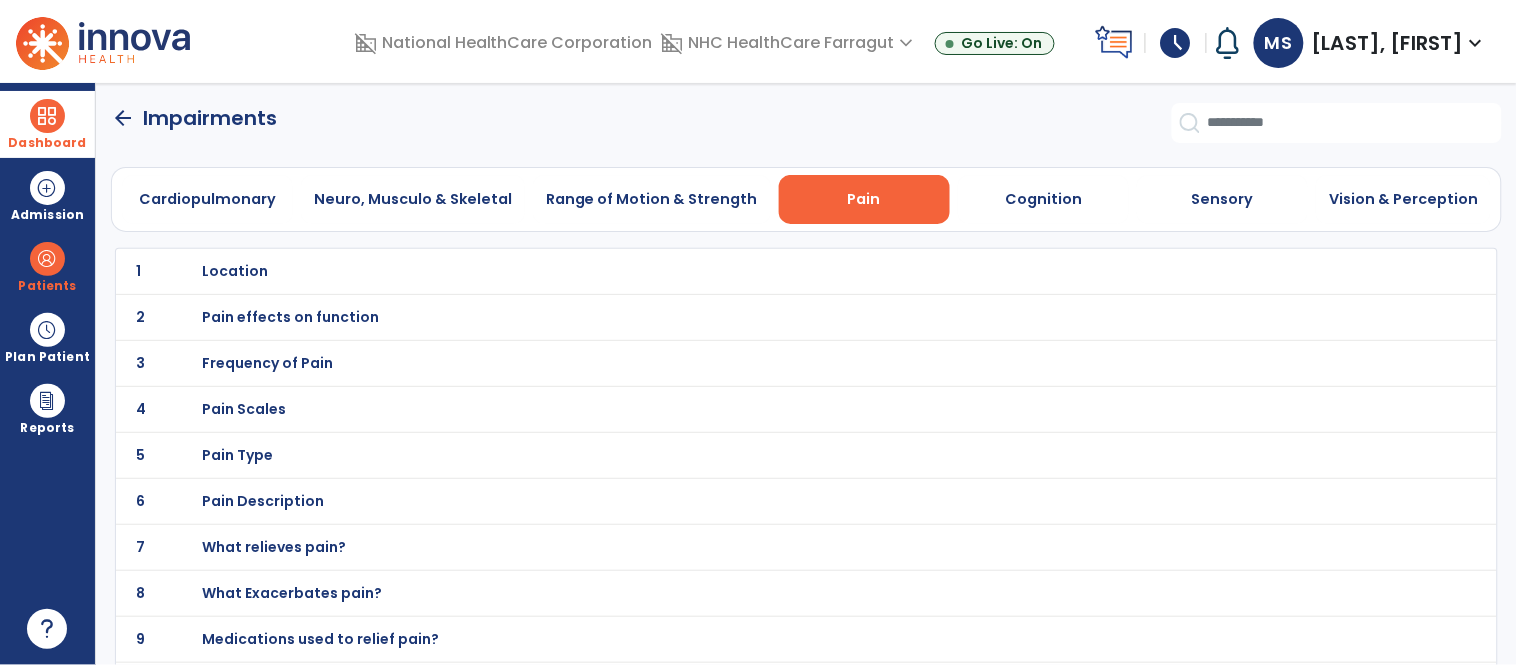 click on "Pain effects on function" at bounding box center [235, 271] 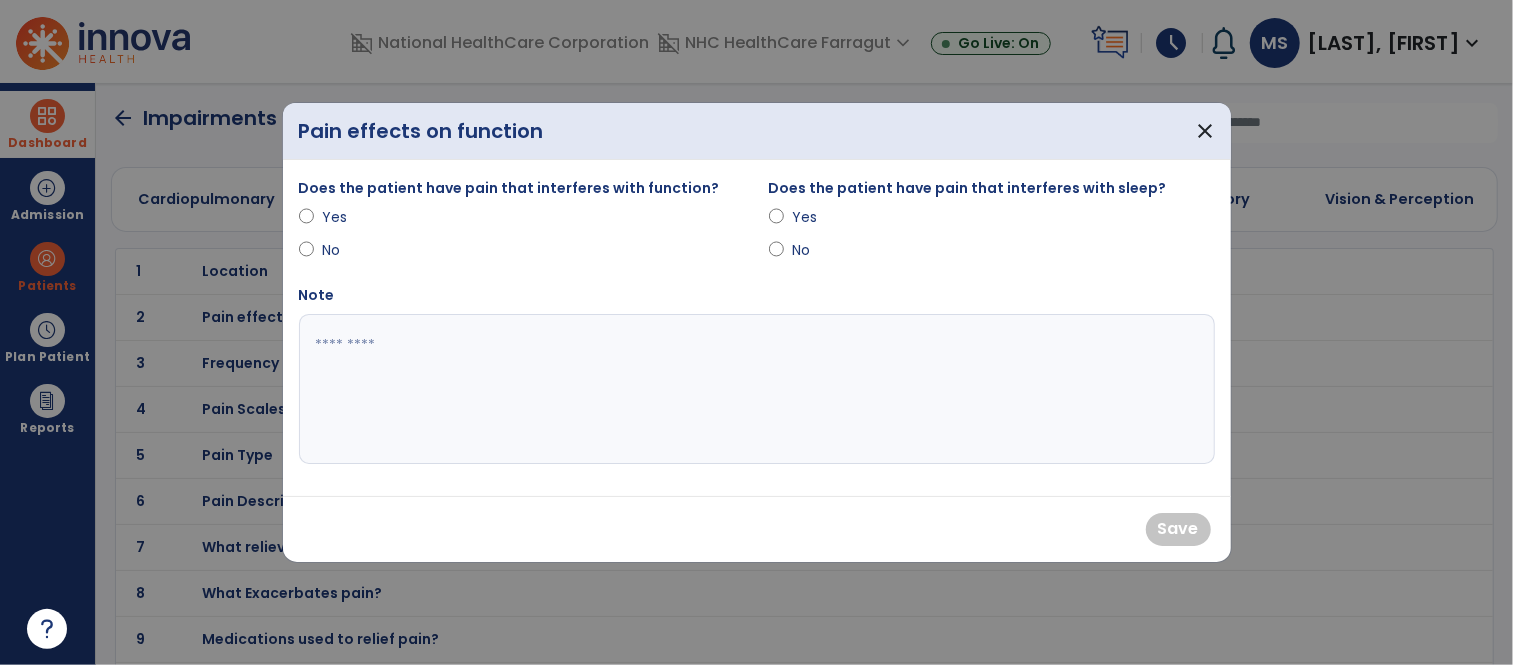 drag, startPoint x: 341, startPoint y: 218, endPoint x: 372, endPoint y: 223, distance: 31.400637 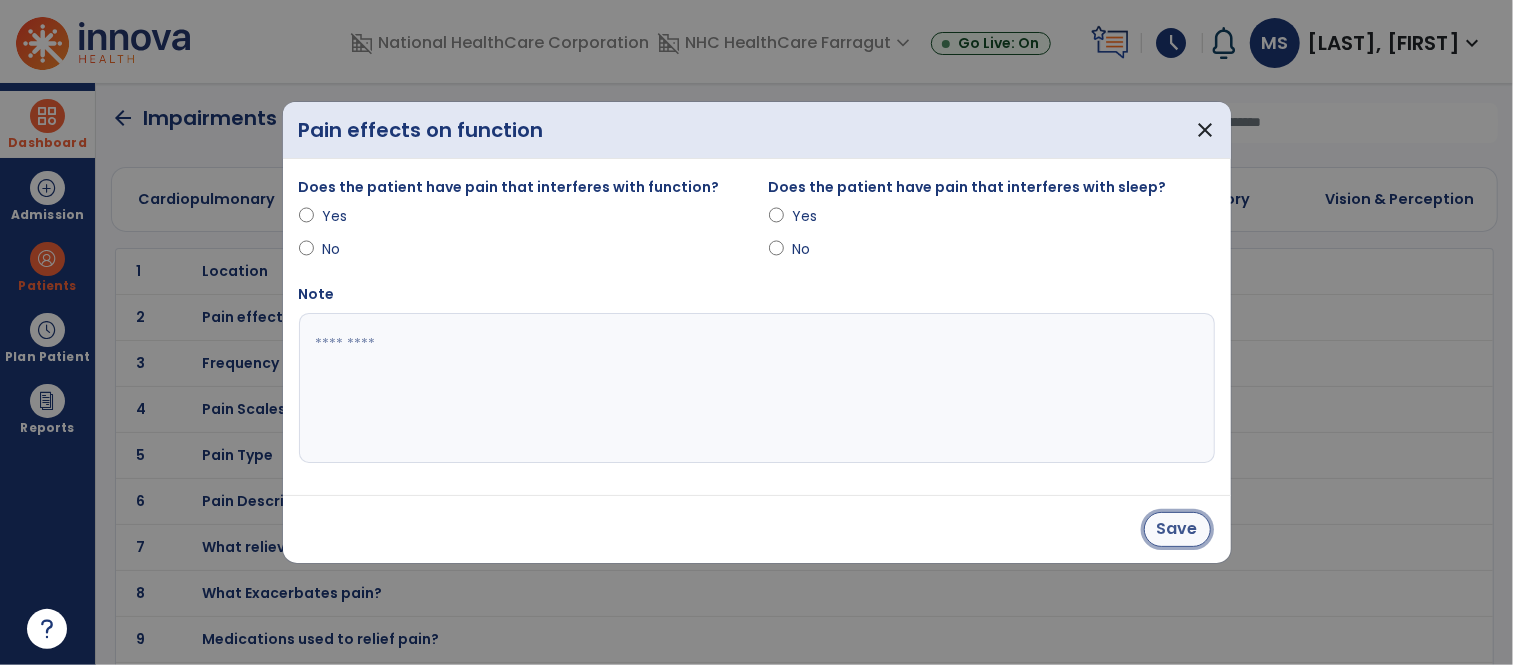 click on "Save" at bounding box center (1177, 529) 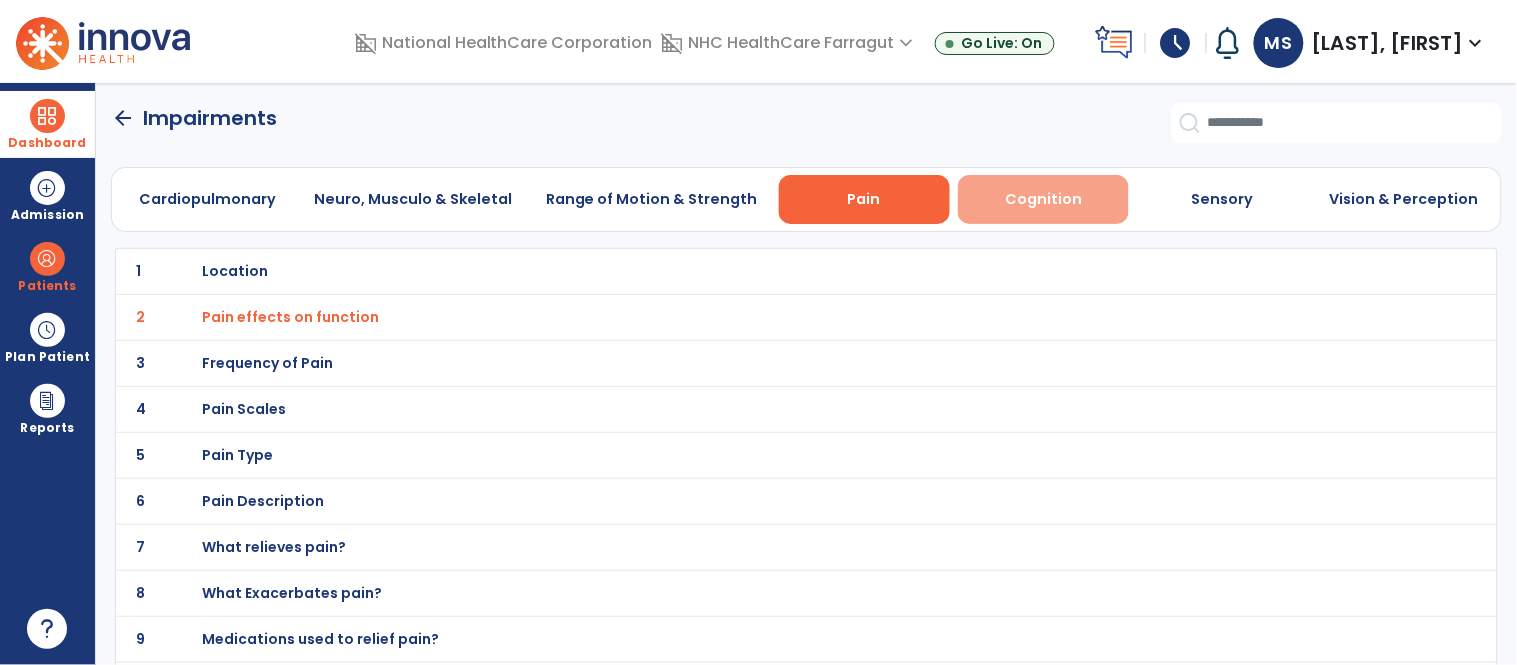 click on "Cognition" at bounding box center (1043, 199) 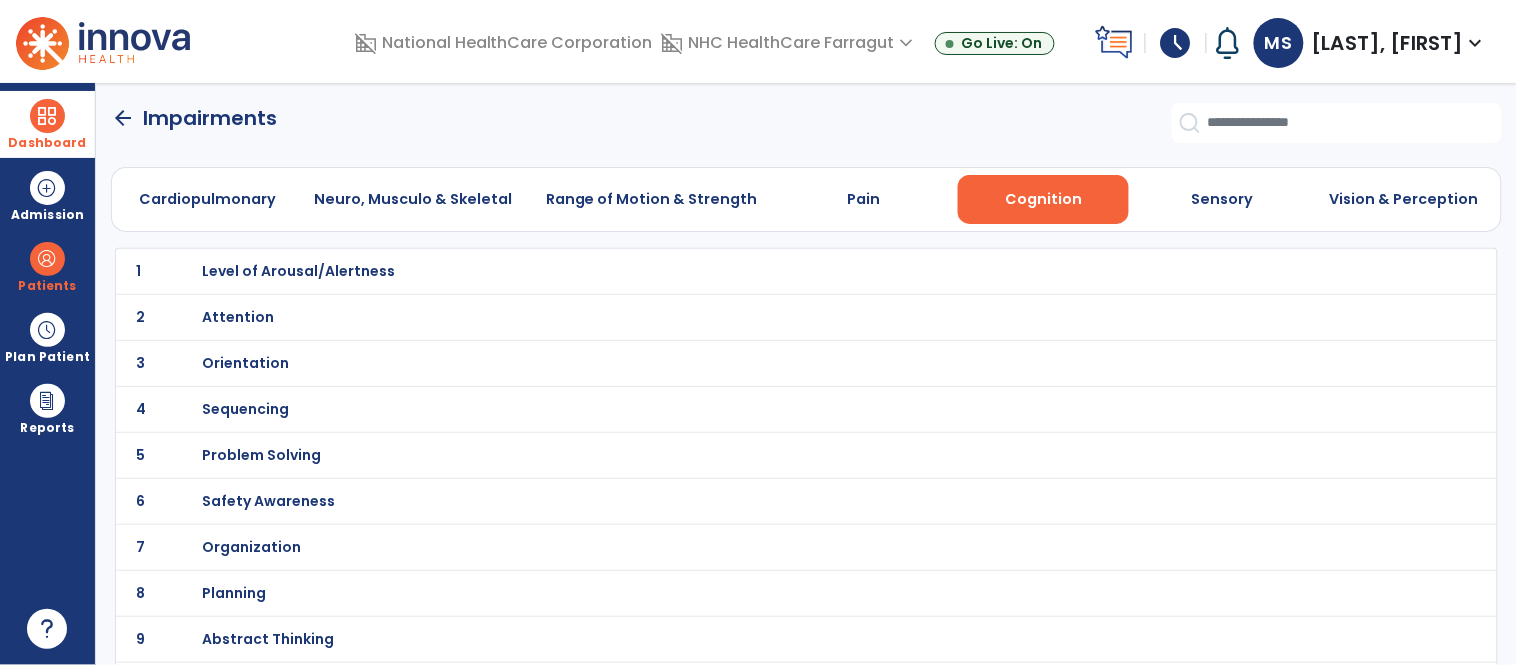 click on "Attention" at bounding box center (298, 271) 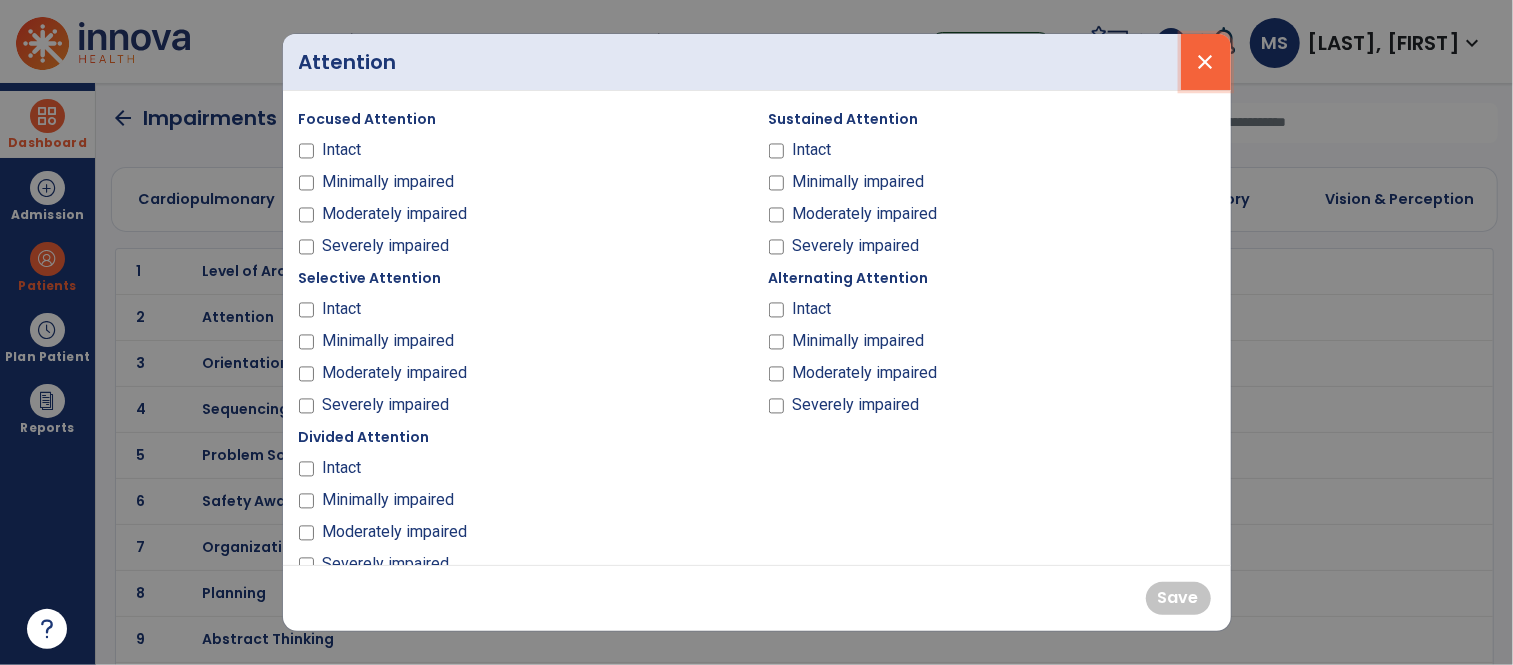 click on "close" at bounding box center [1206, 62] 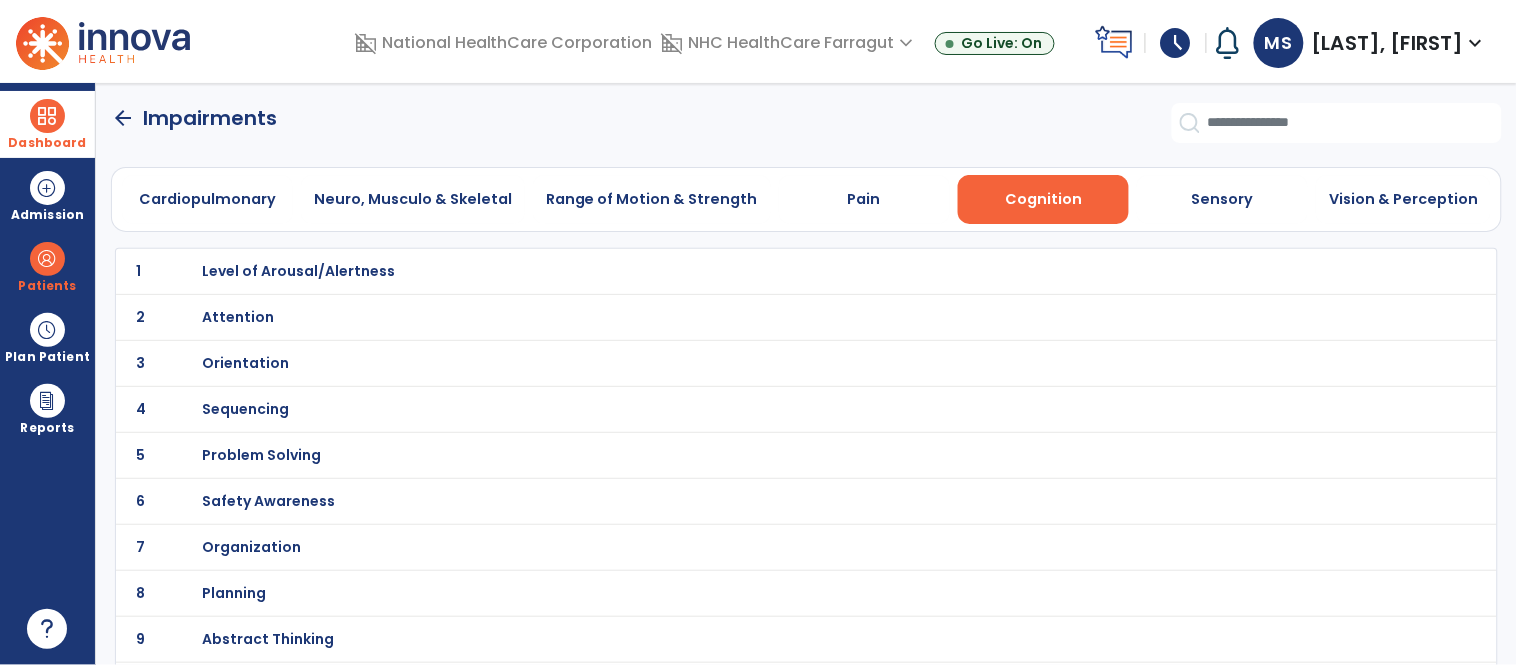 click on "Orientation" at bounding box center [298, 271] 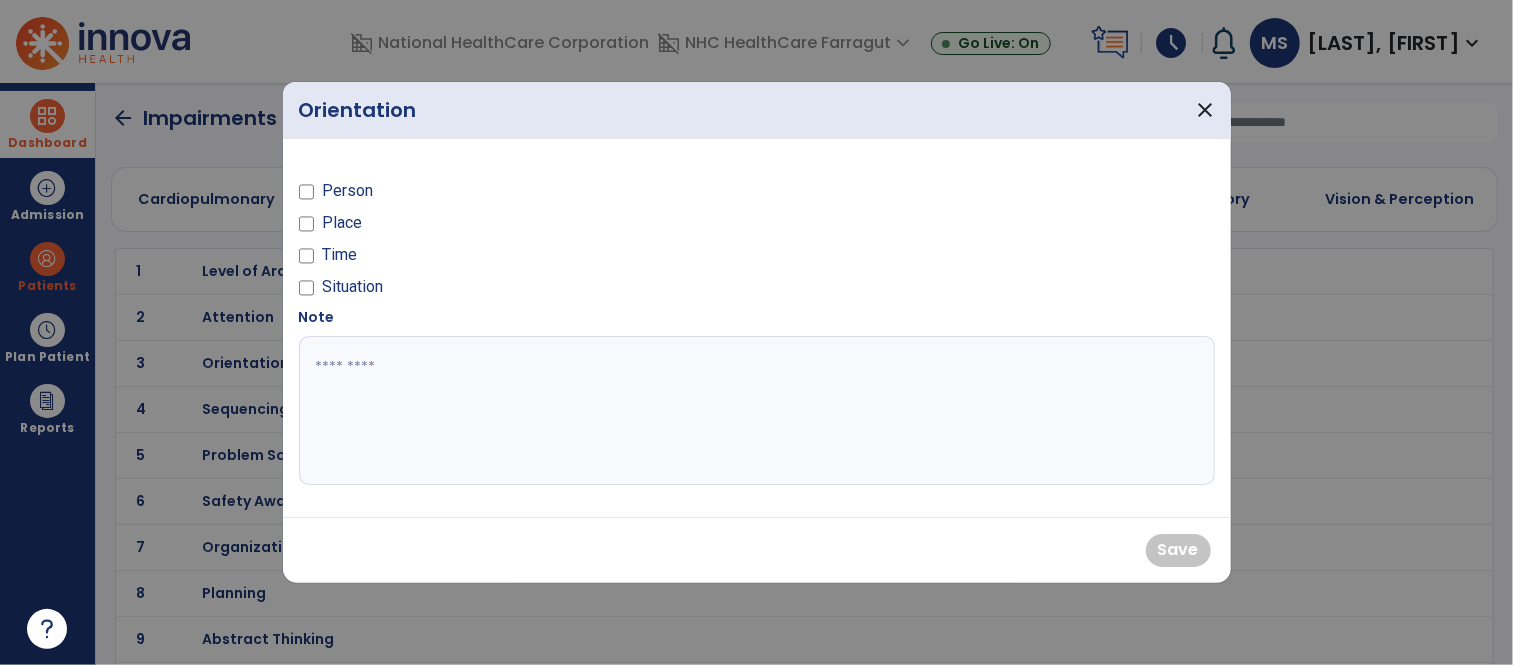 click on "Person" at bounding box center [347, 191] 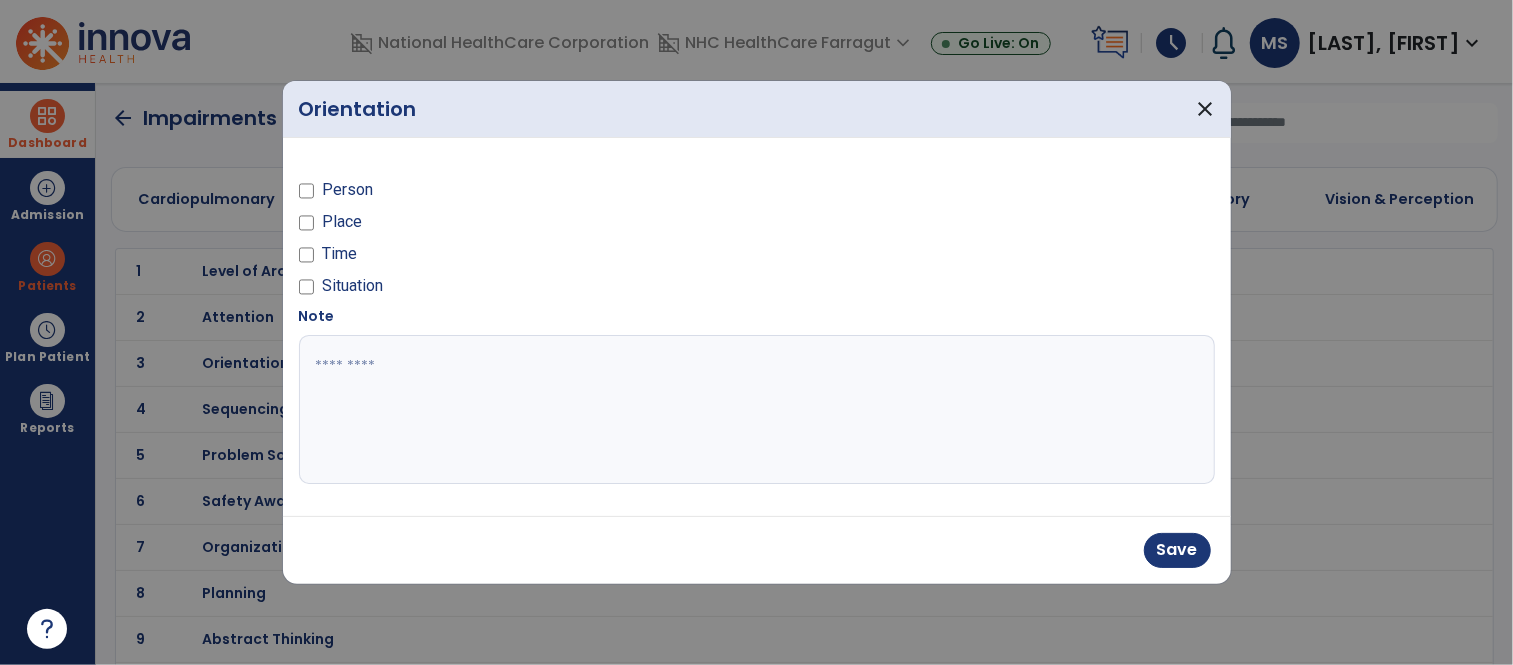 drag, startPoint x: 351, startPoint y: 224, endPoint x: 350, endPoint y: 238, distance: 14.035668 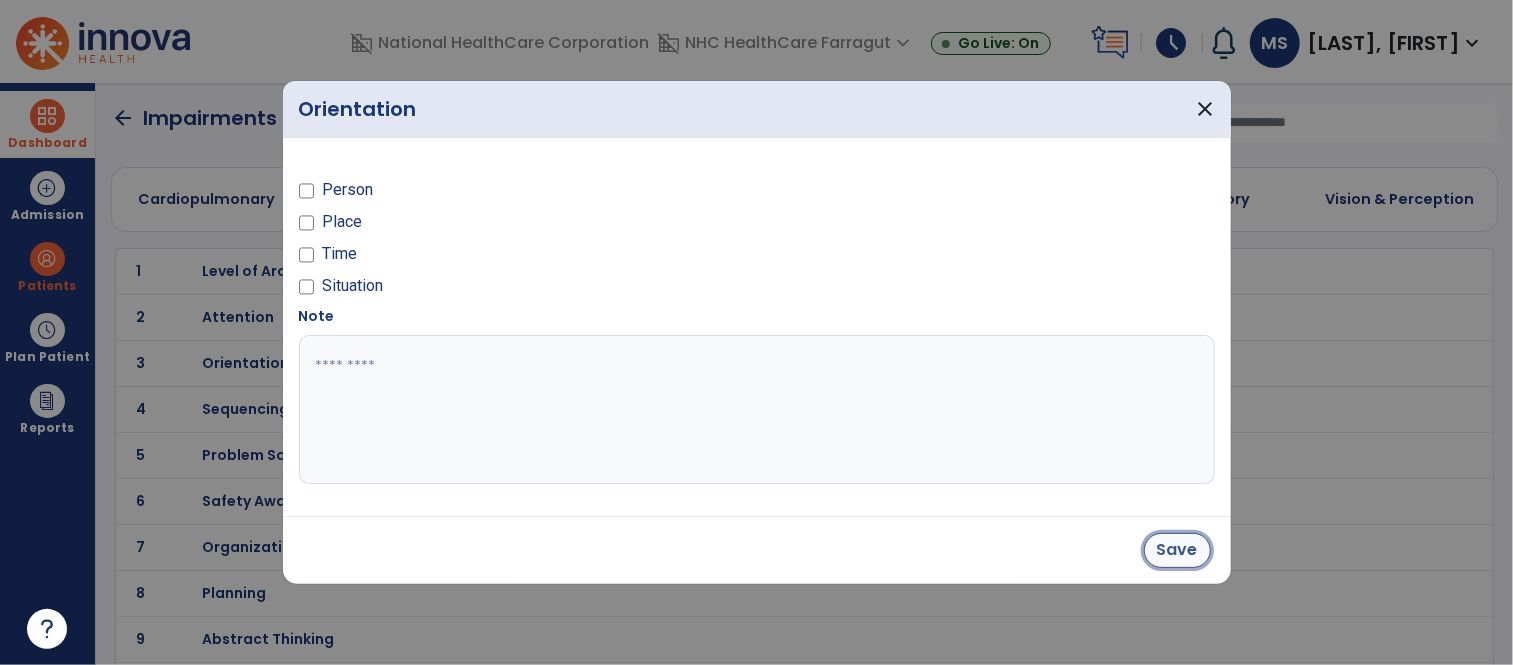 click on "Save" at bounding box center [1177, 550] 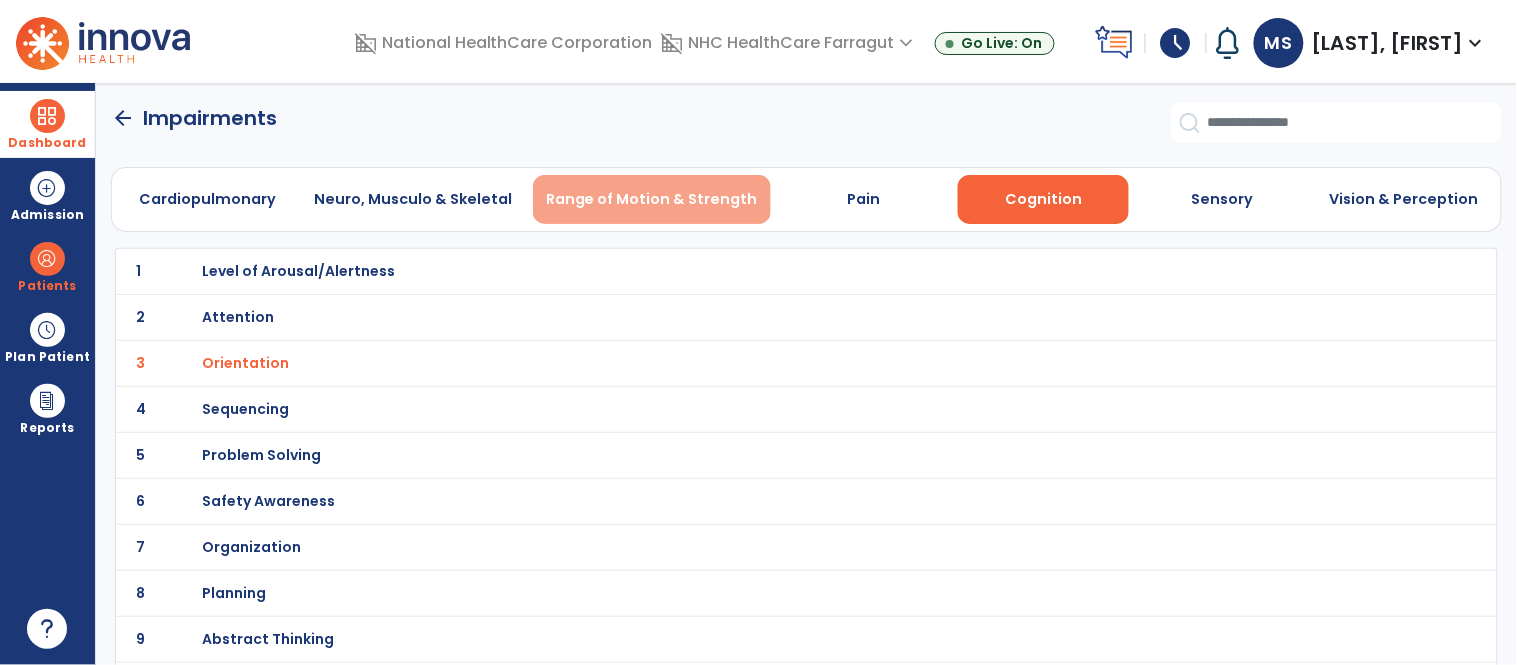 click on "Range of Motion & Strength" at bounding box center (652, 199) 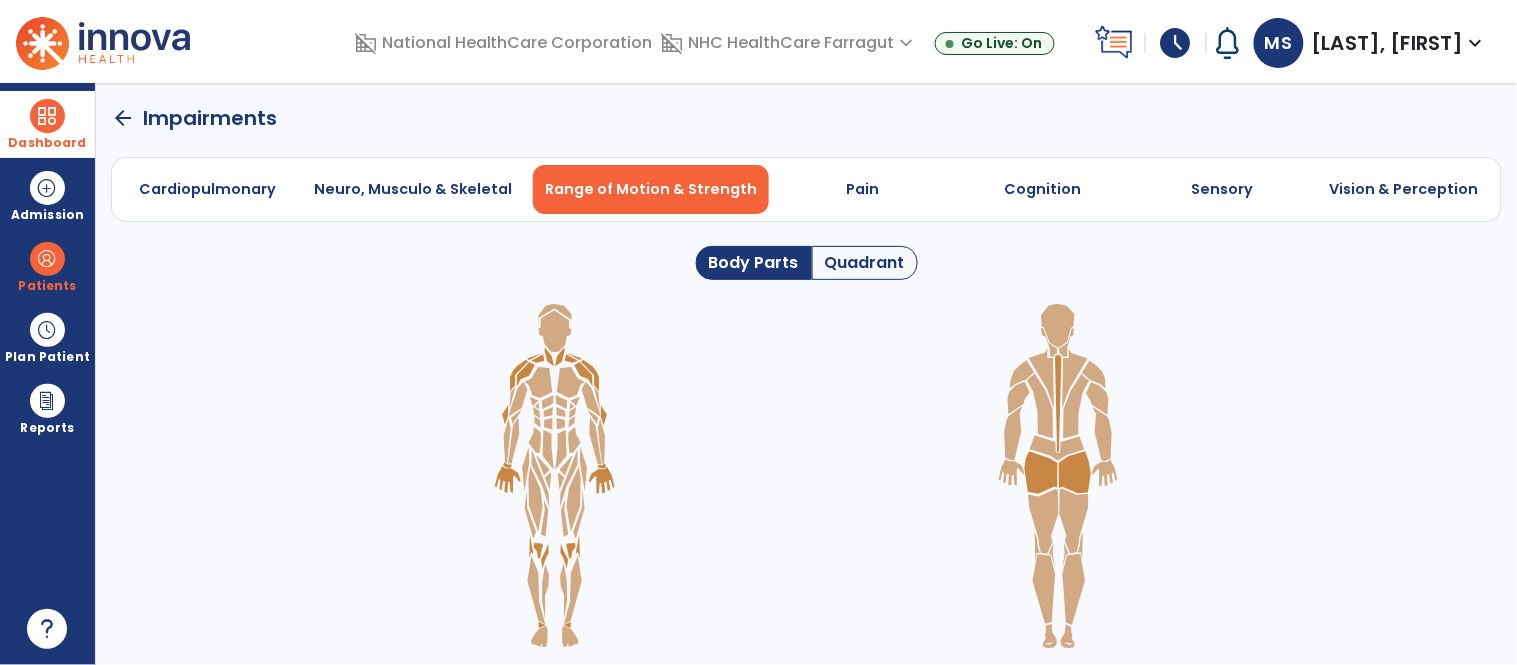 click on "Quadrant" 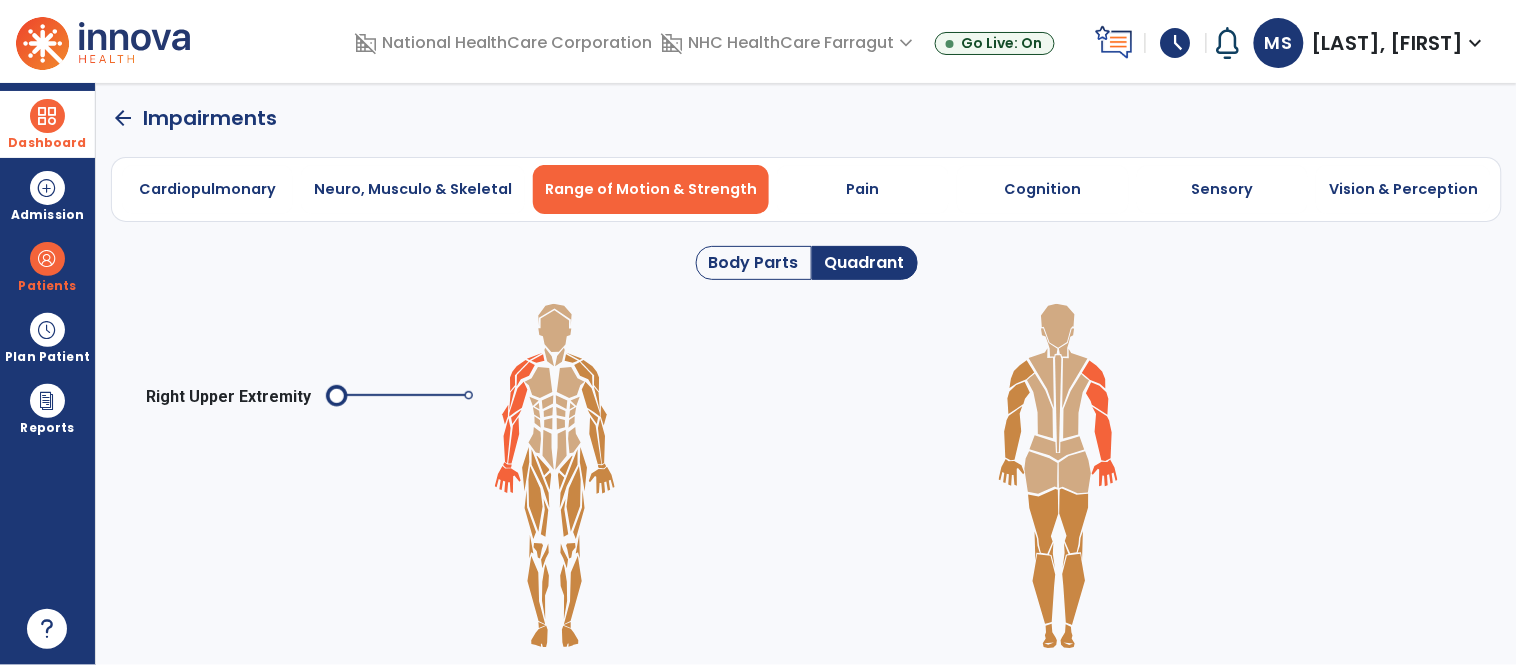 click 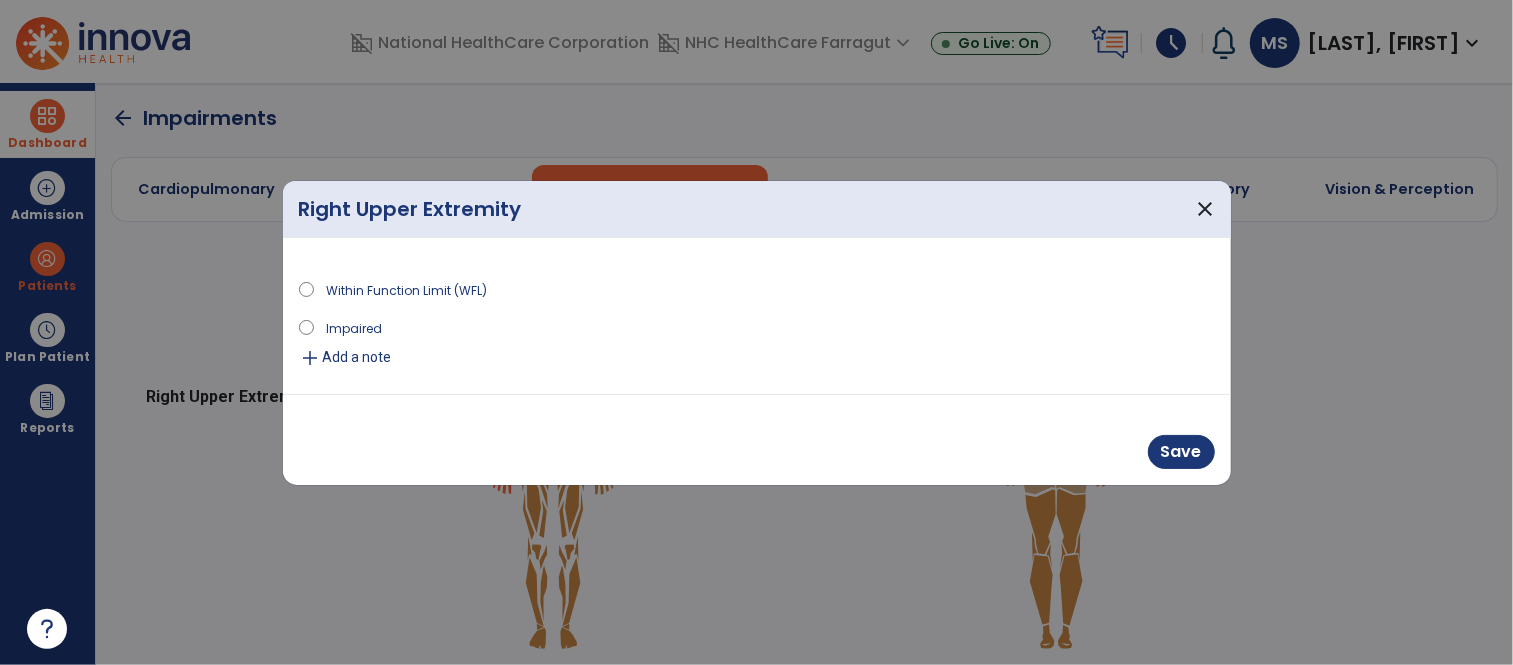 click on "Impaired" at bounding box center (354, 327) 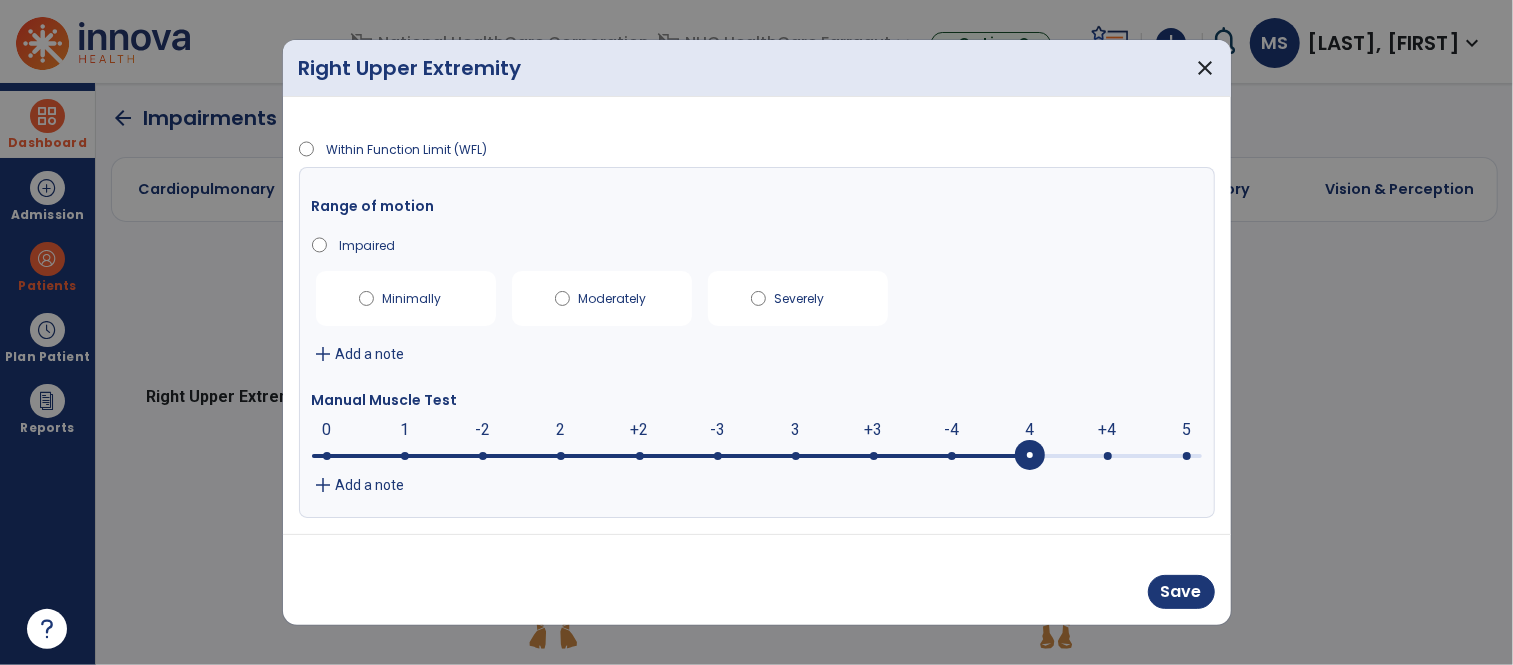 click on "4" at bounding box center [1029, 430] 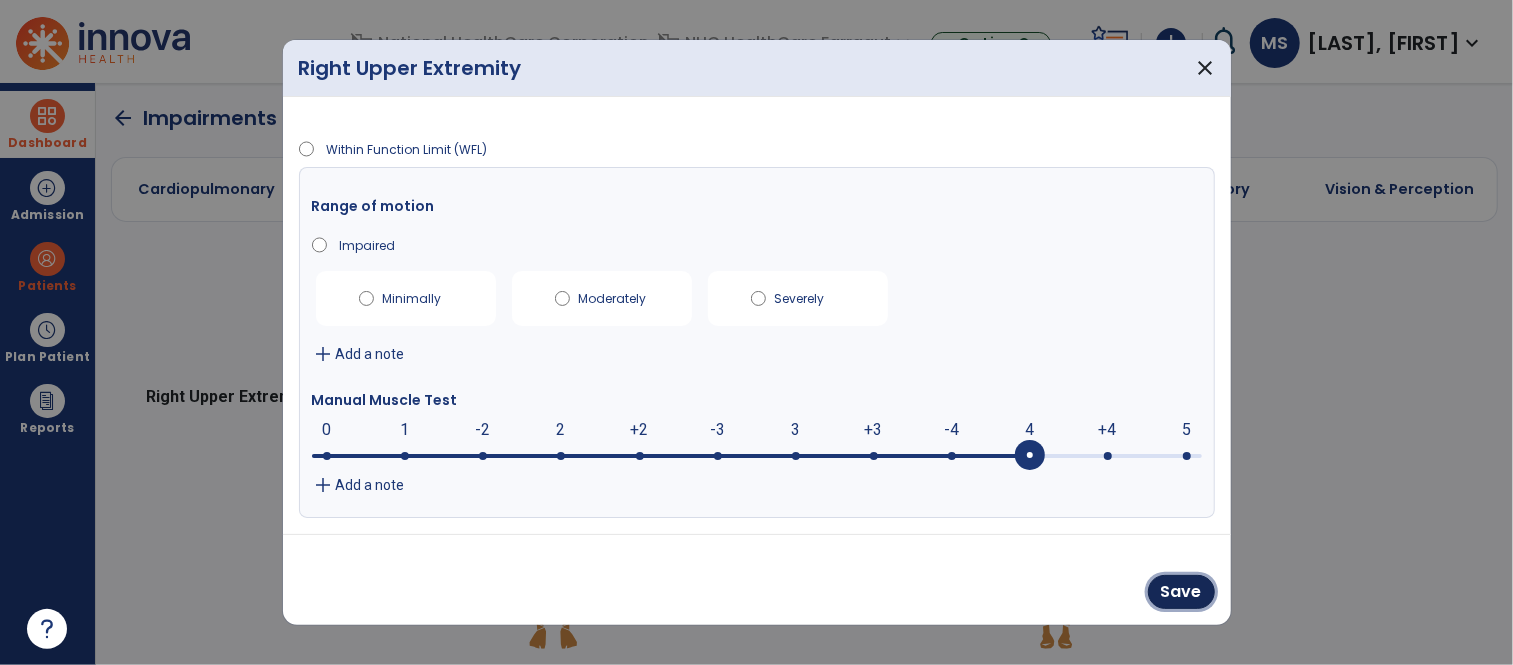 click on "Save" at bounding box center (1181, 592) 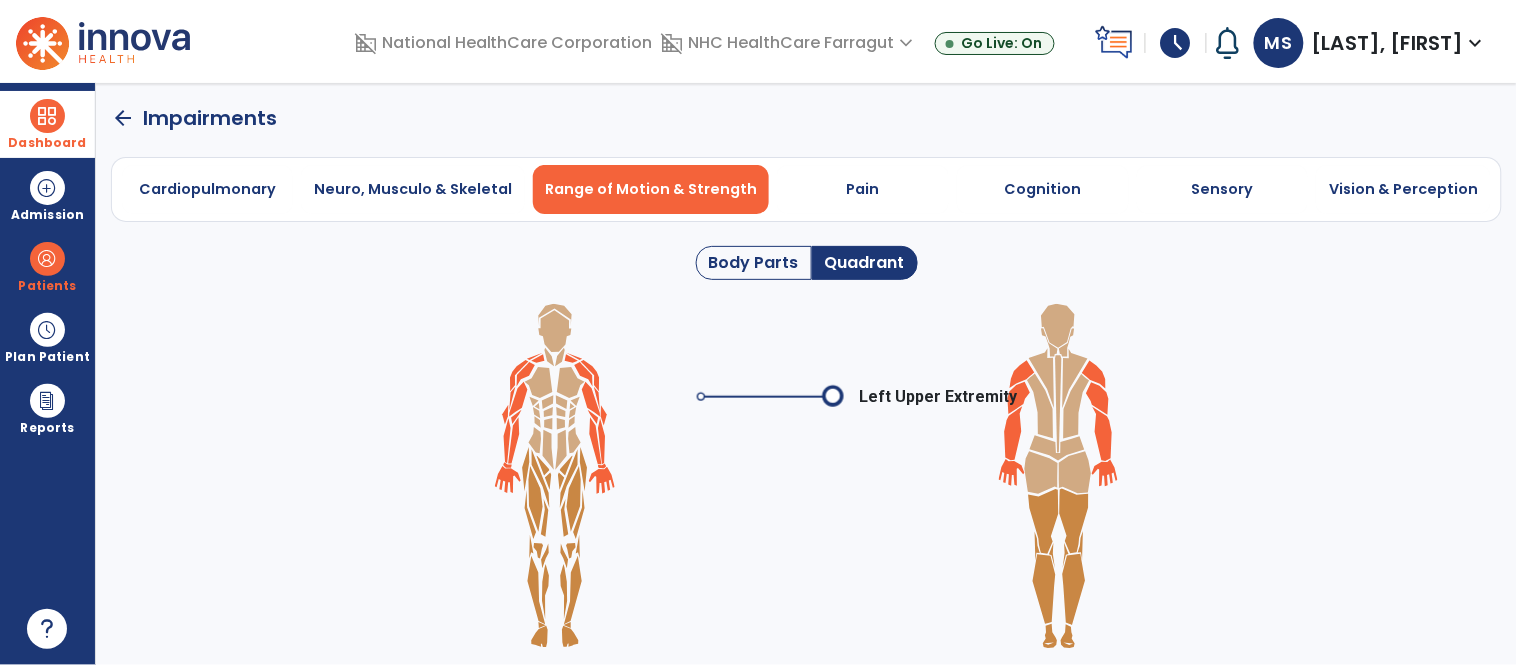 click 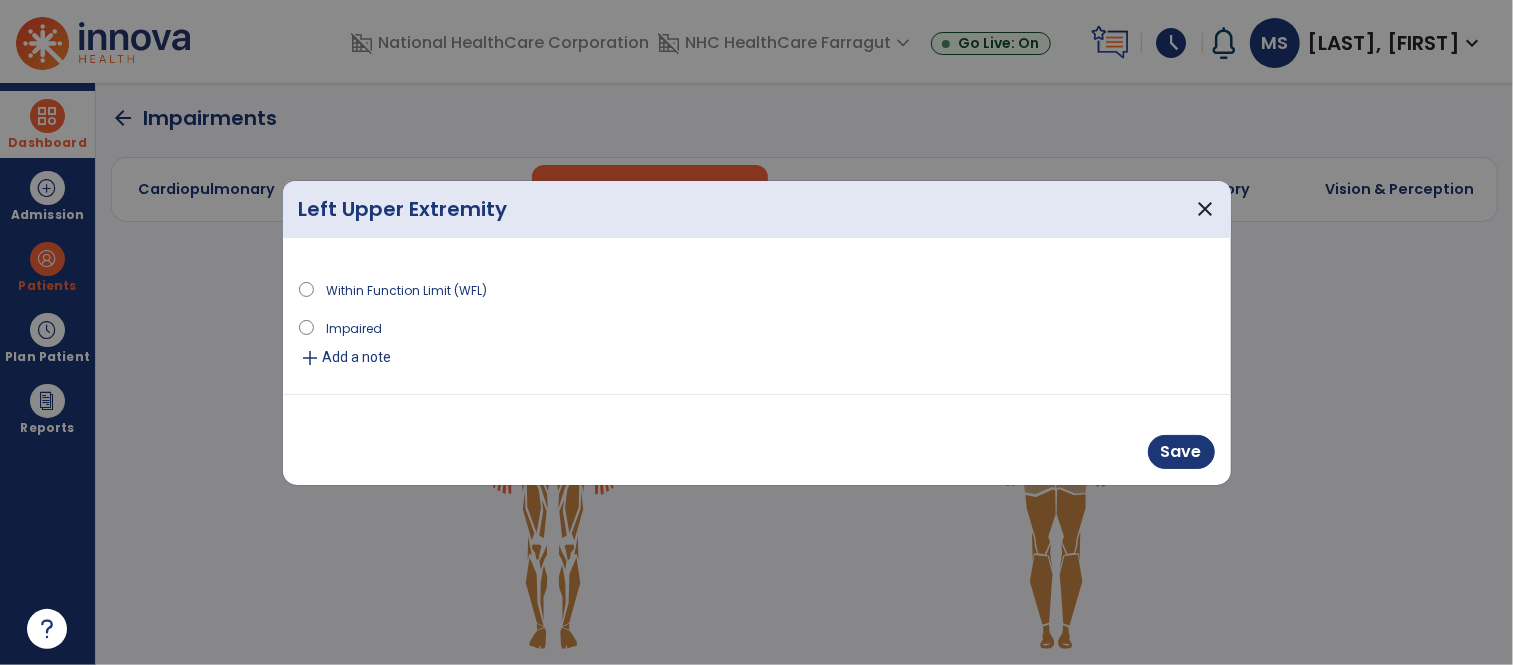 click on "Impaired" at bounding box center [354, 327] 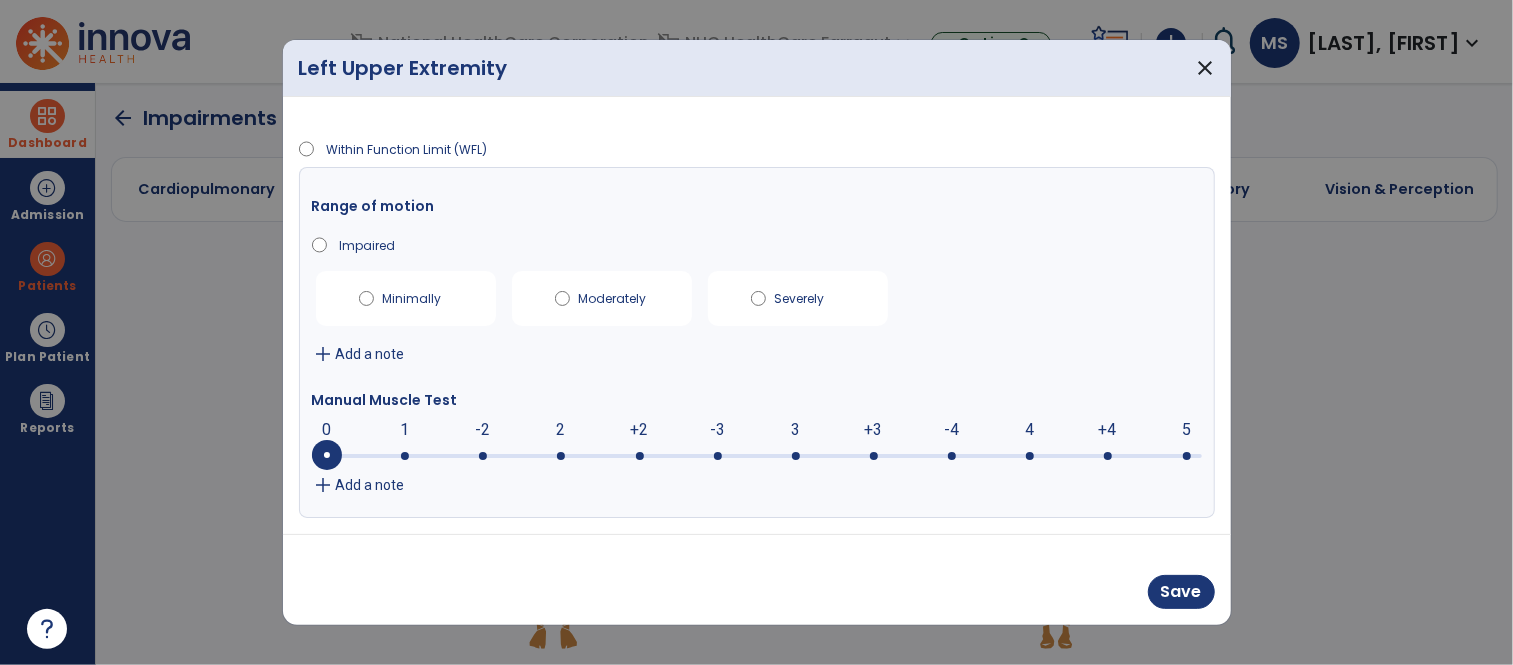 click on "0     0      1      -2      2      +2      -3      3      +3      -4      4      +4      5" at bounding box center (757, 446) 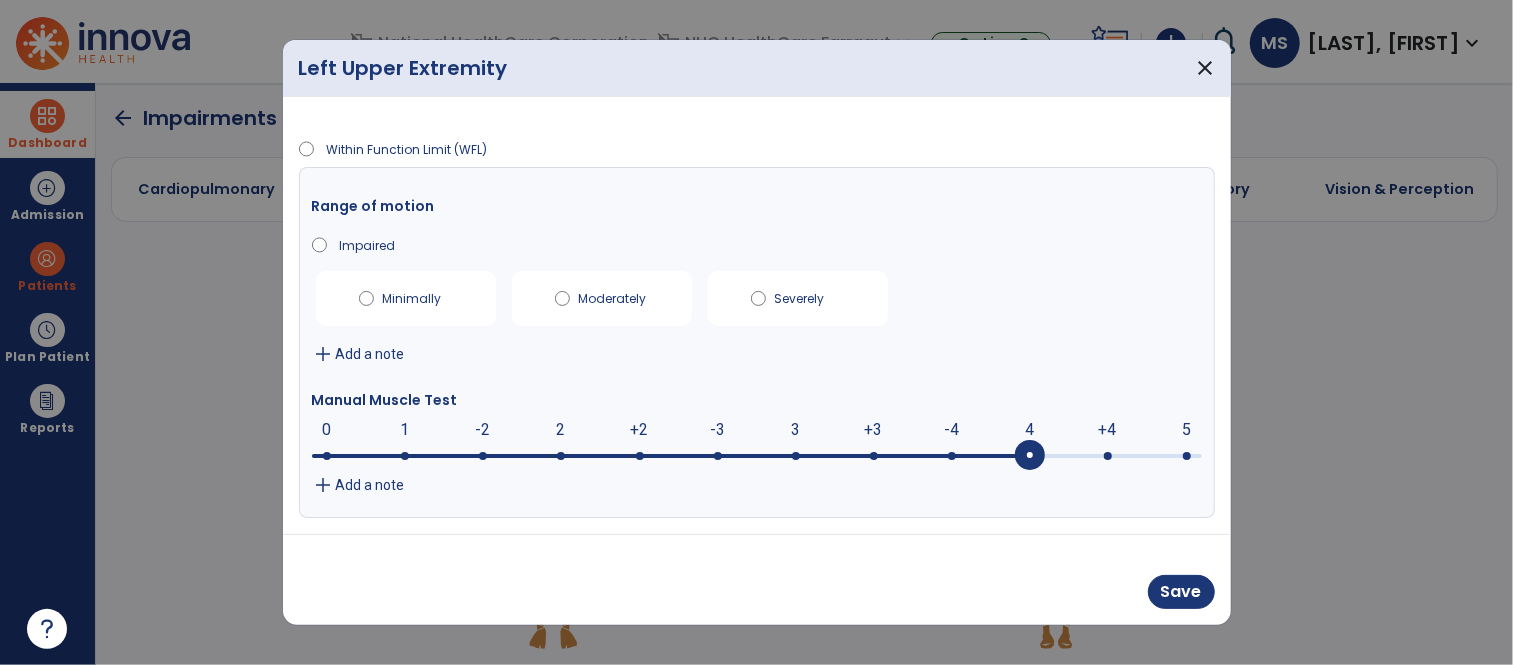 click on "4" at bounding box center (1029, 430) 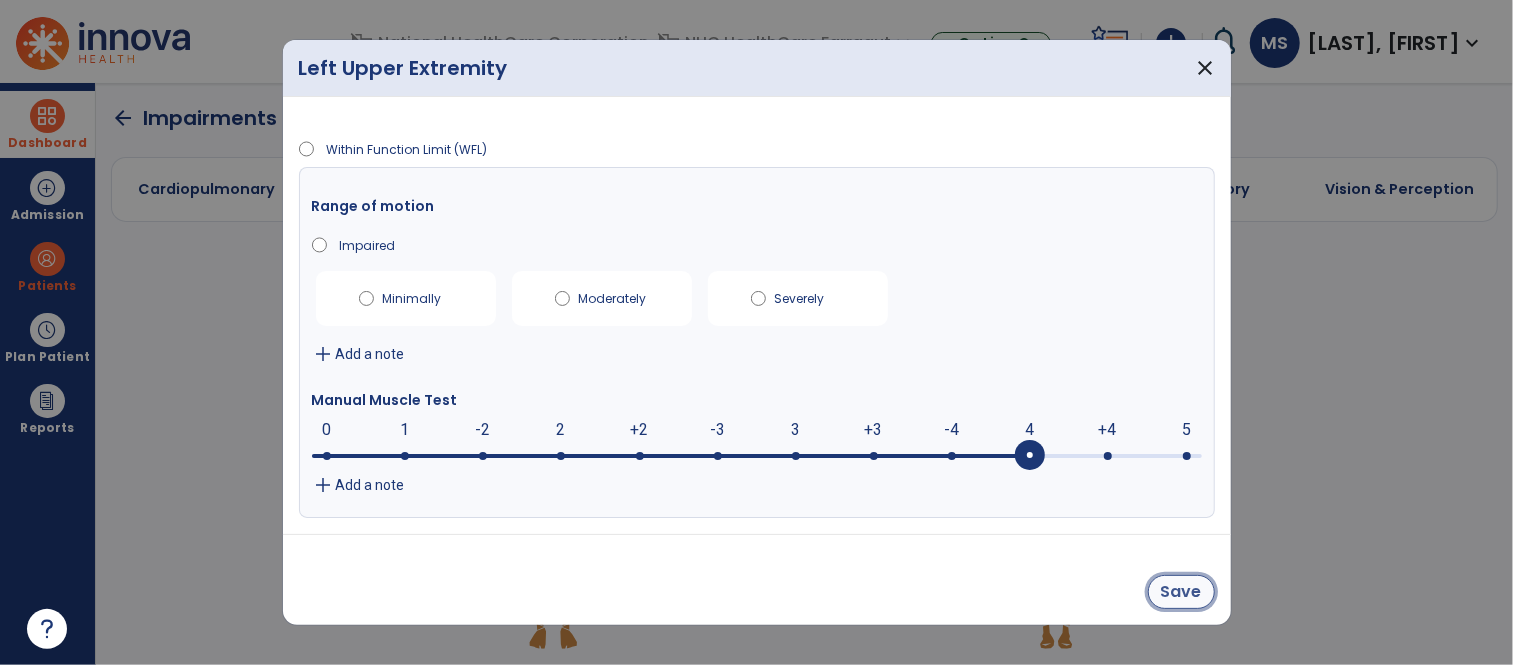 click on "Save" at bounding box center [1181, 592] 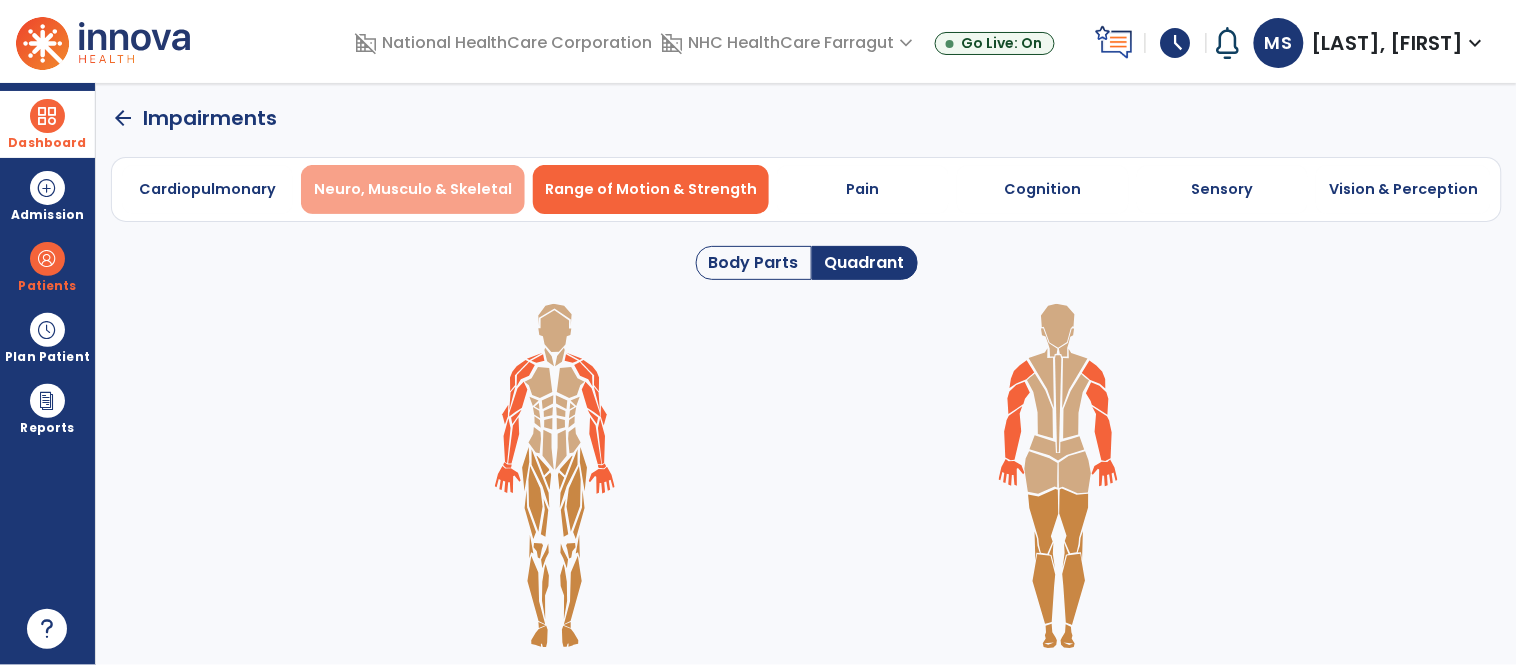 click on "Neuro, Musculo & Skeletal" at bounding box center (413, 189) 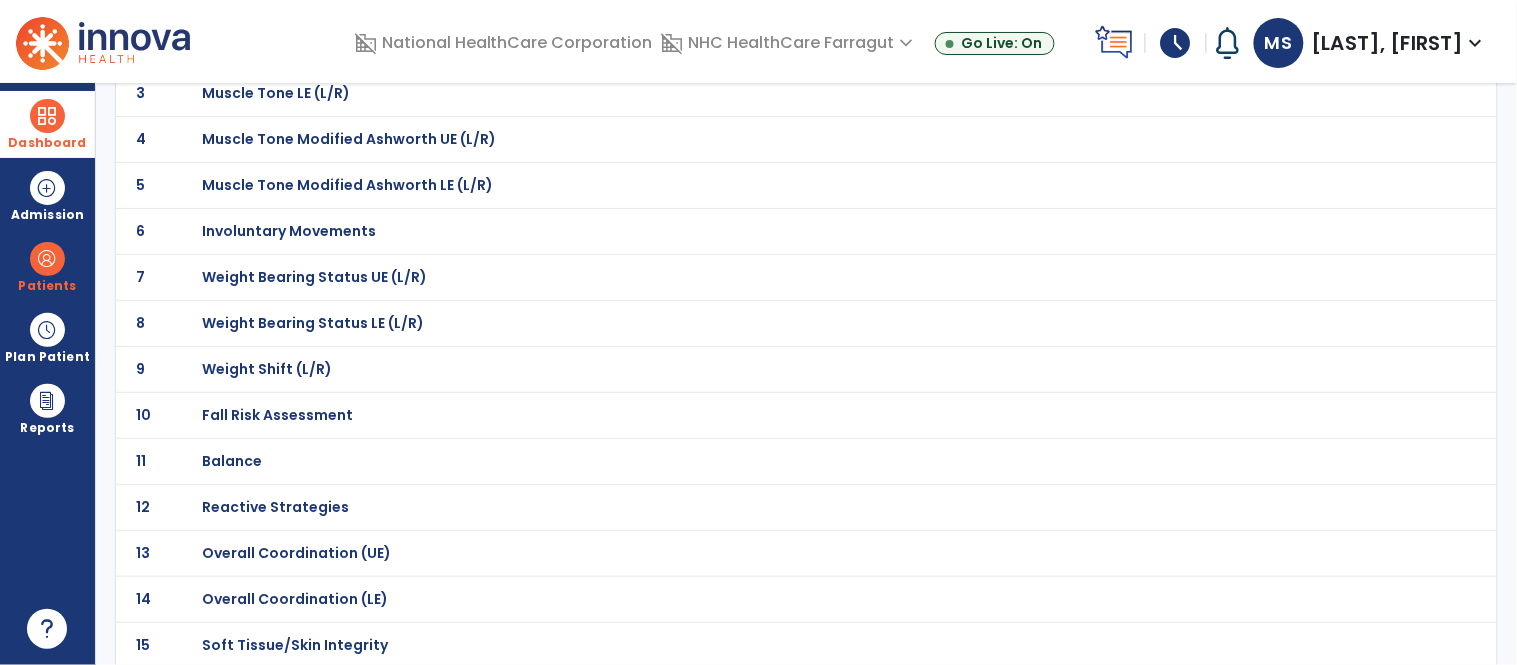 scroll, scrollTop: 333, scrollLeft: 0, axis: vertical 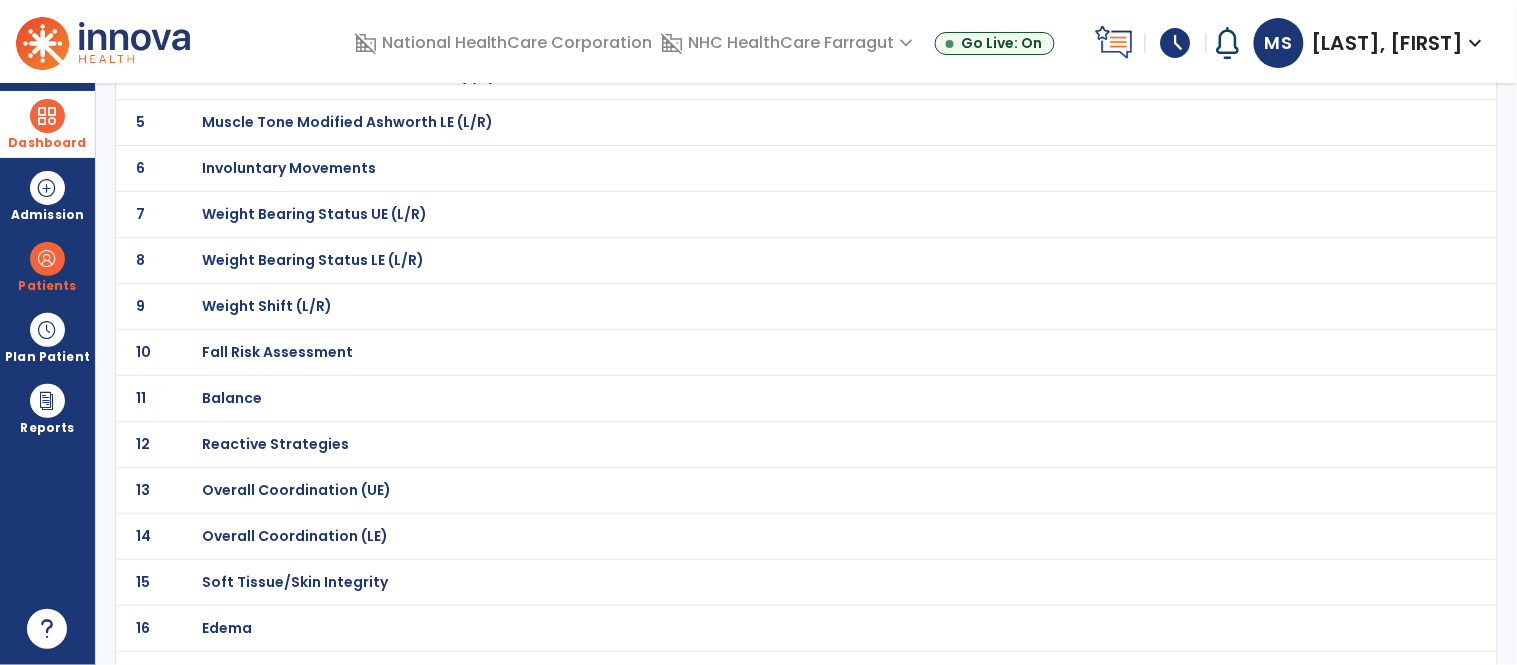 click on "Balance" at bounding box center (273, -62) 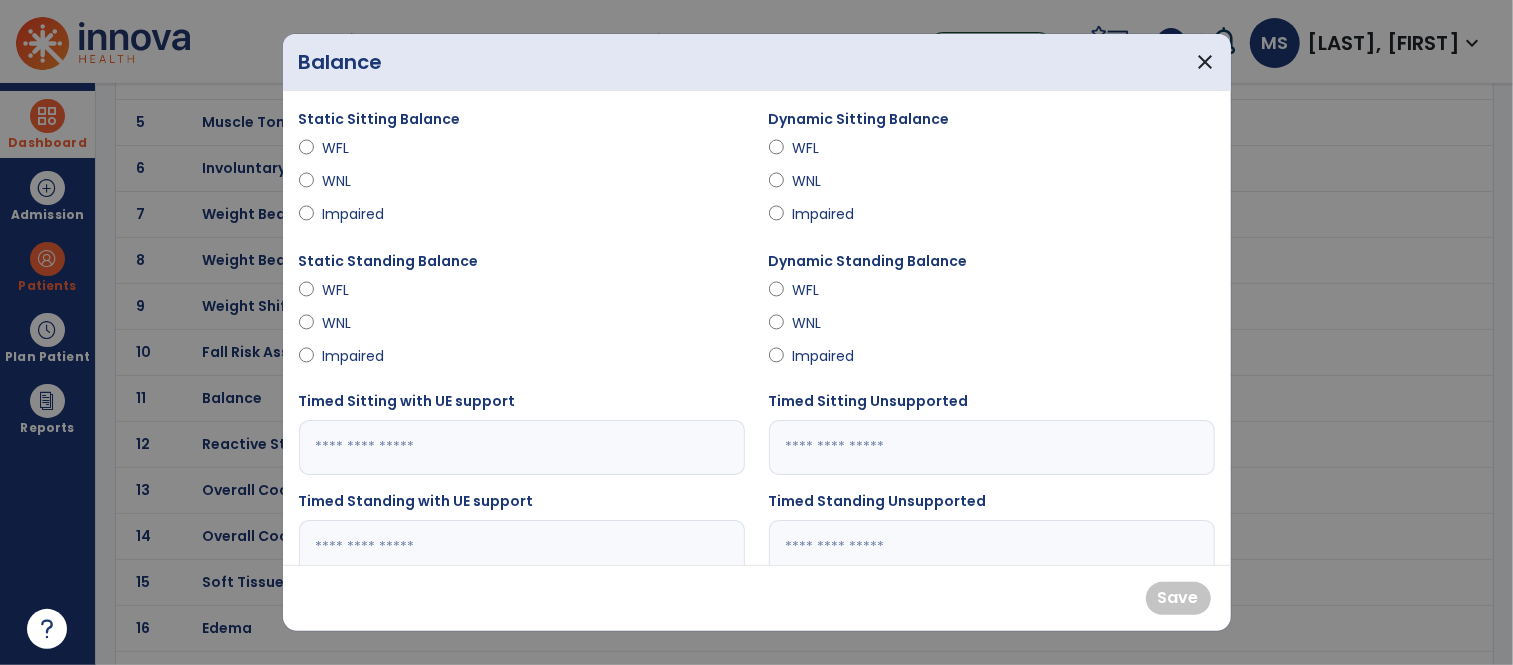 click on "Dynamic Standing Balance WFL WNL Impaired" at bounding box center (992, 312) 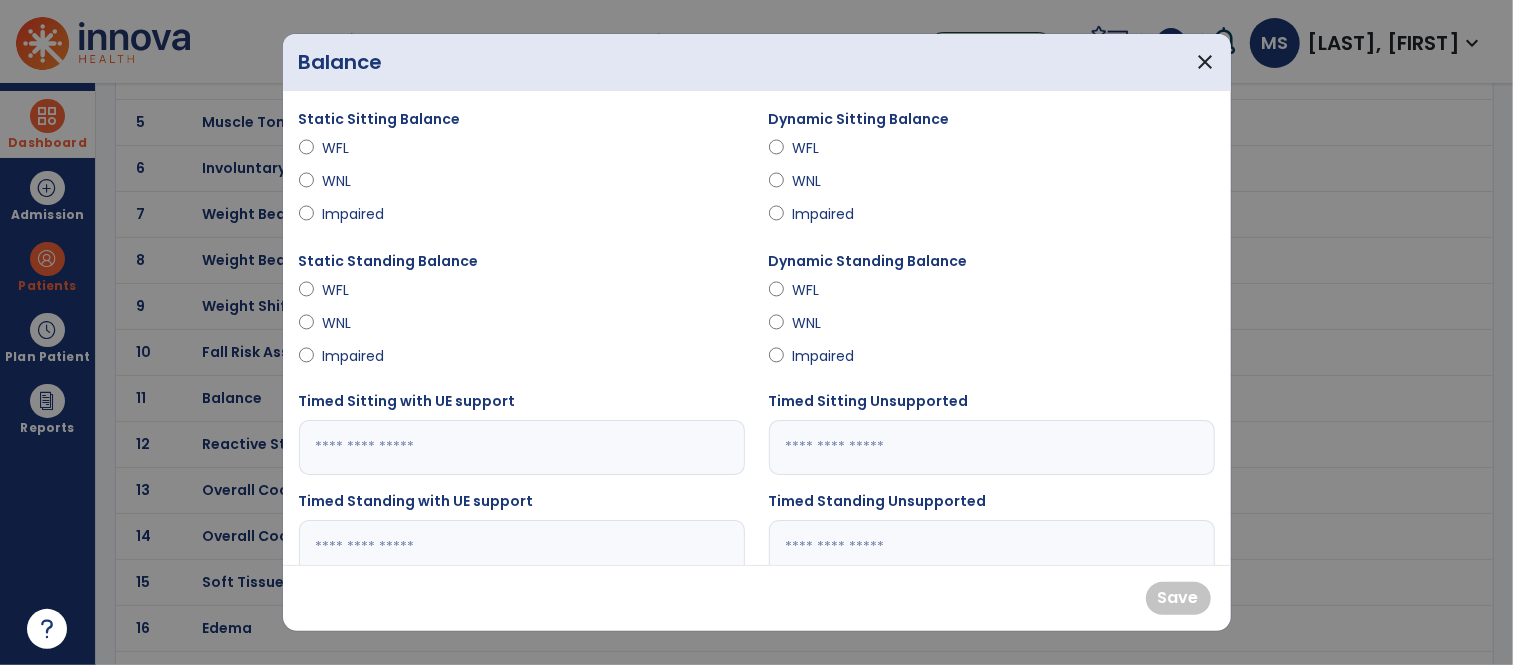 click on "Impaired" at bounding box center [827, 356] 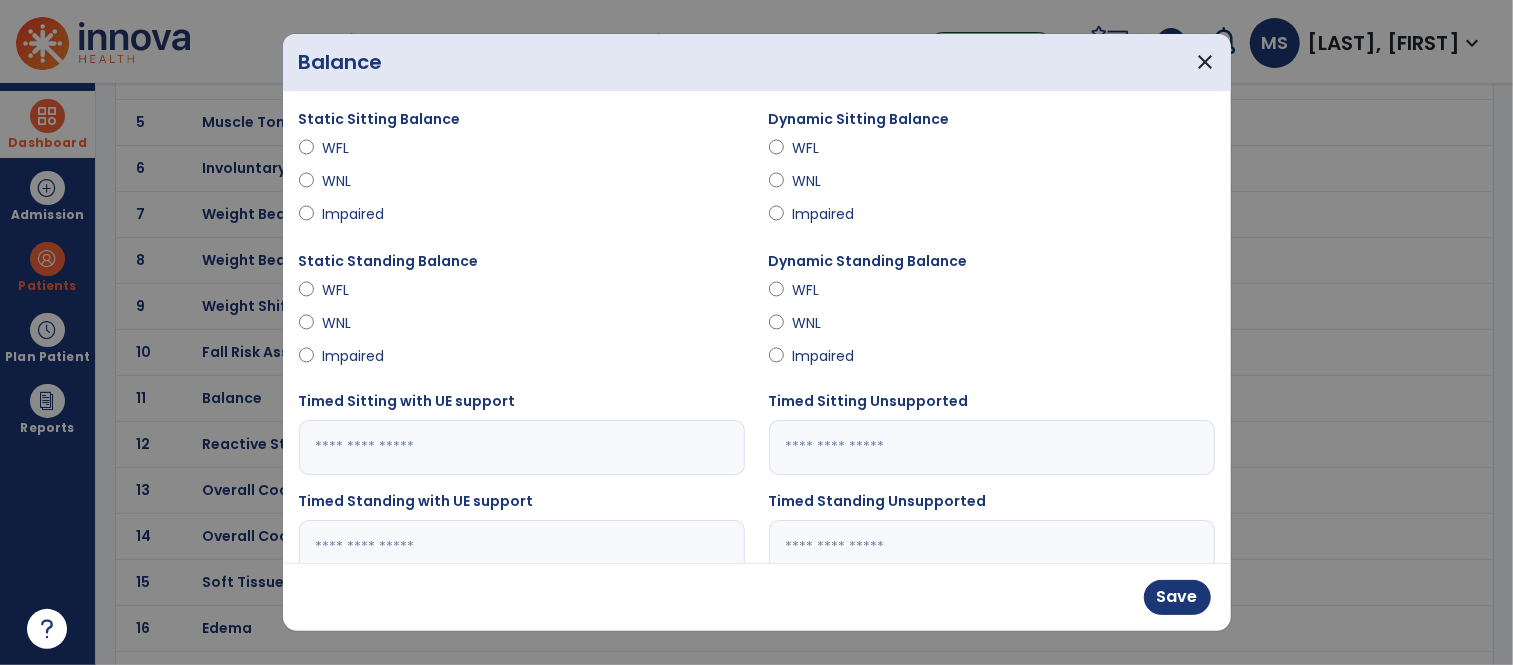 click on "Impaired" at bounding box center [357, 356] 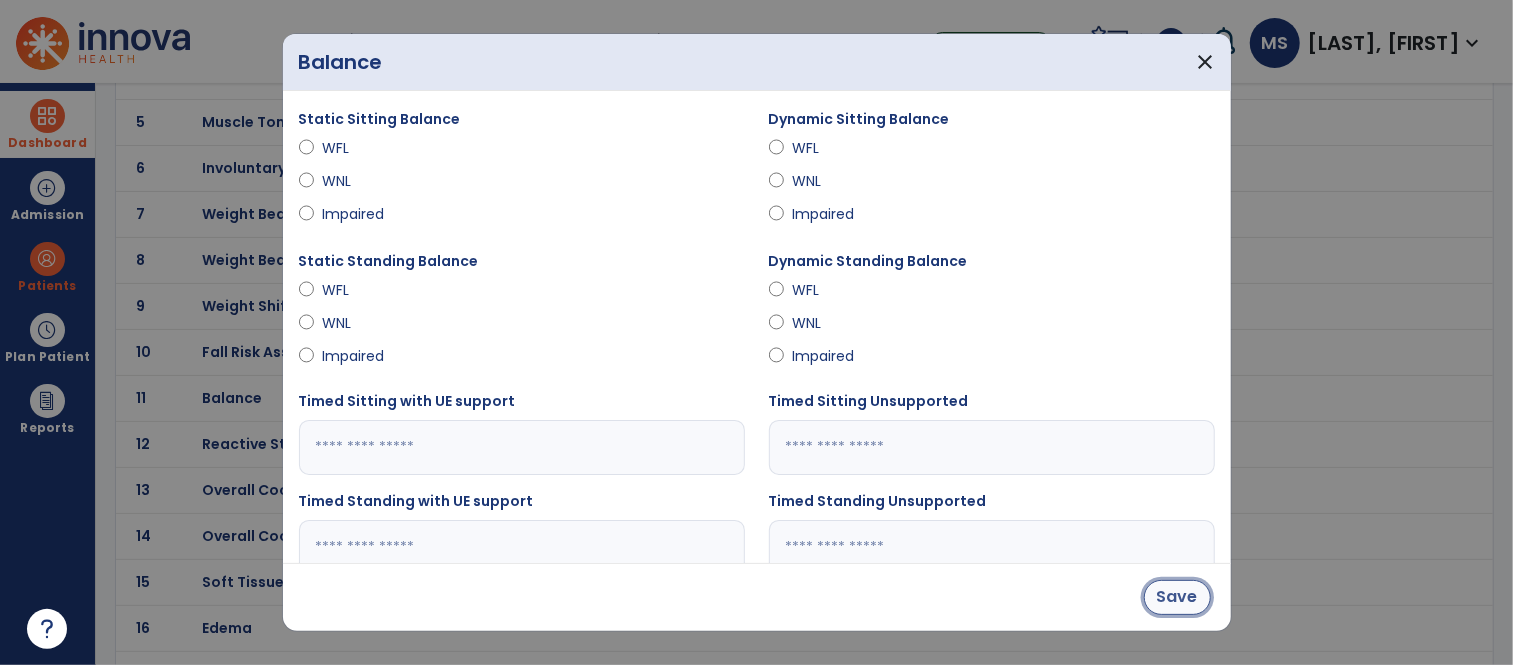 click on "Save" at bounding box center (1177, 597) 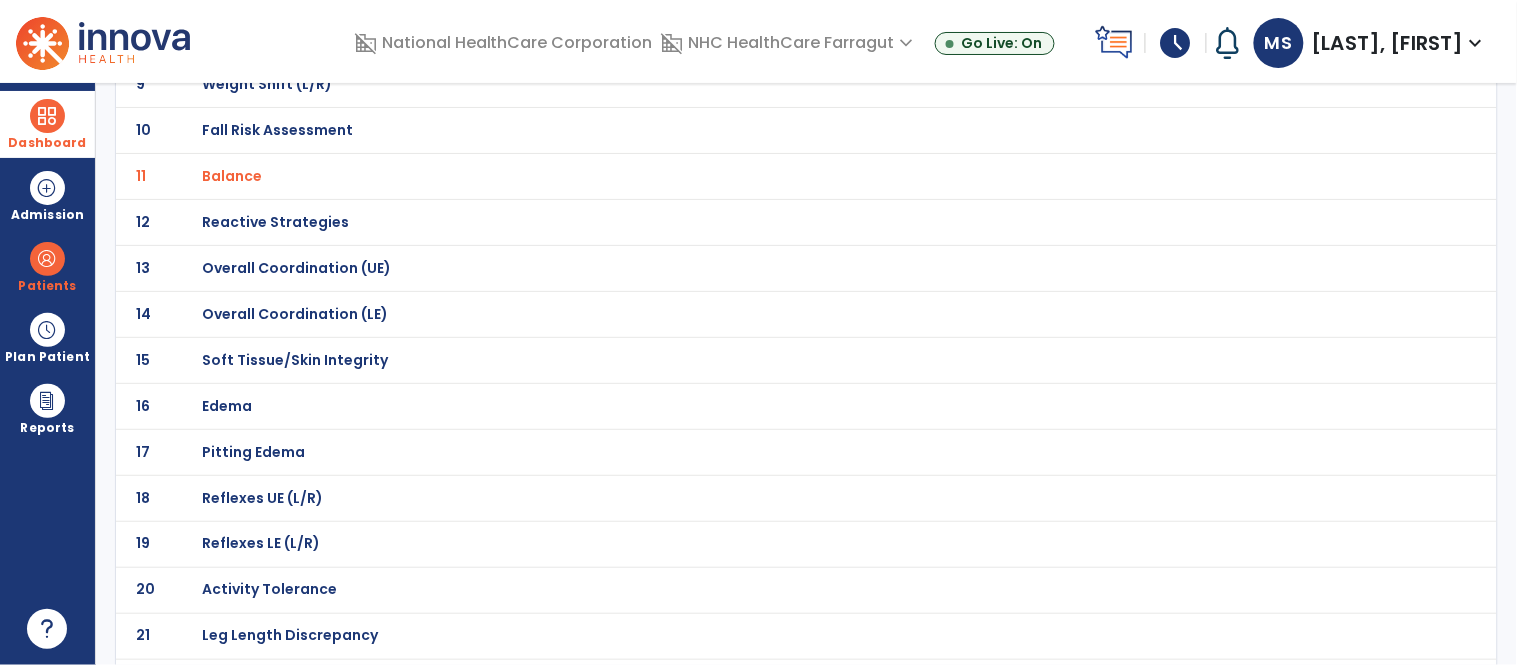 scroll, scrollTop: 0, scrollLeft: 0, axis: both 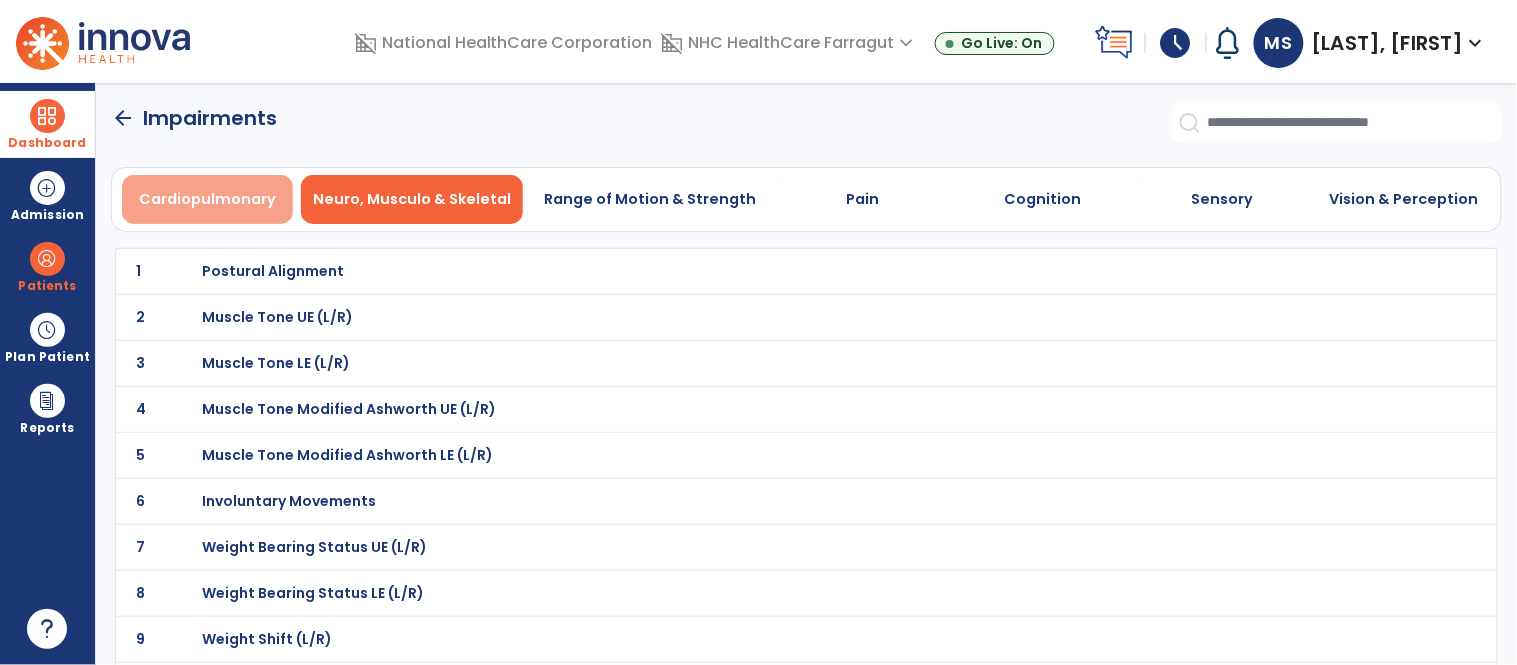 click on "Cardiopulmonary" at bounding box center [207, 199] 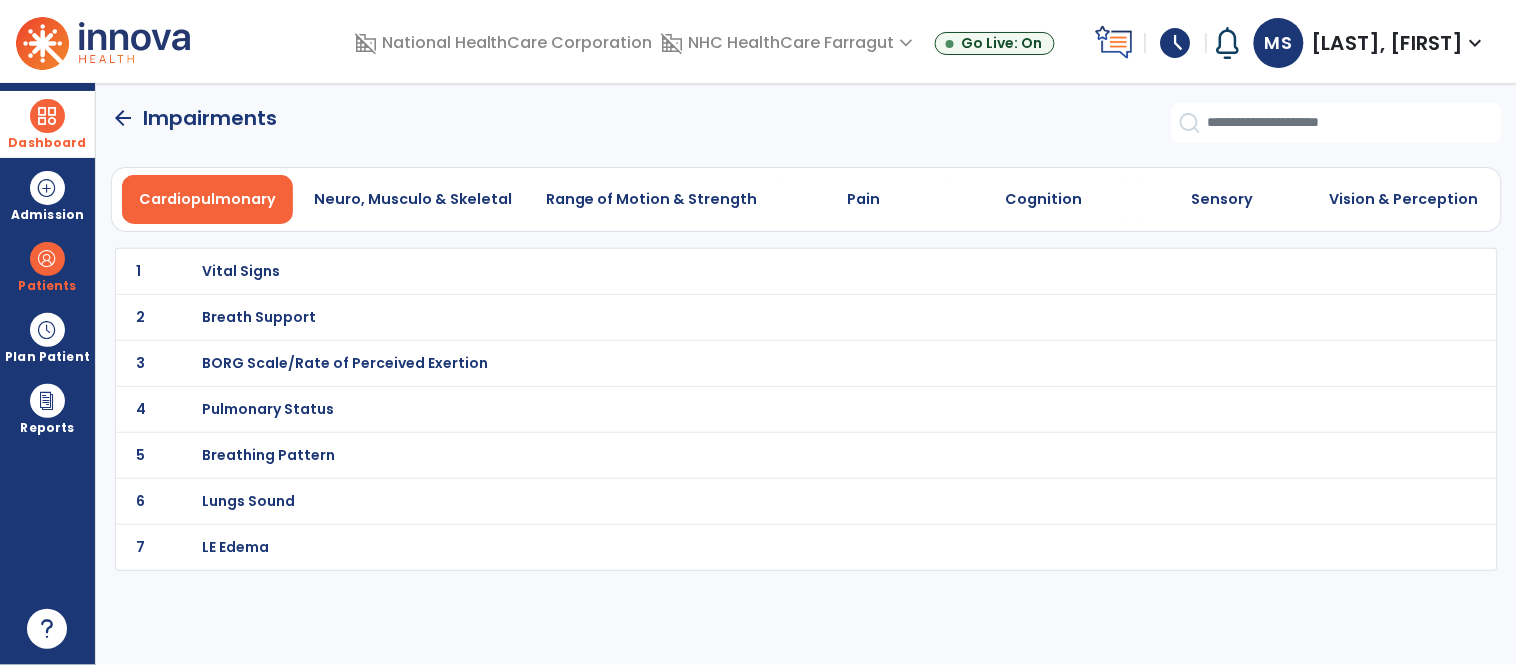click on "arrow_back" 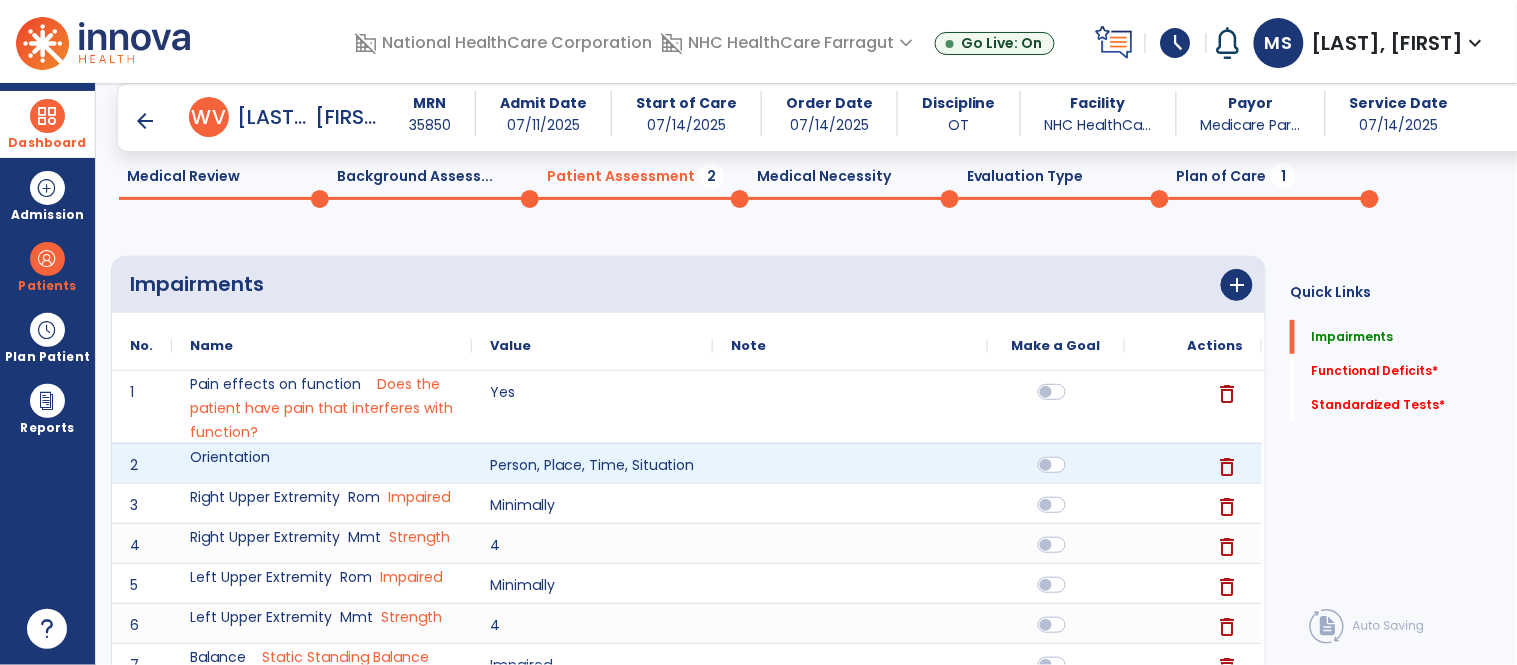 scroll, scrollTop: 111, scrollLeft: 0, axis: vertical 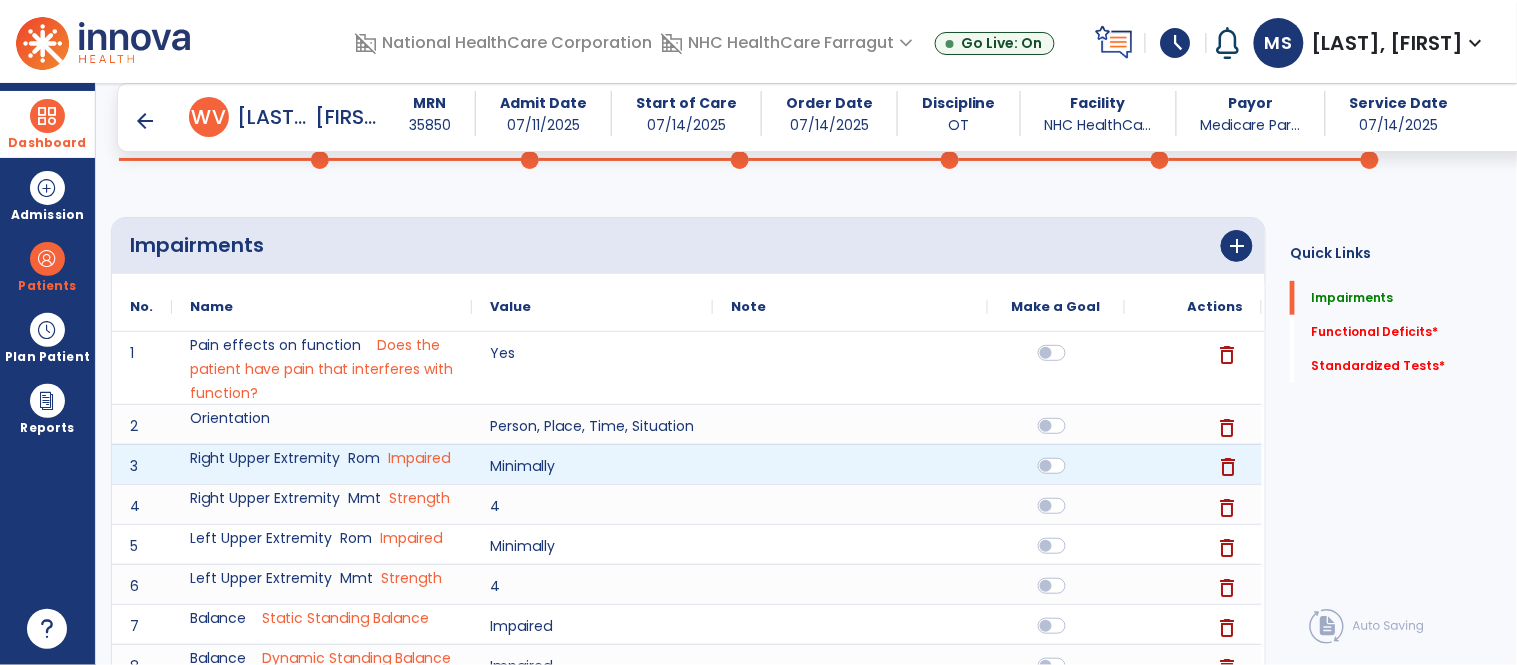 click on "delete" 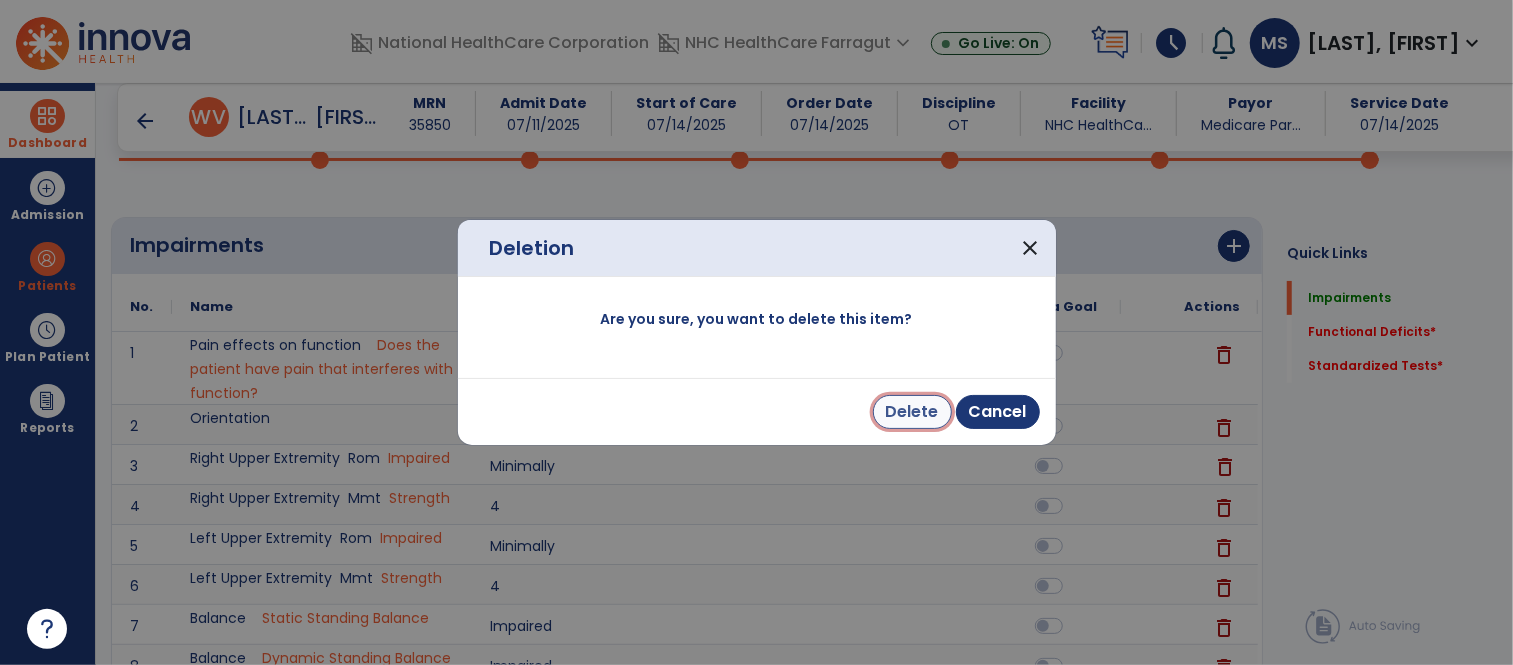click on "Delete" at bounding box center [912, 412] 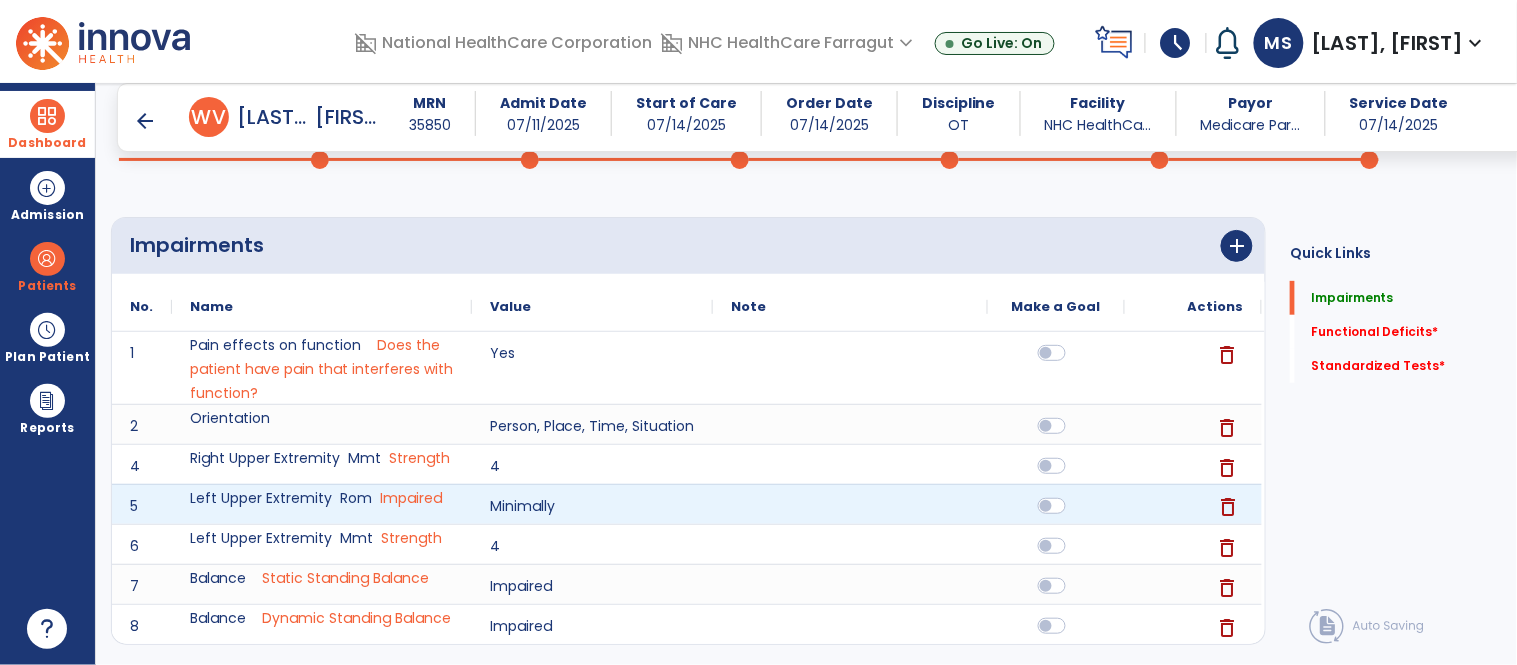 click on "delete" 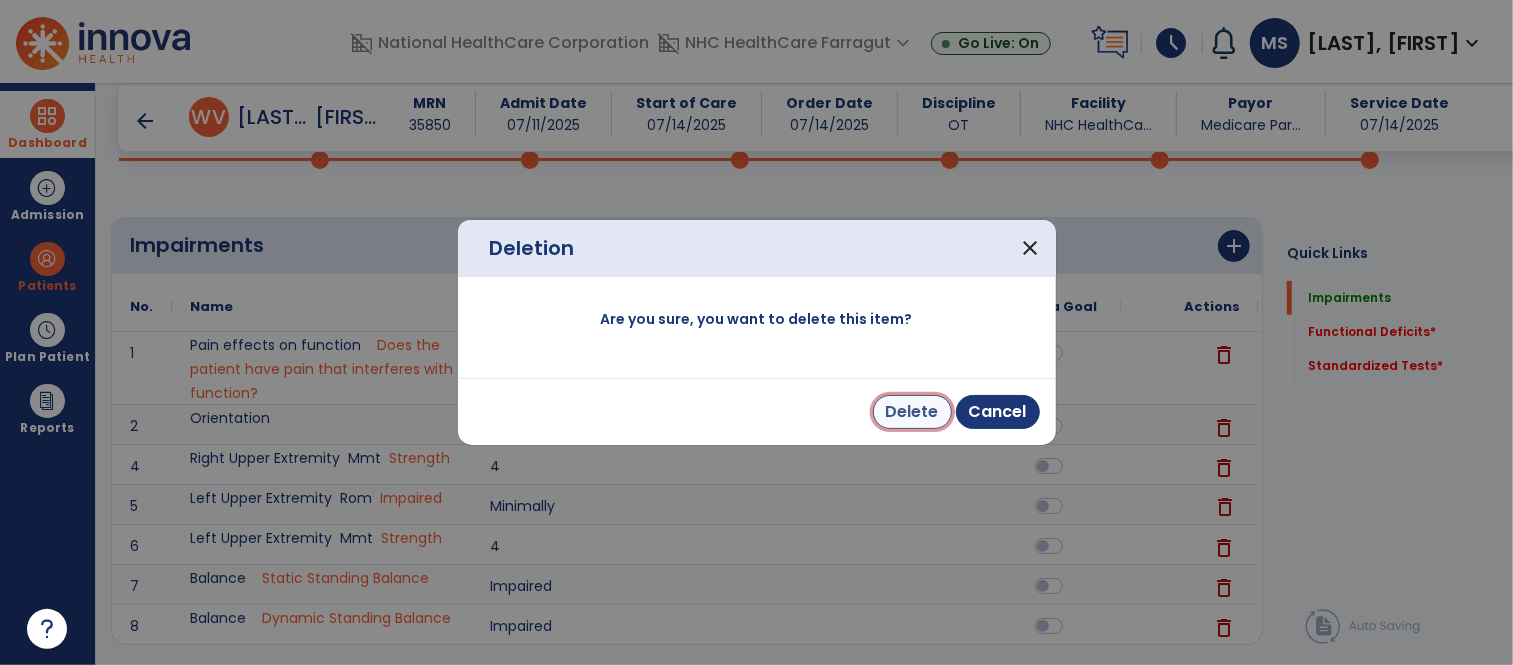 click on "Delete" at bounding box center (912, 412) 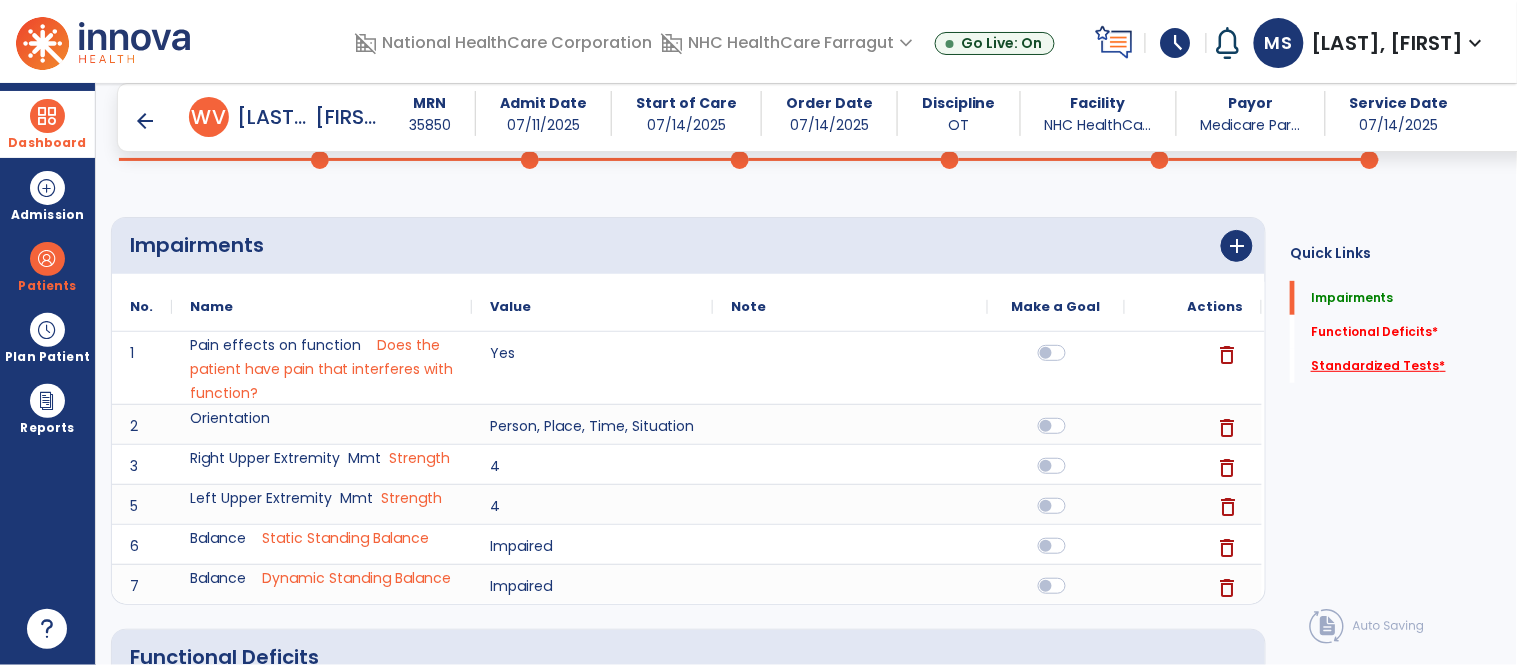 click on "Standardized Tests   *" 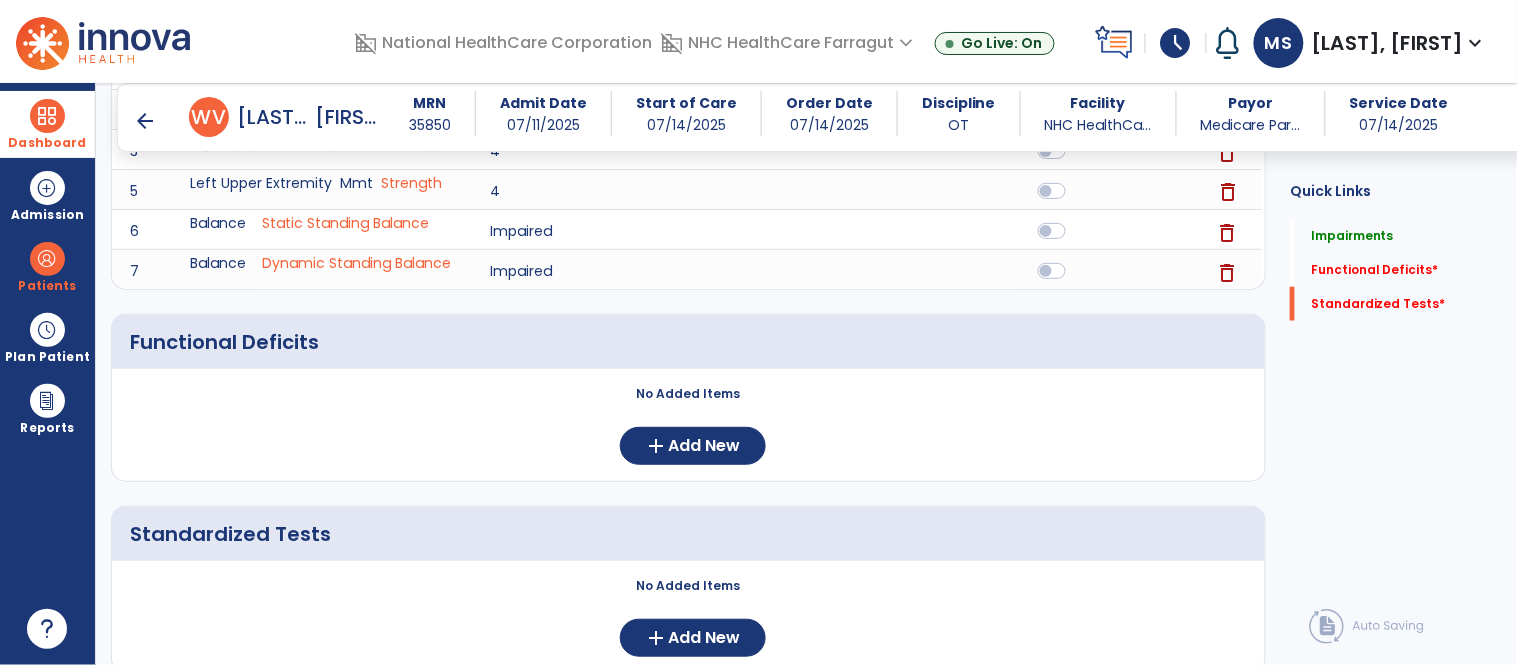 scroll, scrollTop: 506, scrollLeft: 0, axis: vertical 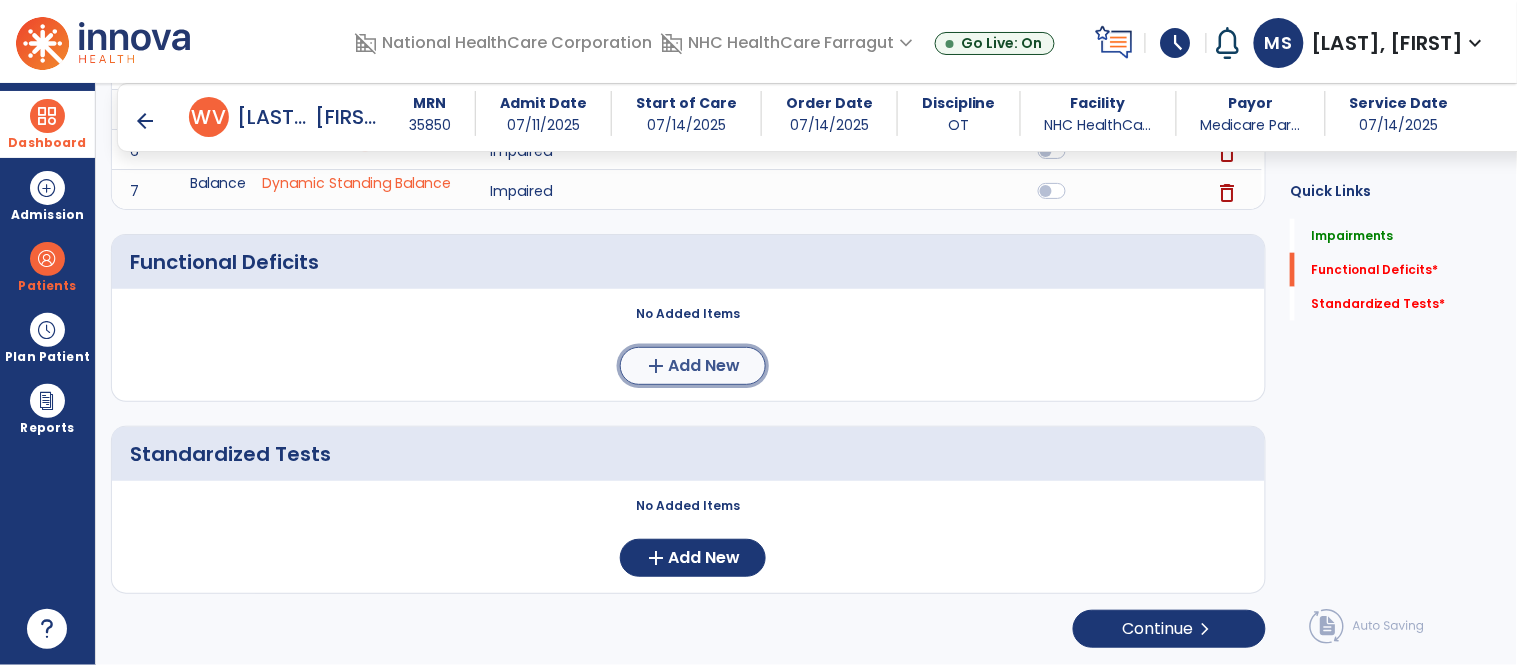 click on "add  Add New" 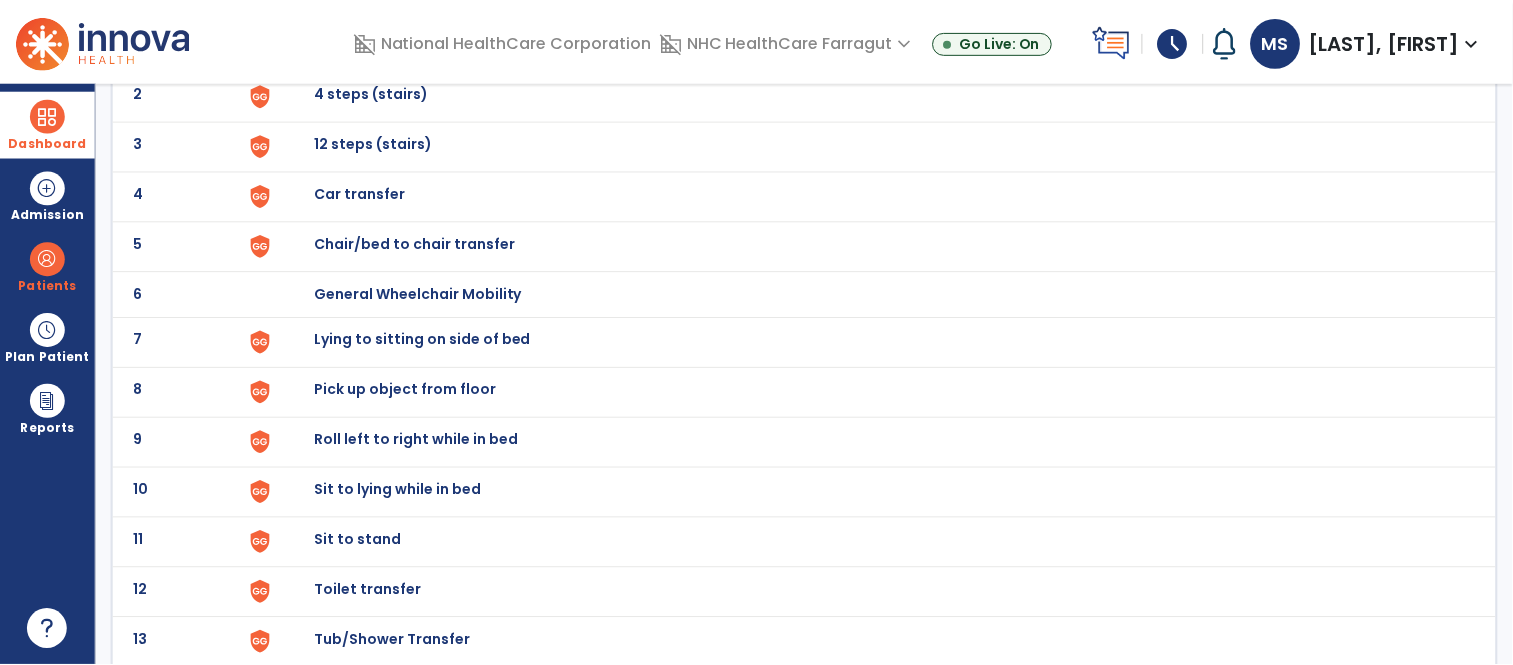 scroll, scrollTop: 222, scrollLeft: 0, axis: vertical 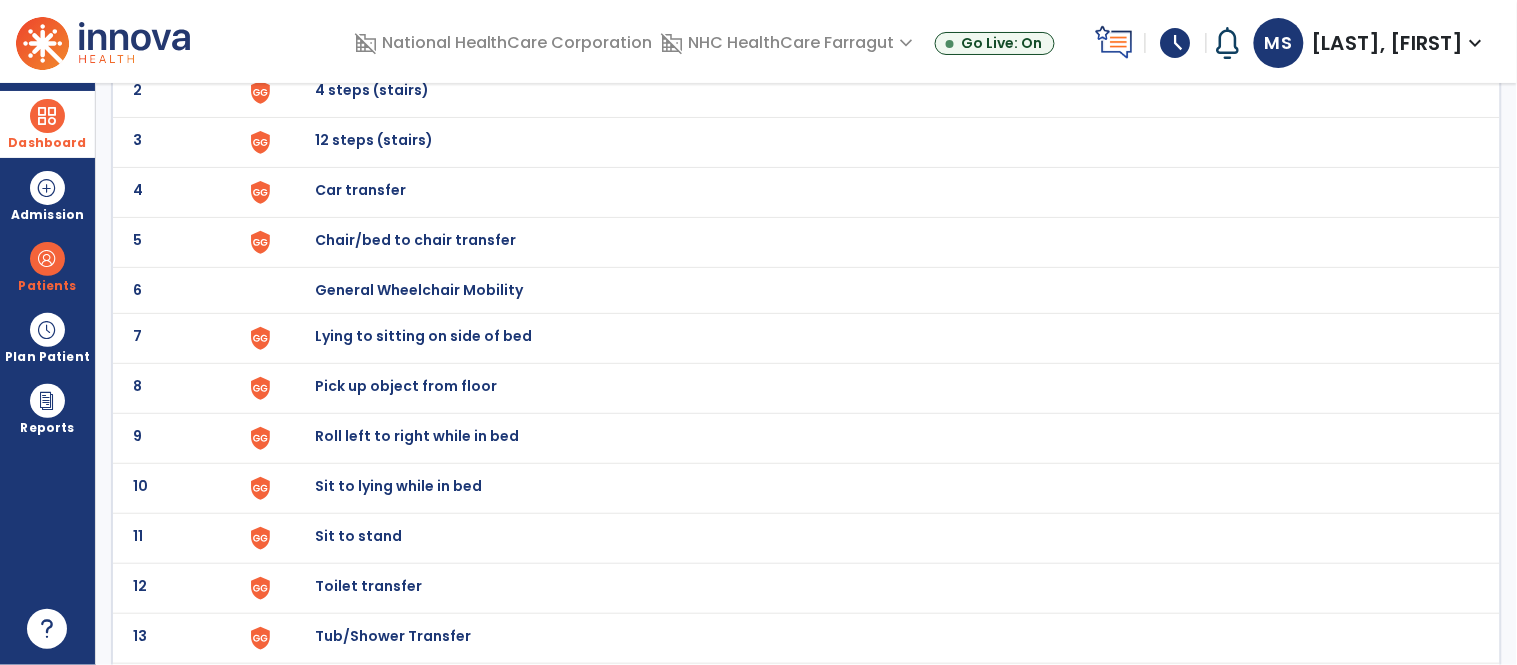 click on "12 Toilet transfer" 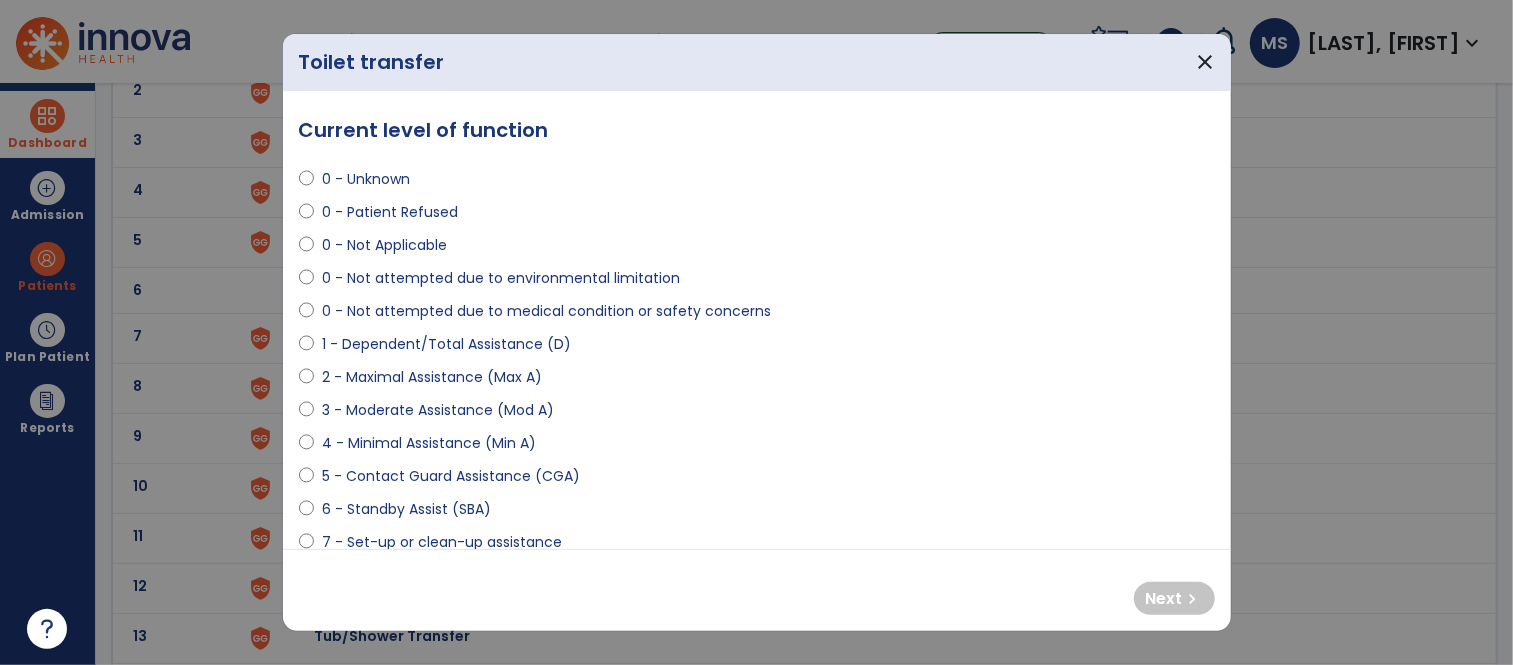 drag, startPoint x: 500, startPoint y: 503, endPoint x: 485, endPoint y: 510, distance: 16.552946 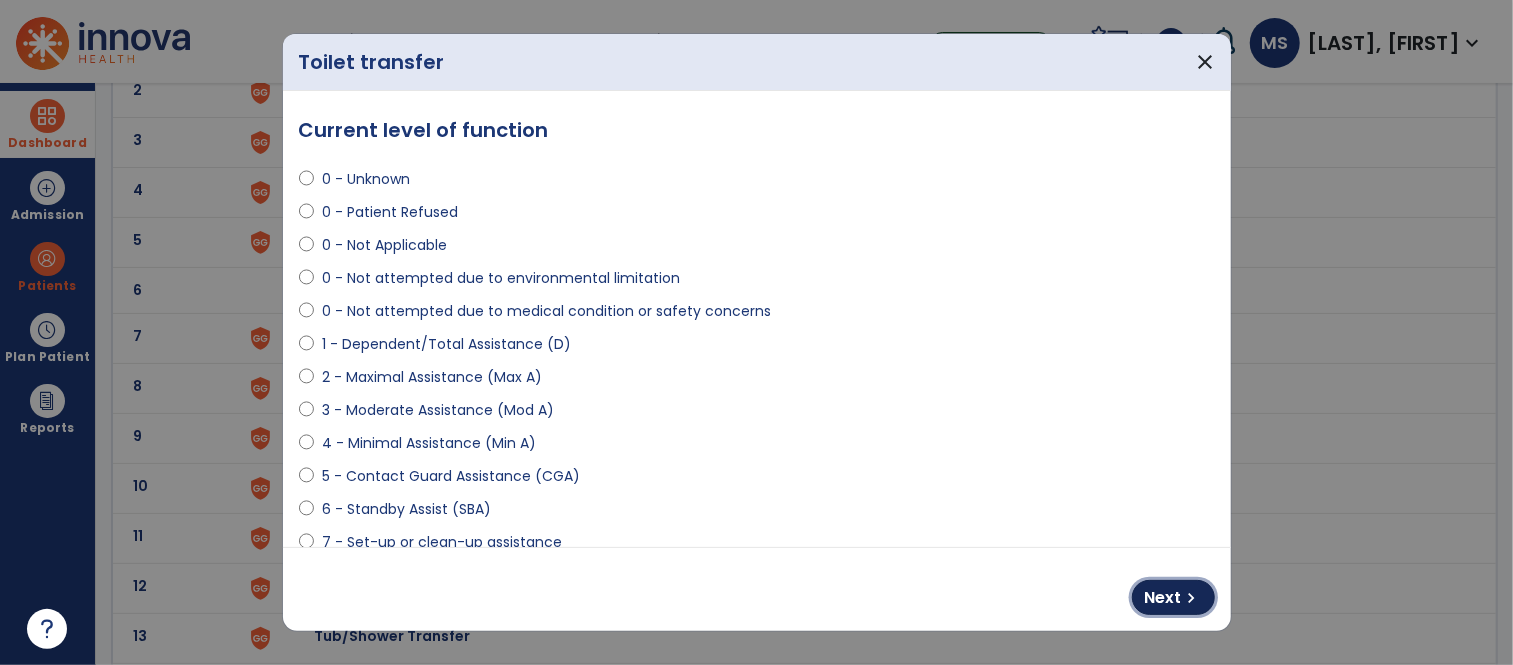drag, startPoint x: 1165, startPoint y: 601, endPoint x: 722, endPoint y: 551, distance: 445.81274 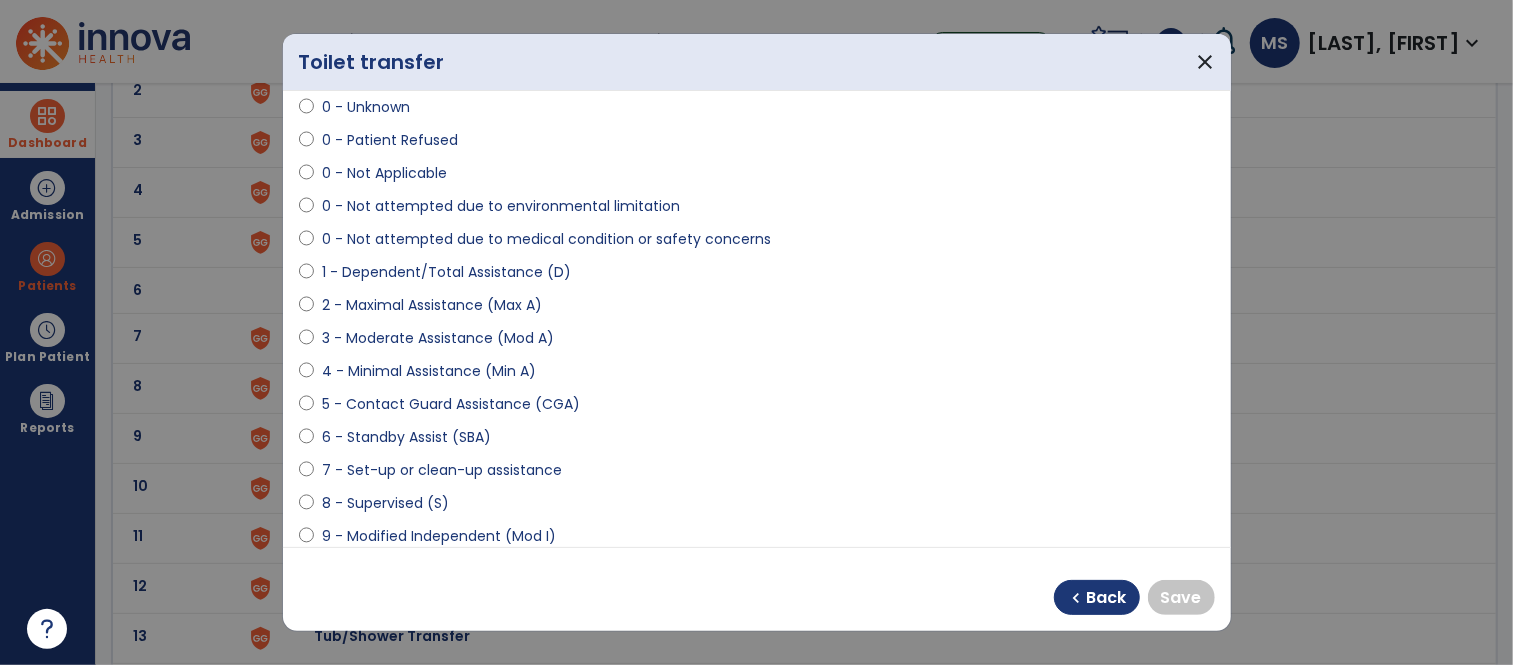 scroll, scrollTop: 111, scrollLeft: 0, axis: vertical 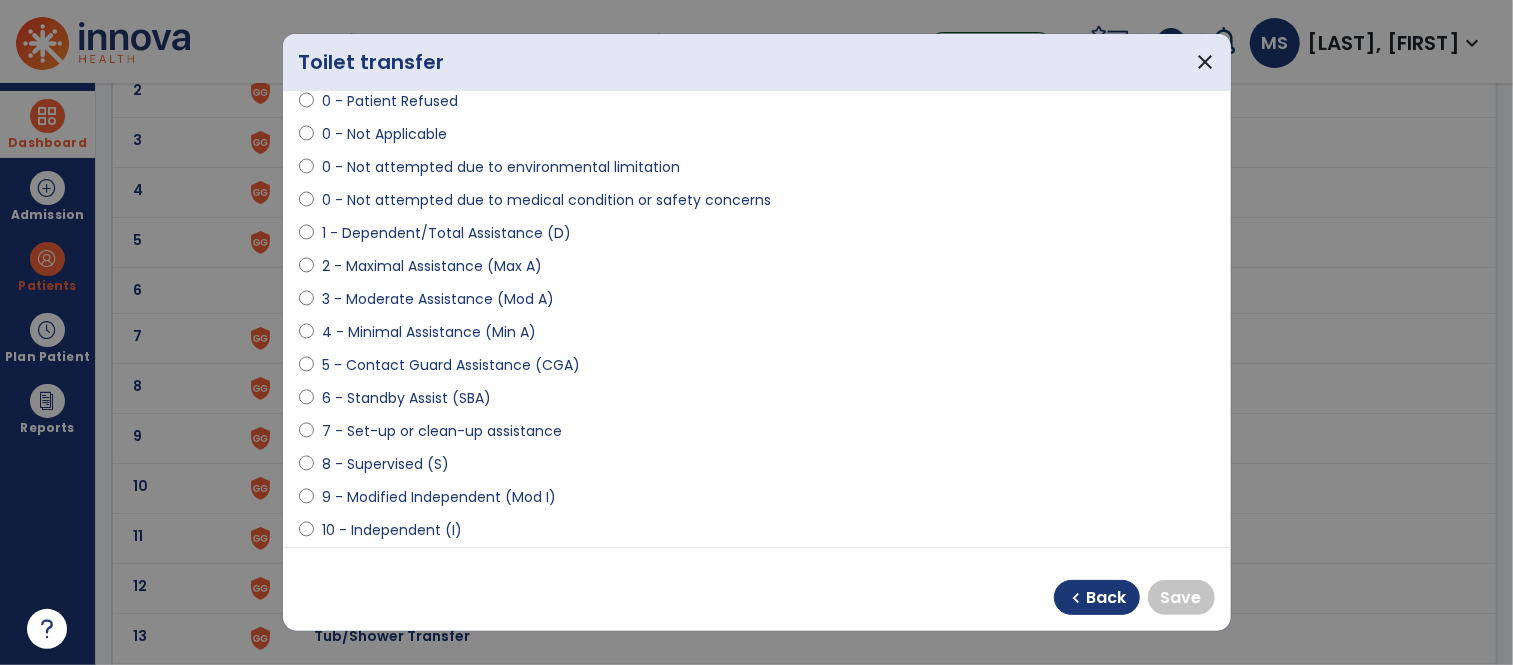 drag, startPoint x: 445, startPoint y: 528, endPoint x: 756, endPoint y: 521, distance: 311.07877 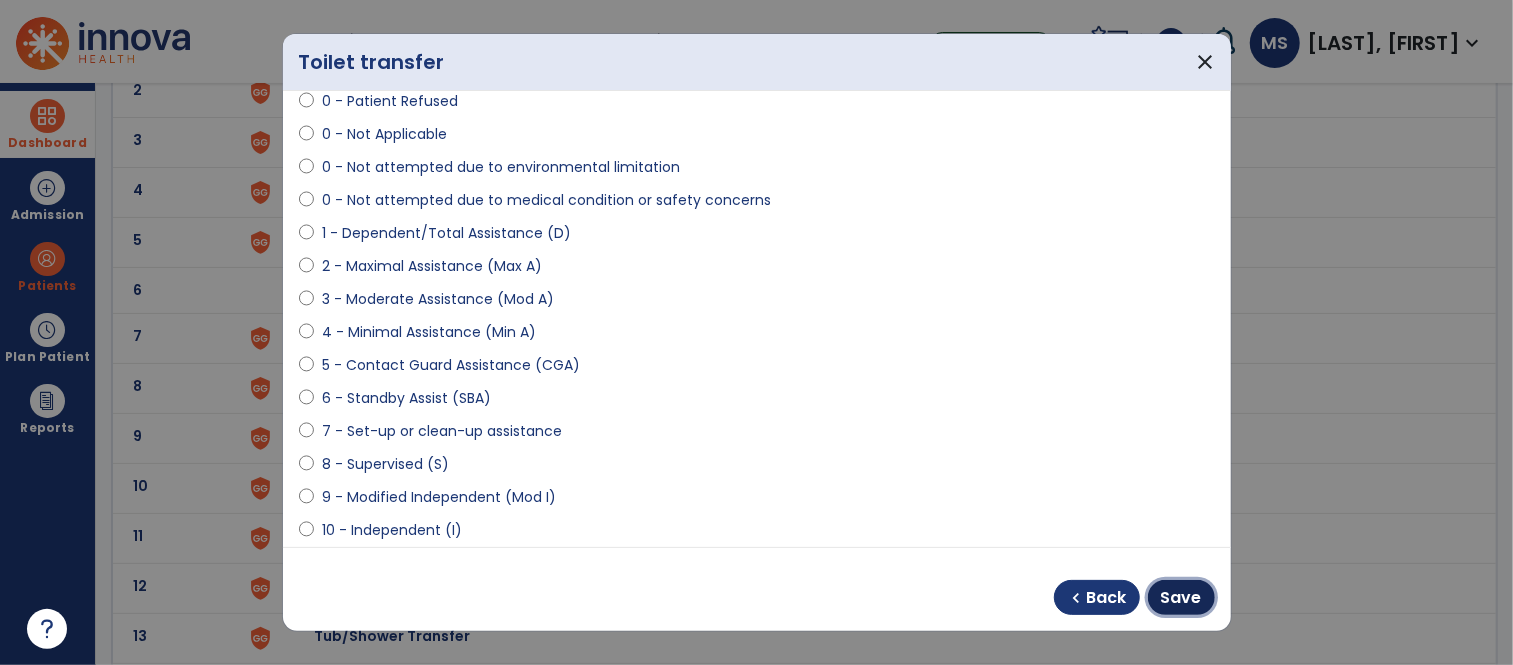 drag, startPoint x: 1182, startPoint y: 600, endPoint x: 1025, endPoint y: 606, distance: 157.11461 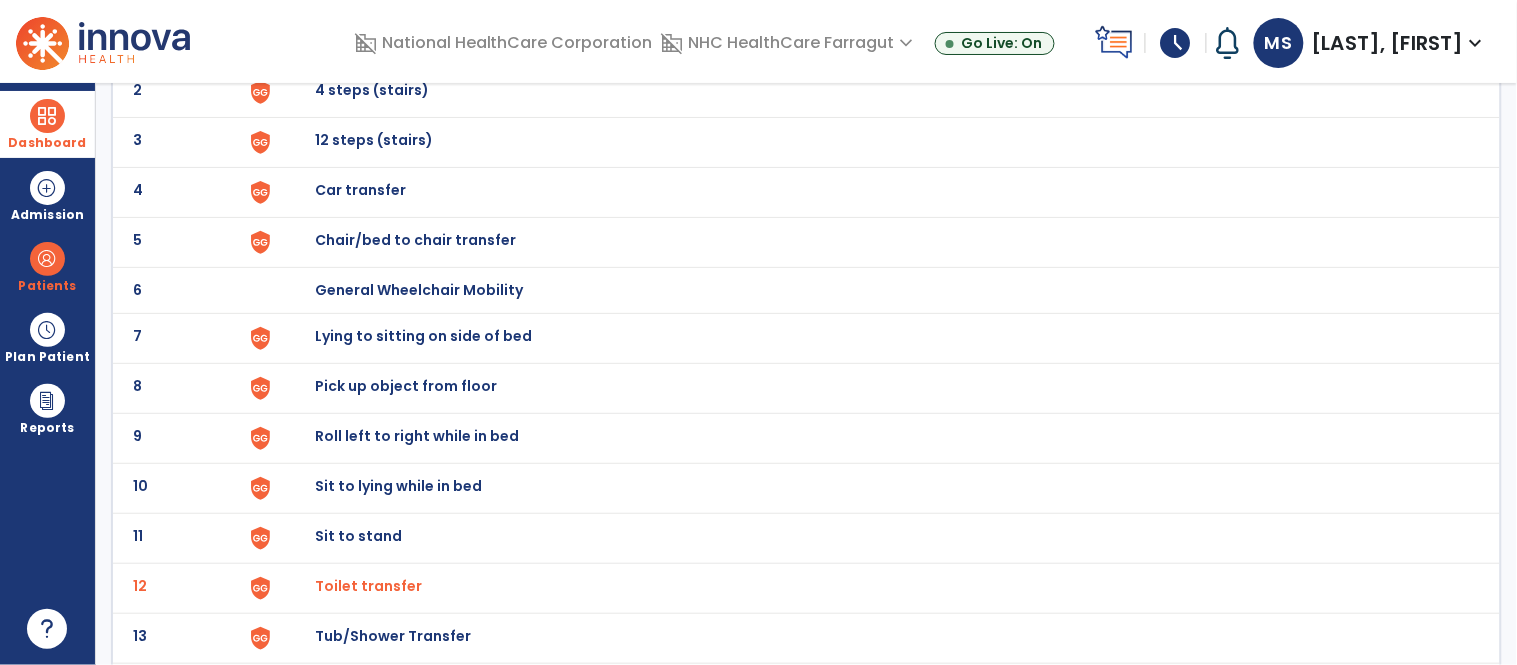 click on "Tub/Shower Transfer" at bounding box center (361, 40) 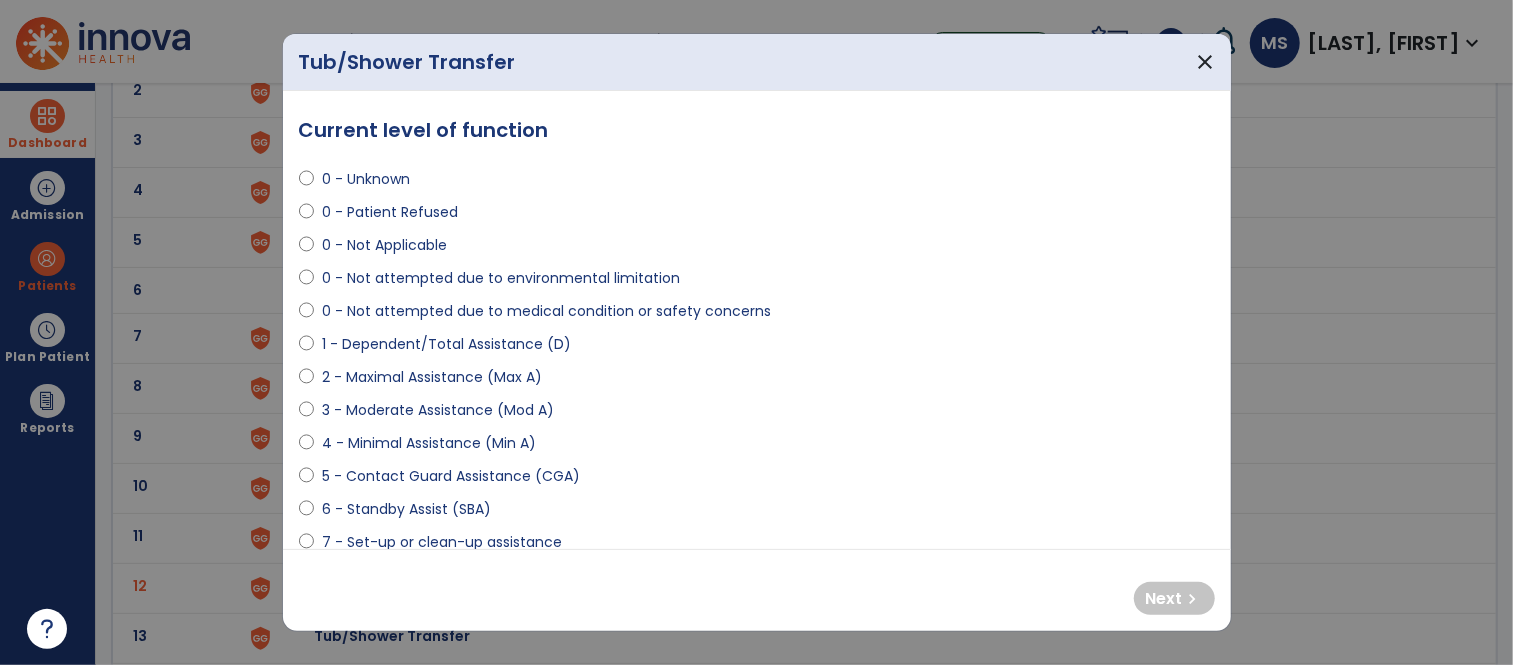 click on "6 - Standby Assist (SBA)" at bounding box center (406, 509) 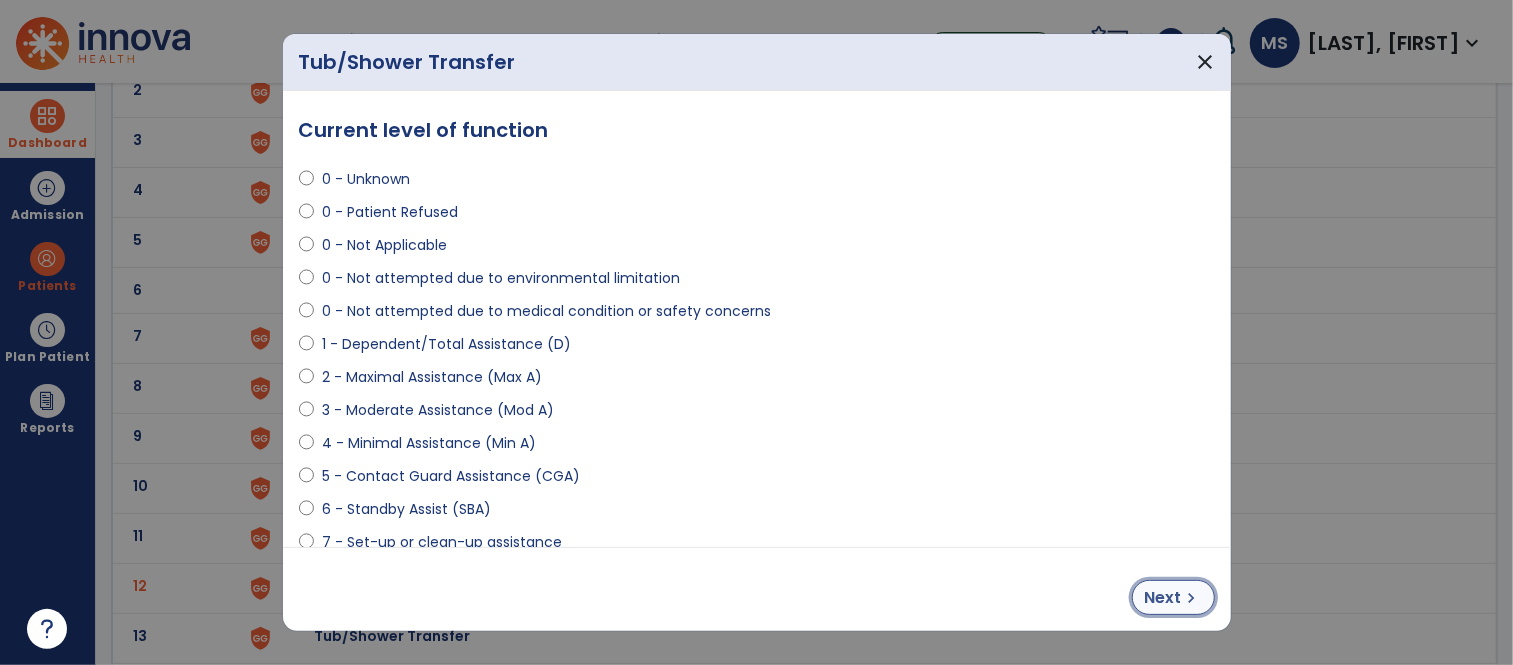 click on "chevron_right" at bounding box center (1192, 598) 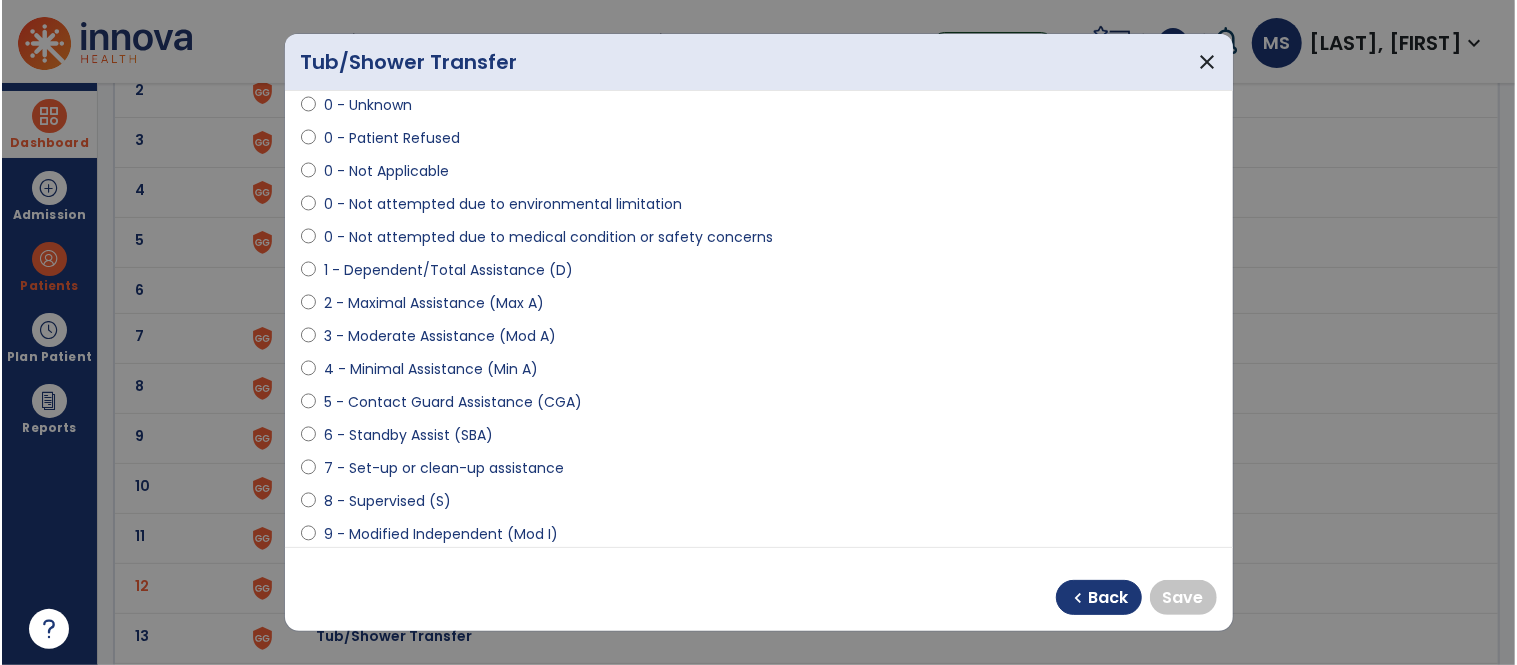 scroll, scrollTop: 111, scrollLeft: 0, axis: vertical 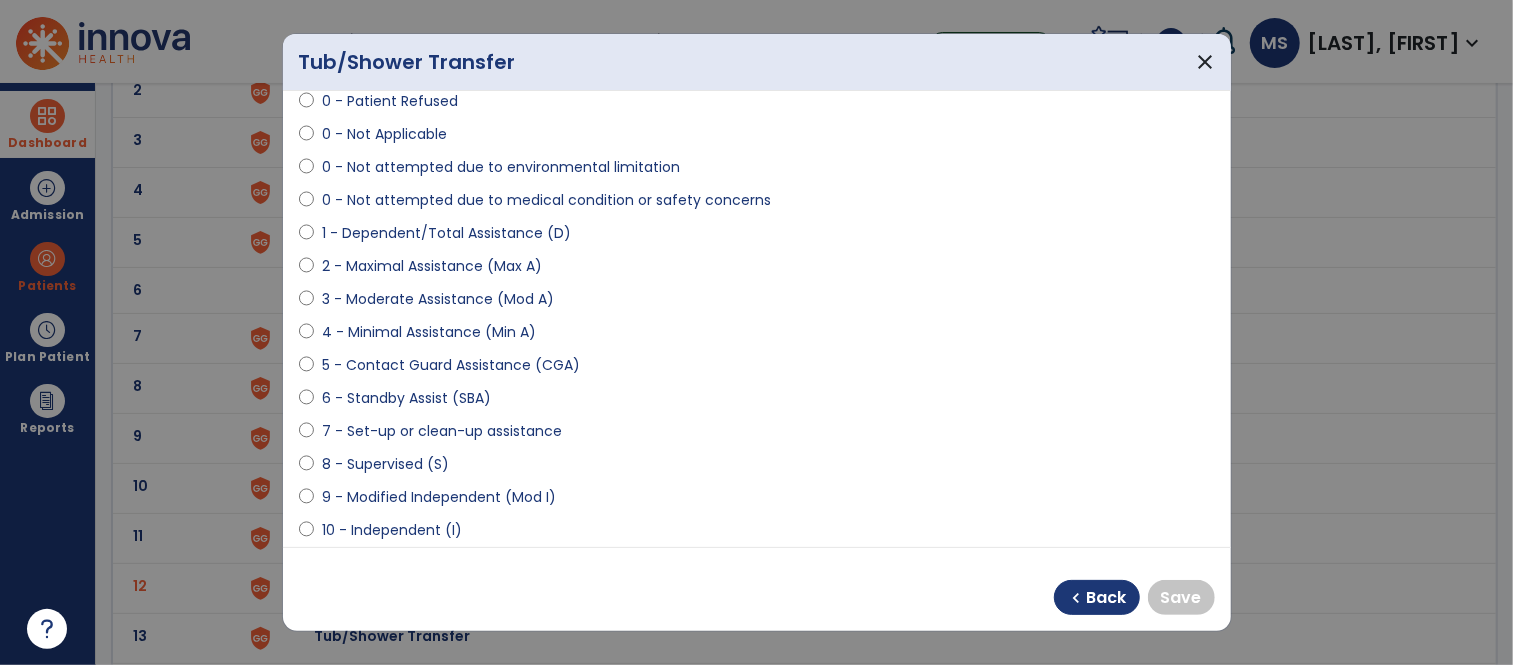 click on "10 - Independent (I)" at bounding box center (392, 530) 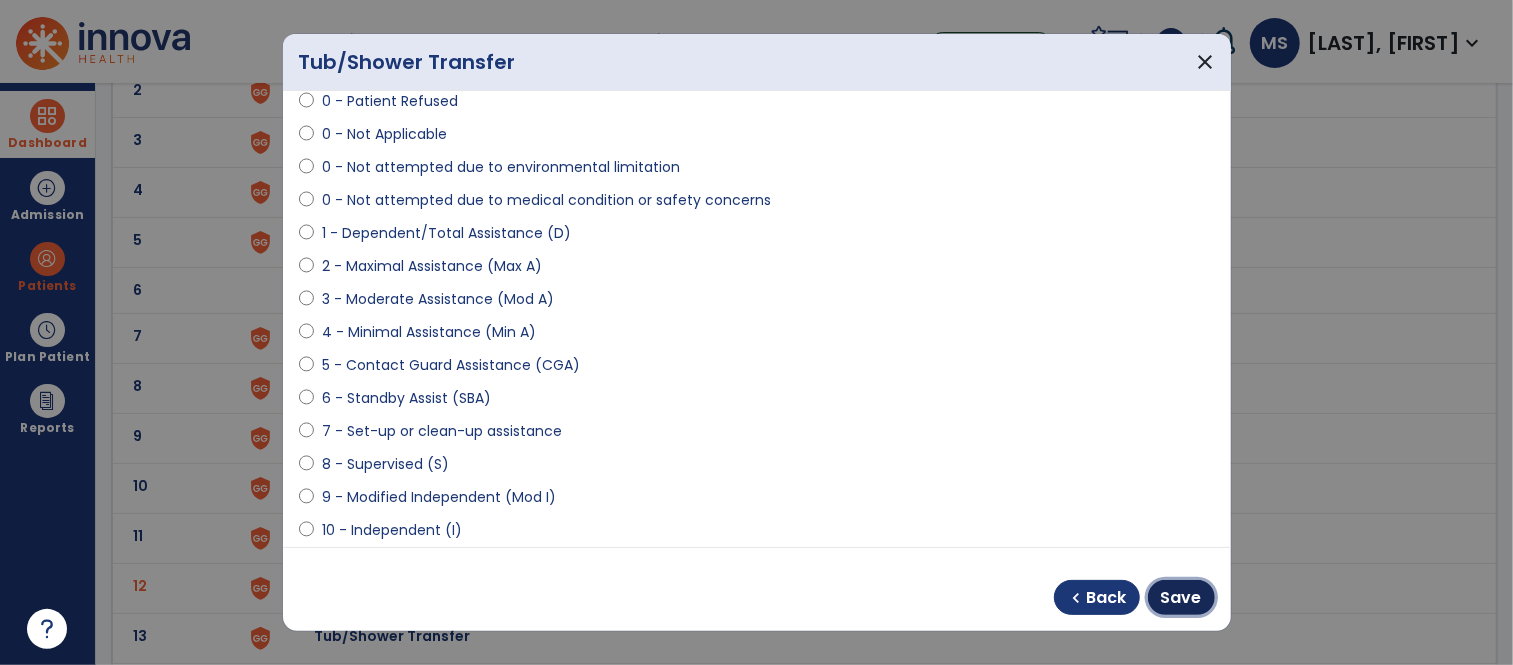 click on "Save" at bounding box center [1181, 598] 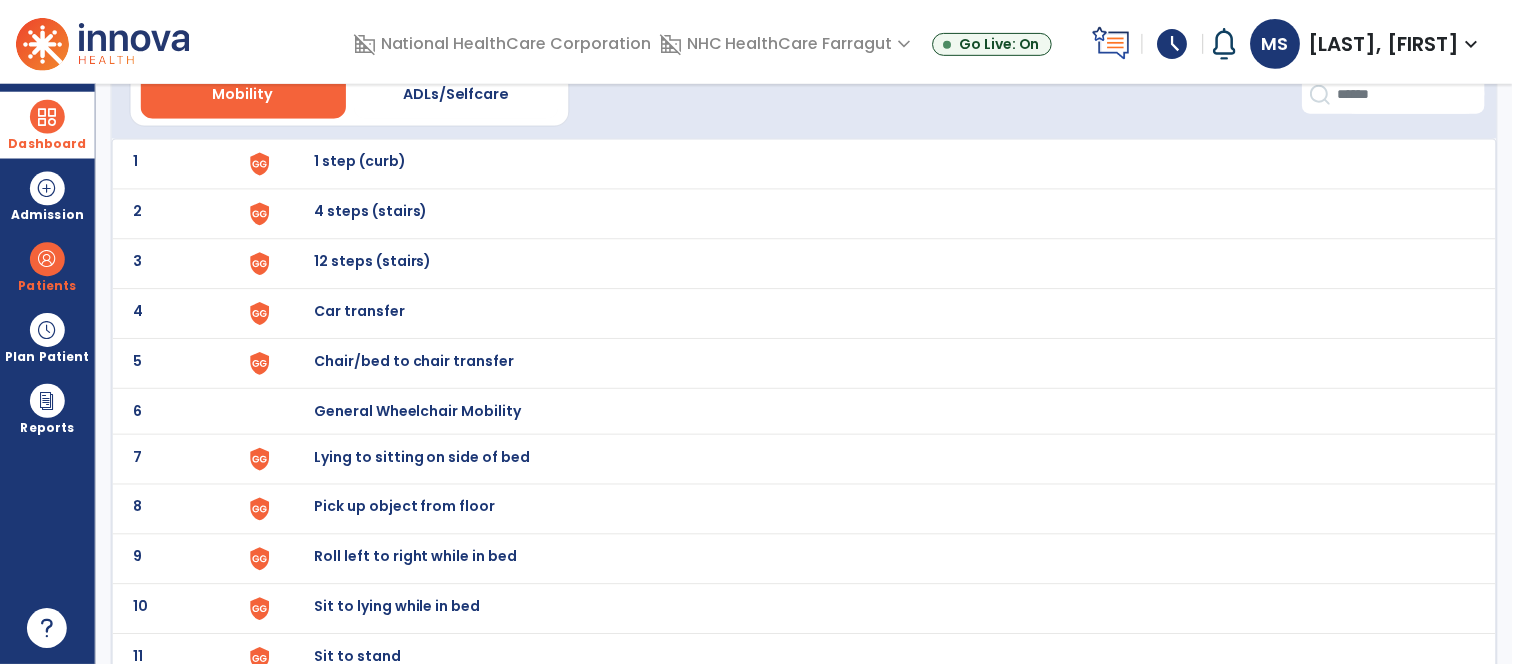 scroll, scrollTop: 0, scrollLeft: 0, axis: both 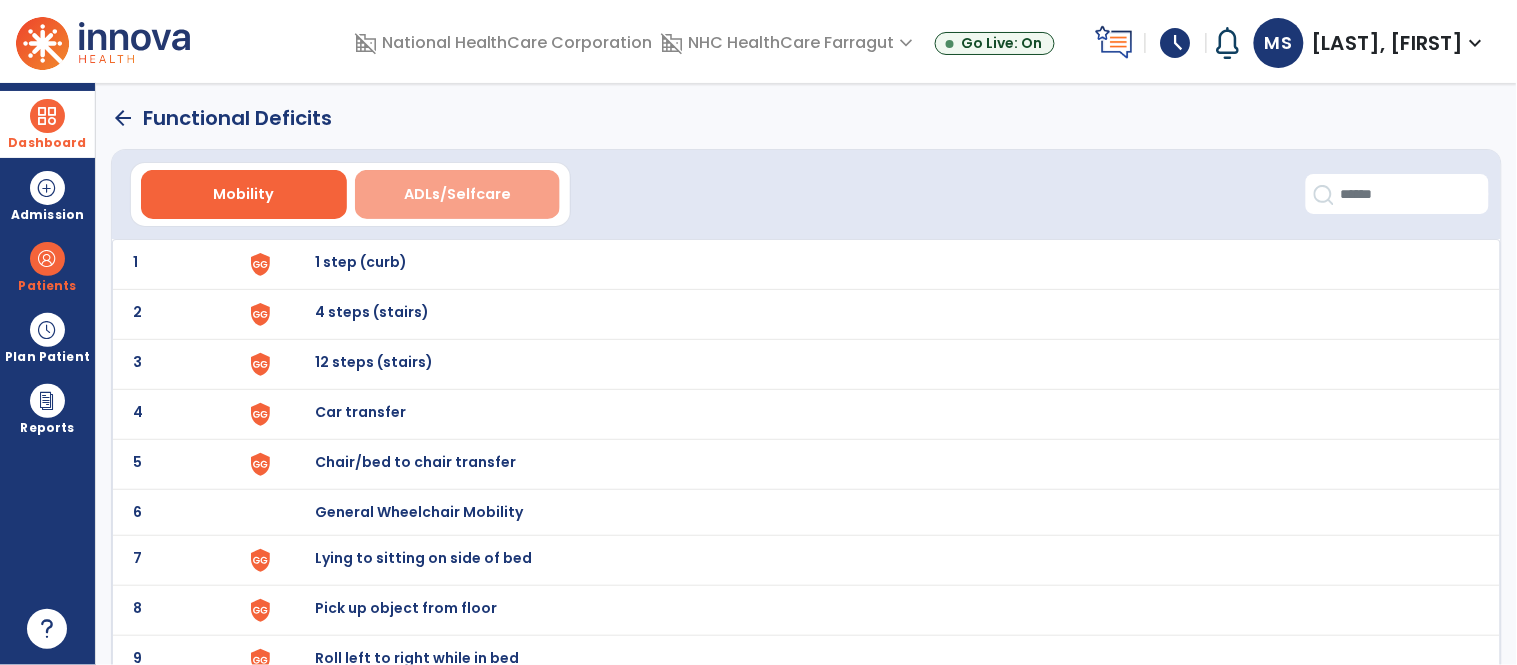 click on "ADLs/Selfcare" at bounding box center [458, 194] 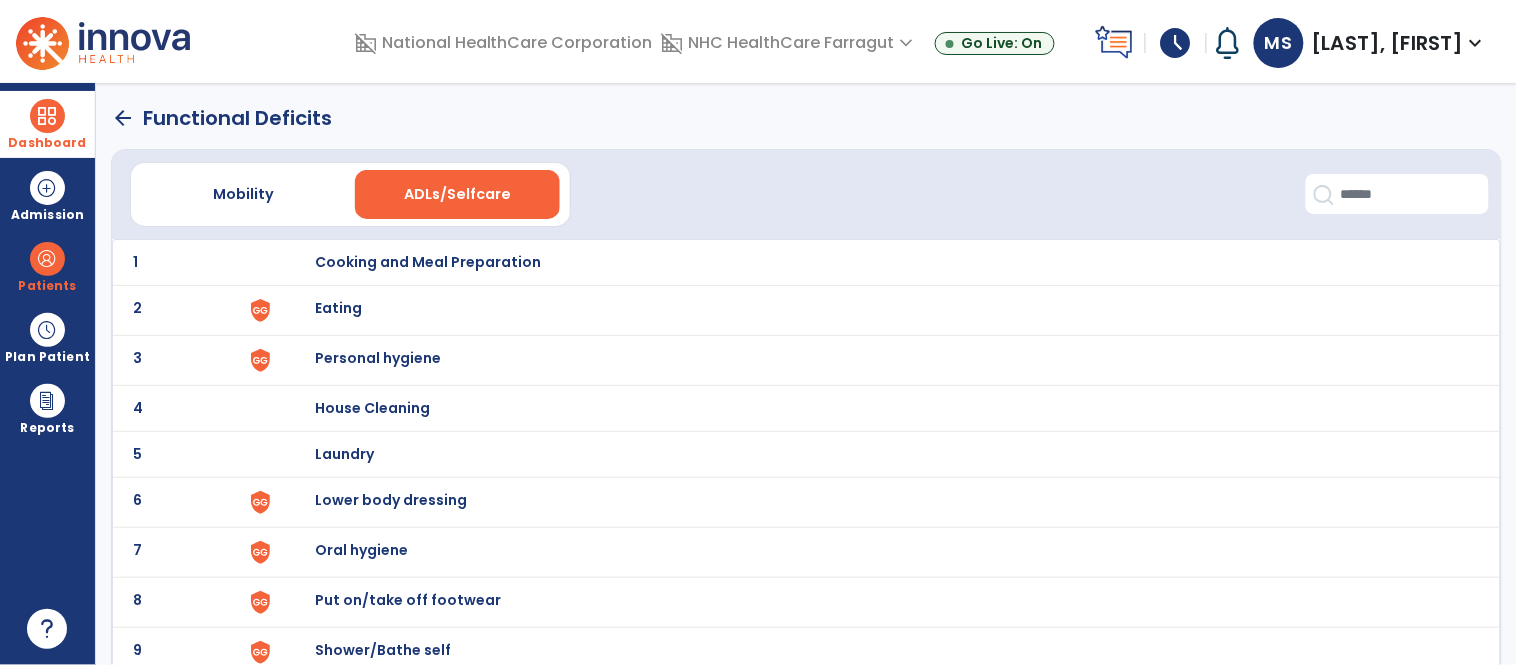 click on "Eating" at bounding box center [428, 262] 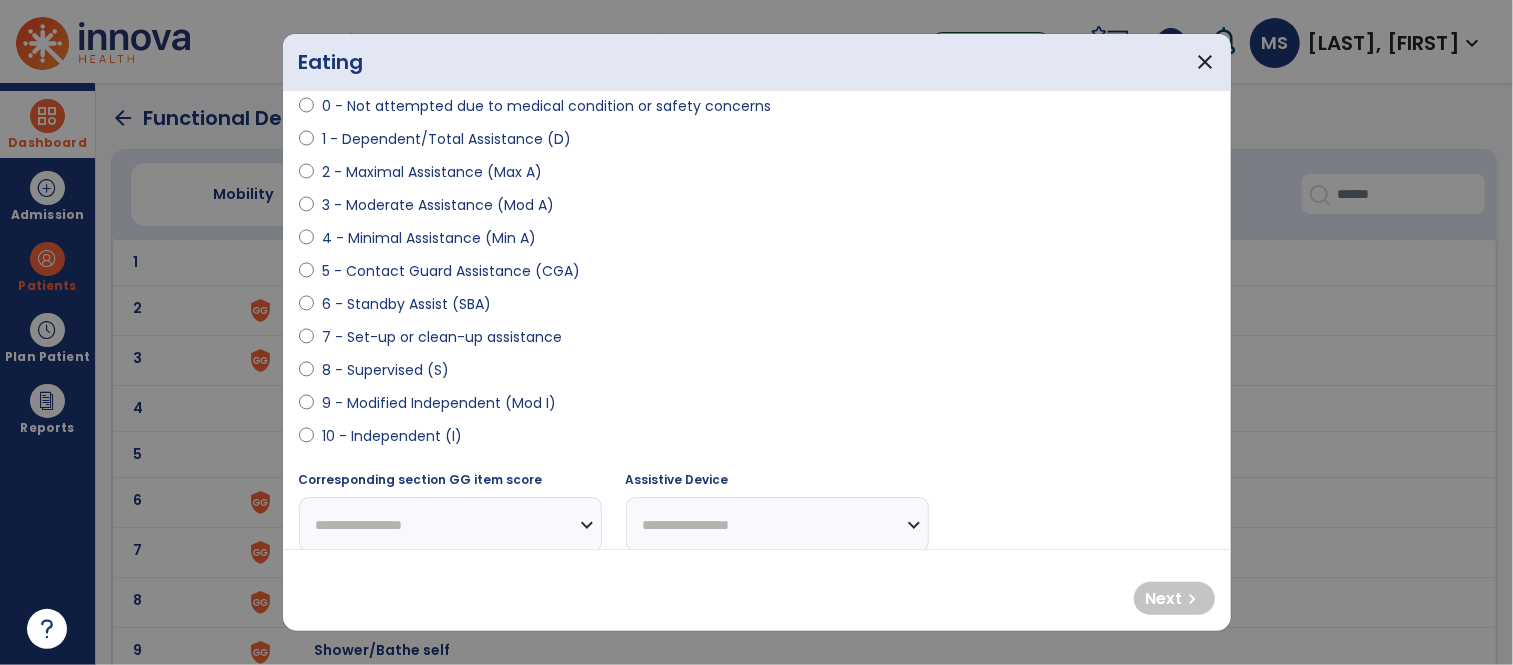 scroll, scrollTop: 222, scrollLeft: 0, axis: vertical 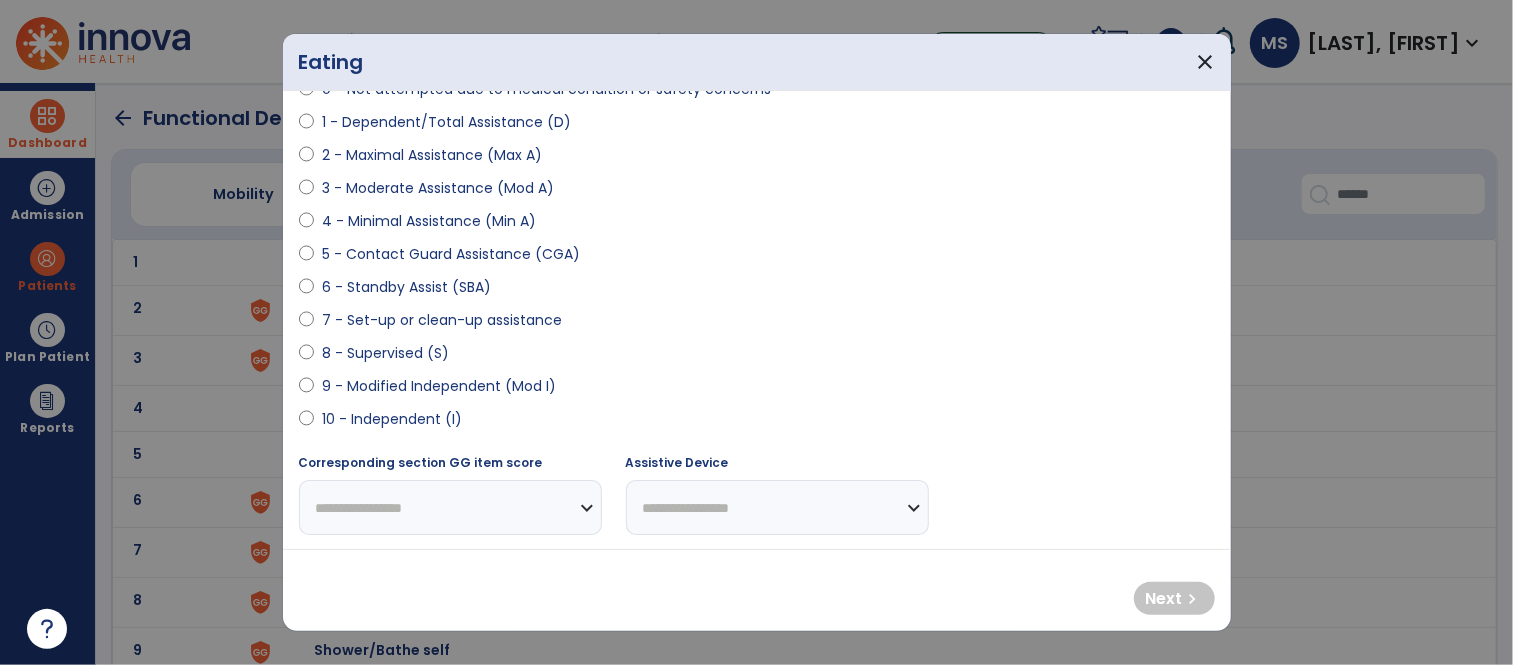 drag, startPoint x: 498, startPoint y: 393, endPoint x: 703, endPoint y: 411, distance: 205.78873 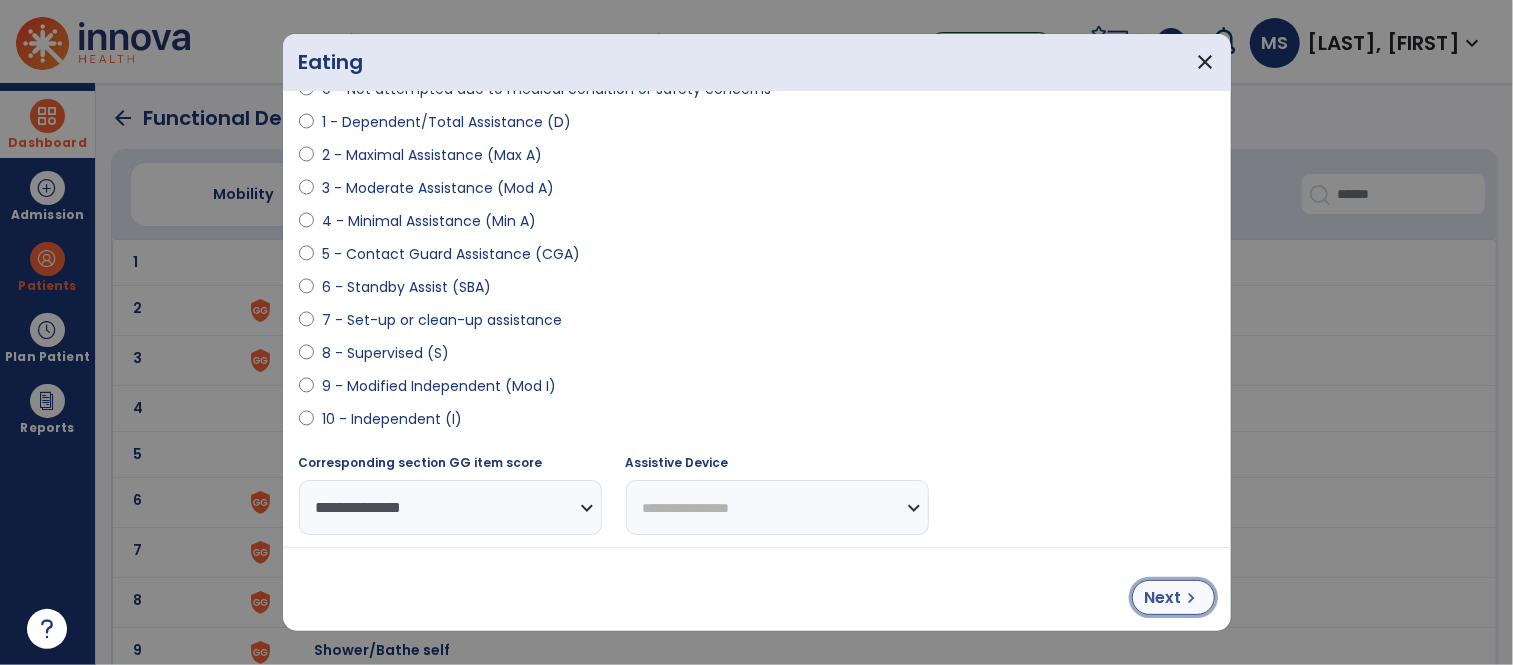 click on "chevron_right" at bounding box center [1192, 598] 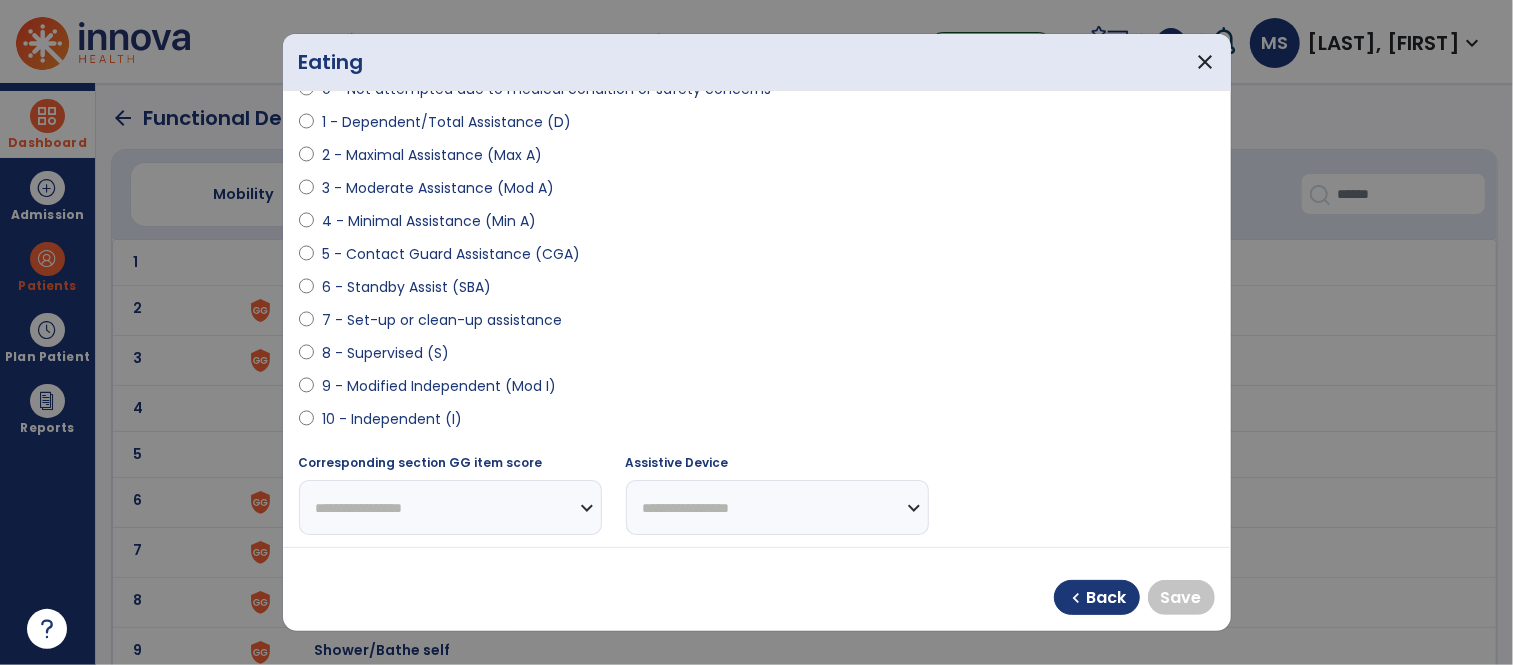 drag, startPoint x: 443, startPoint y: 420, endPoint x: 1110, endPoint y: 555, distance: 680.5248 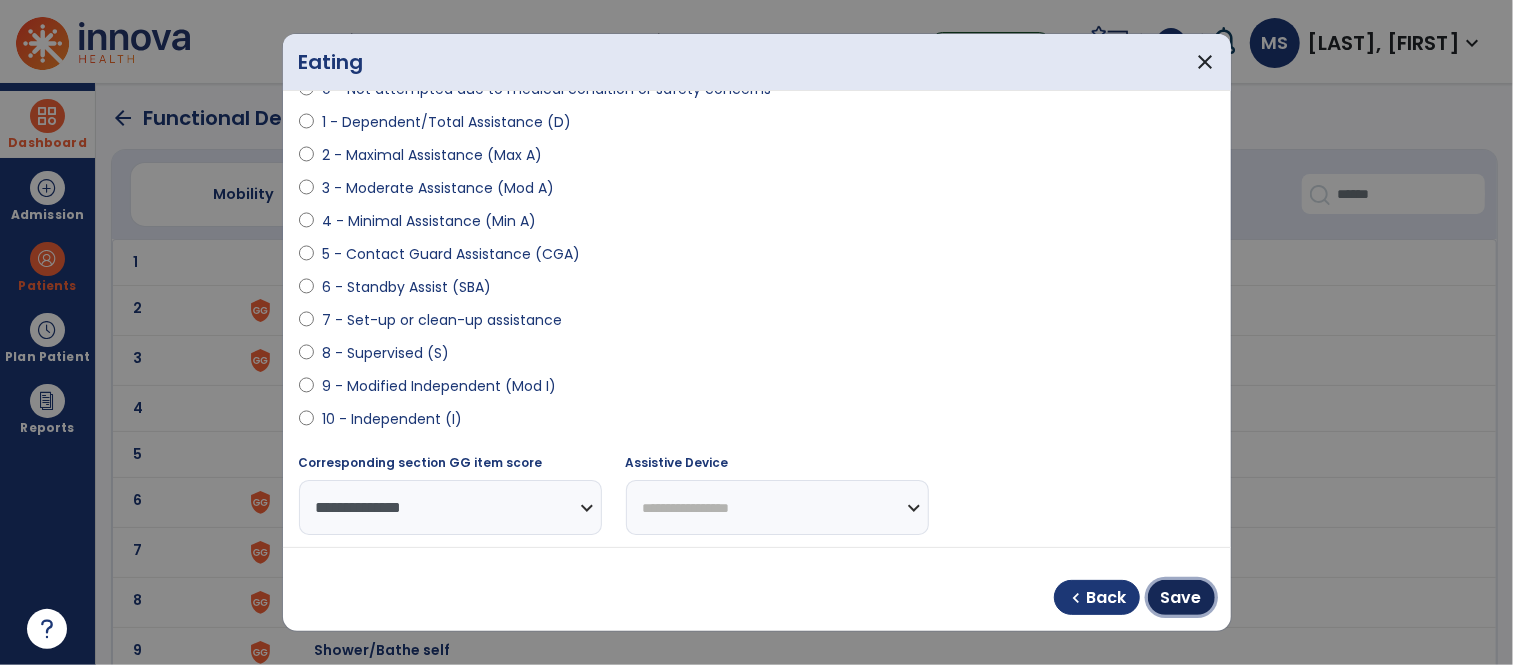 drag, startPoint x: 1161, startPoint y: 595, endPoint x: 583, endPoint y: 444, distance: 597.3985 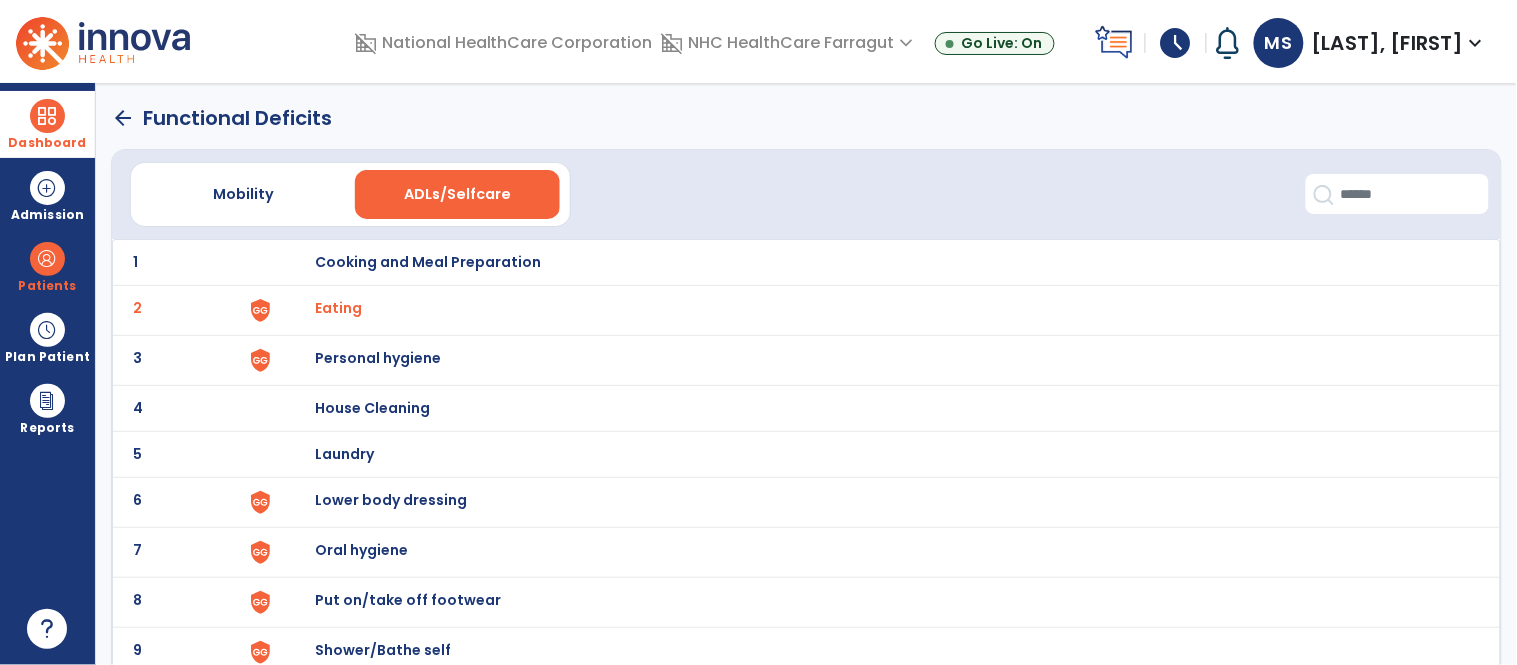 click on "Personal hygiene" at bounding box center [428, 262] 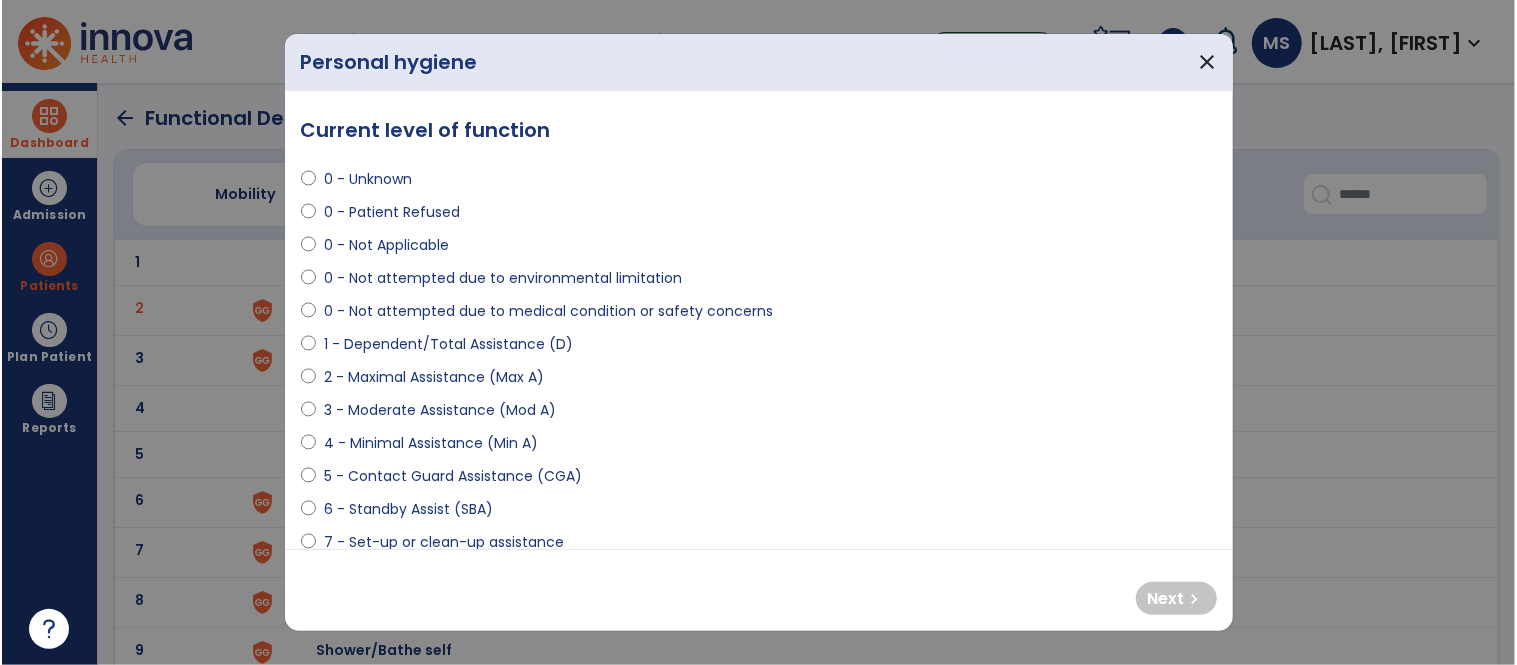 scroll, scrollTop: 111, scrollLeft: 0, axis: vertical 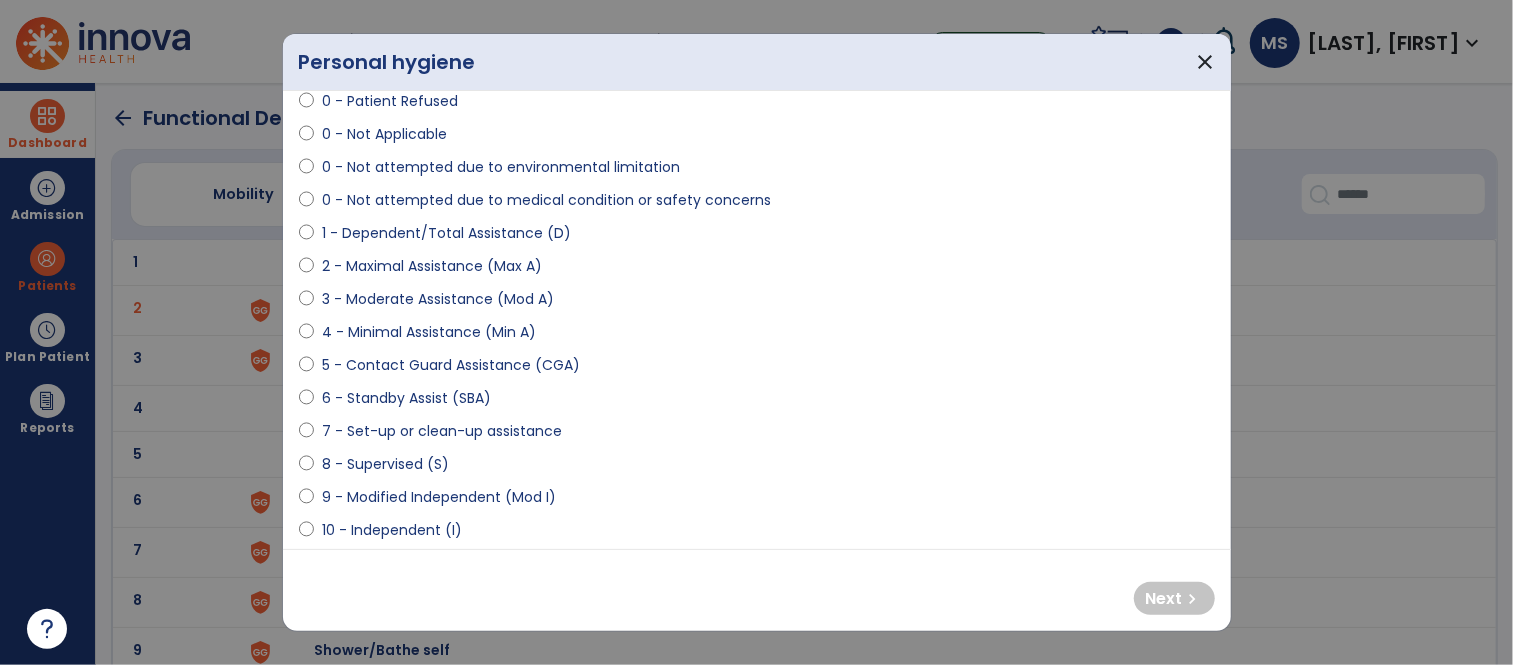 click on "9 - Modified Independent (Mod I)" at bounding box center [439, 497] 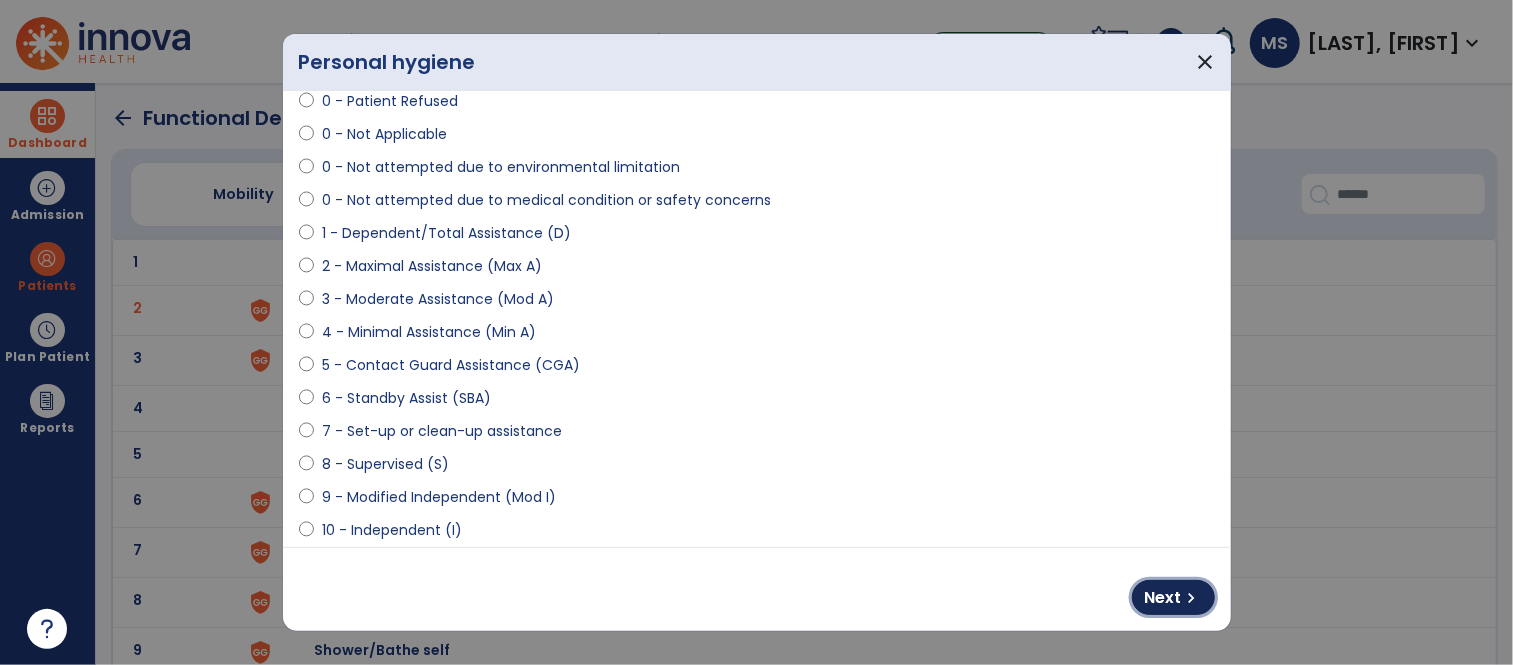drag, startPoint x: 1201, startPoint y: 602, endPoint x: 793, endPoint y: 551, distance: 411.17514 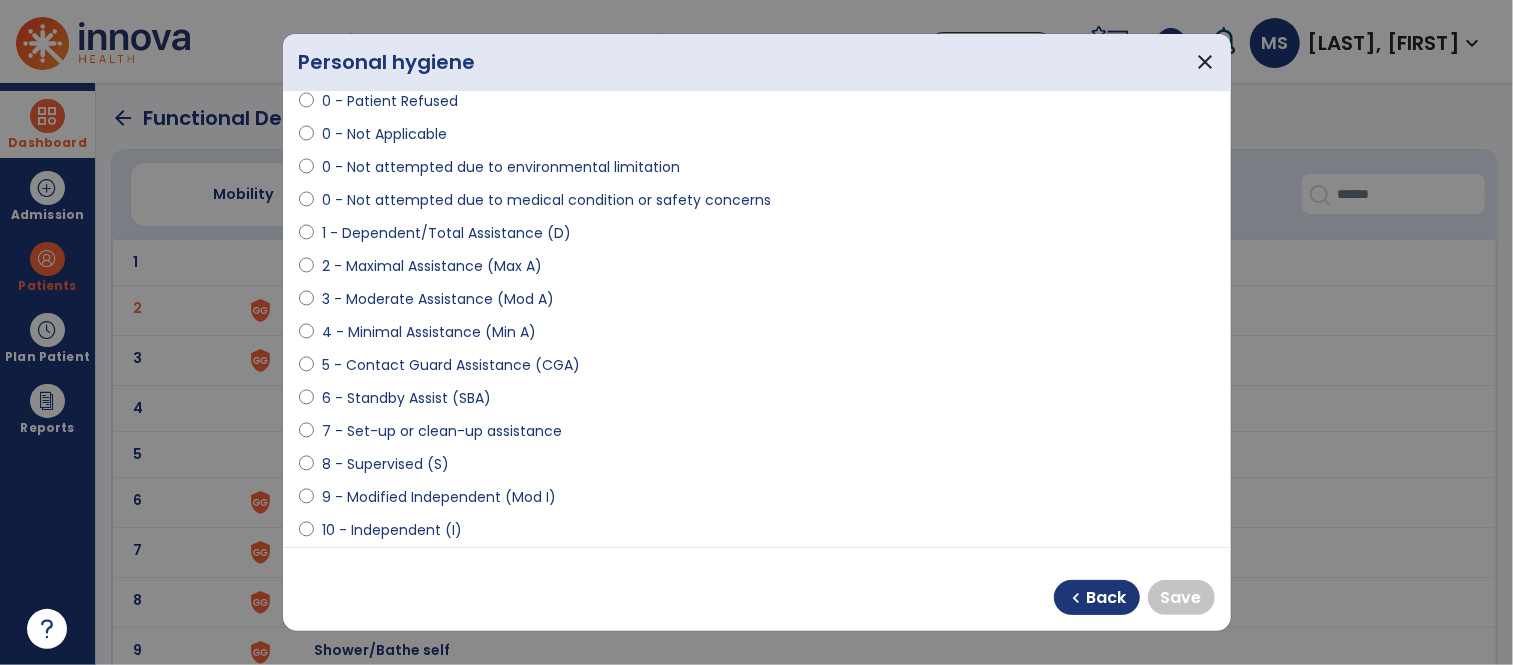 click on "10 - Independent (I)" at bounding box center [392, 530] 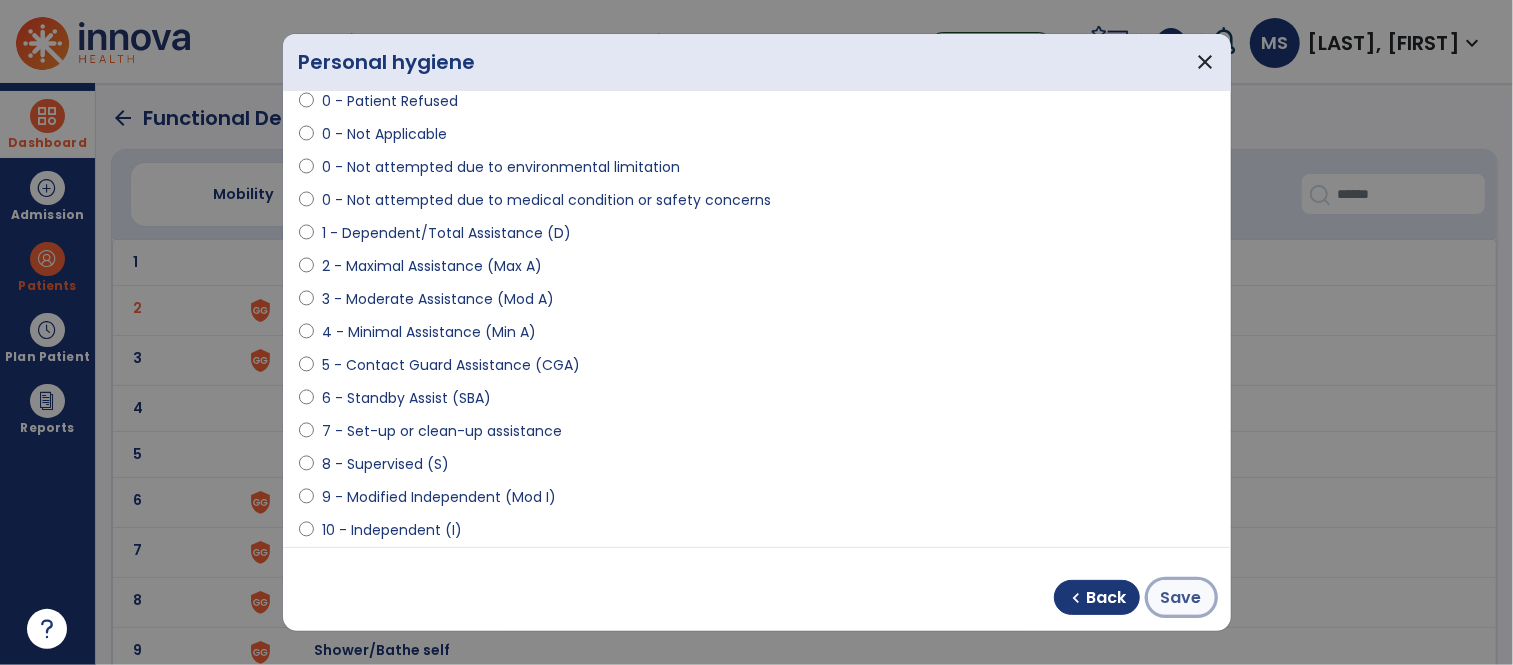 click on "Save" at bounding box center (1181, 598) 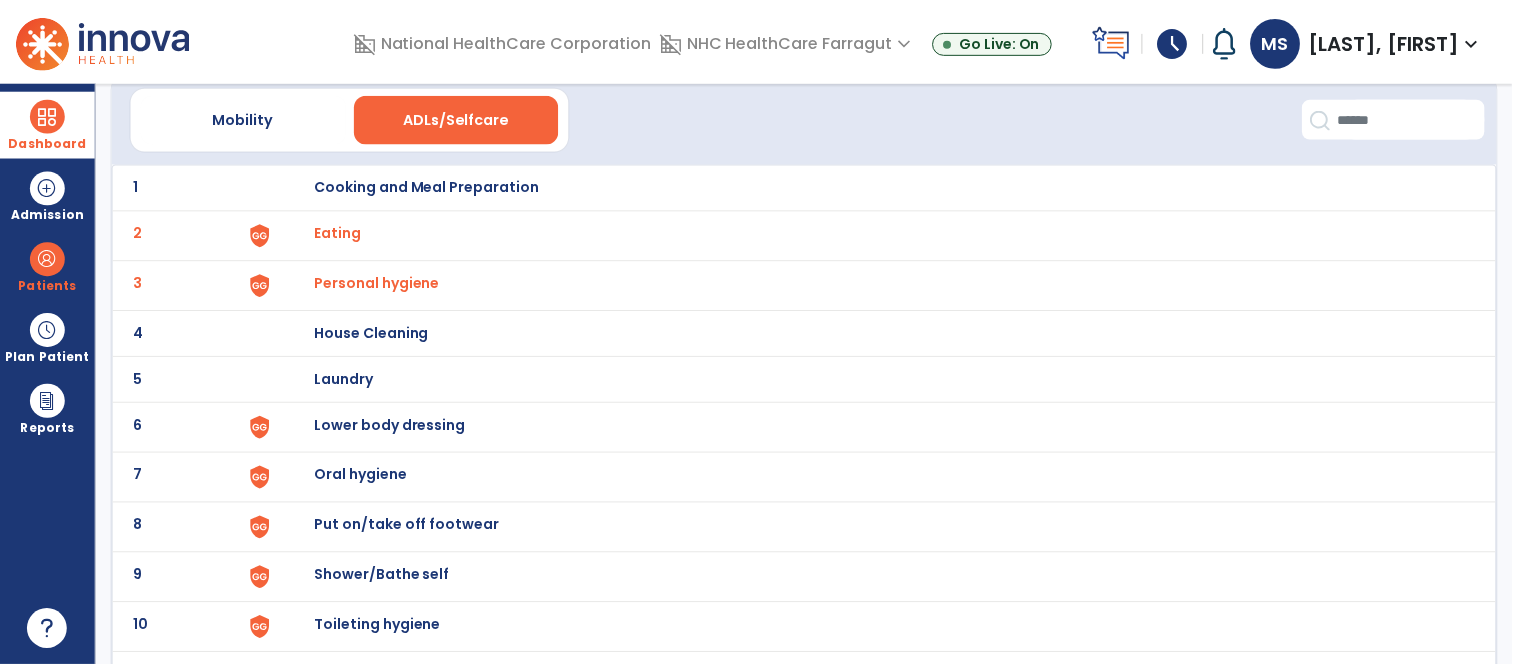 scroll, scrollTop: 206, scrollLeft: 0, axis: vertical 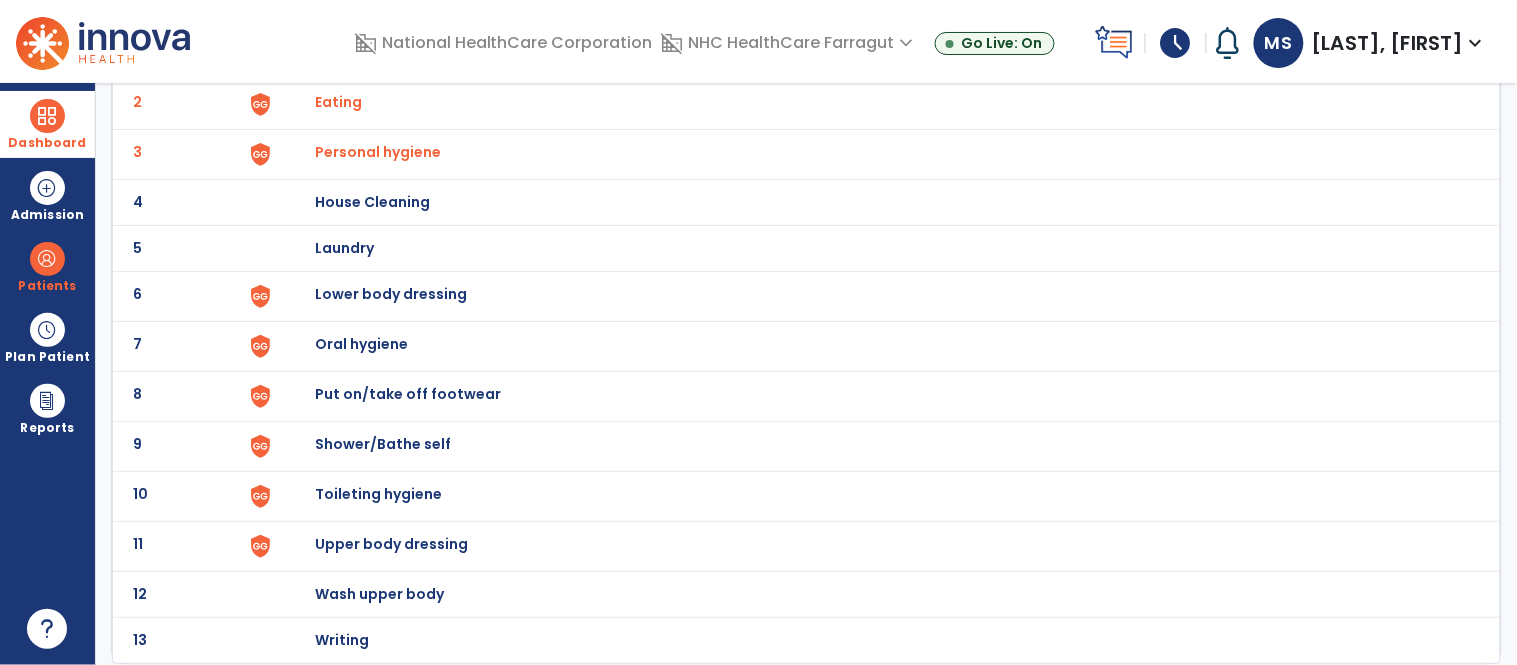 click on "Oral hygiene" at bounding box center (428, 56) 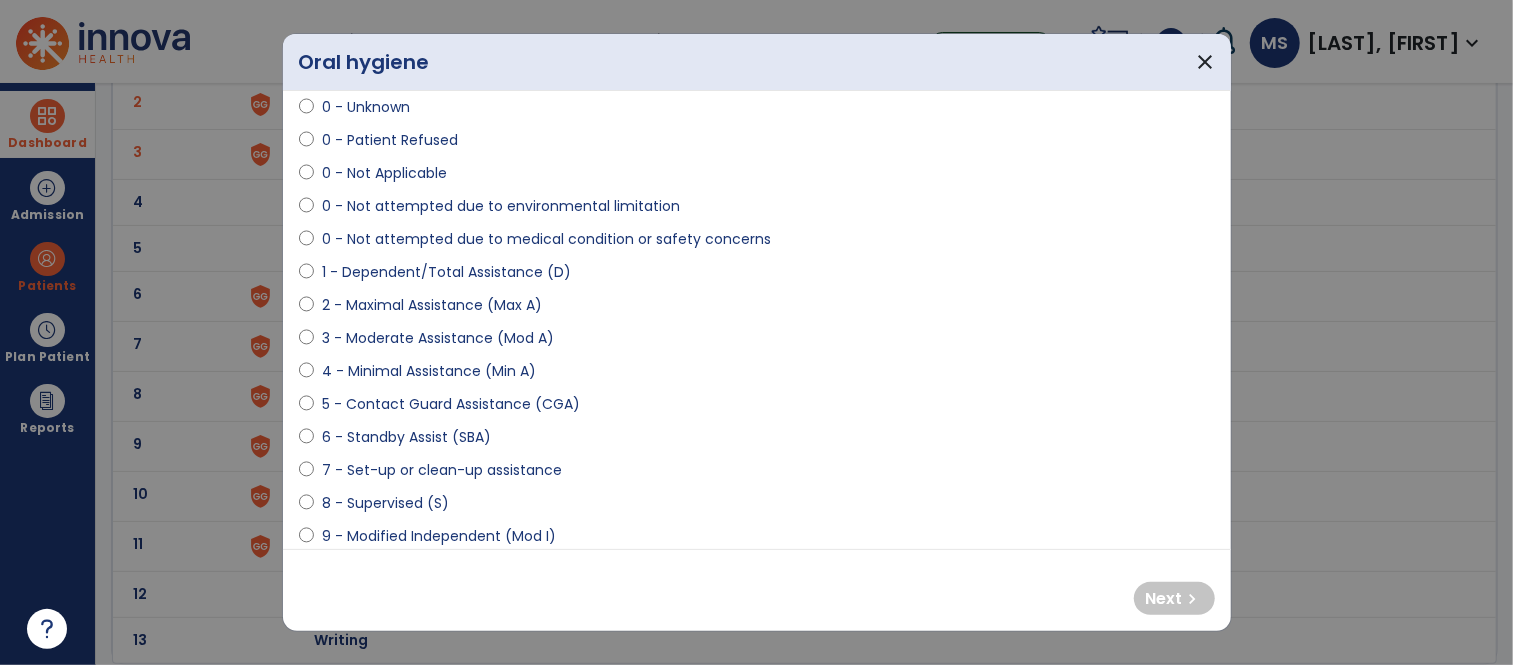 scroll, scrollTop: 111, scrollLeft: 0, axis: vertical 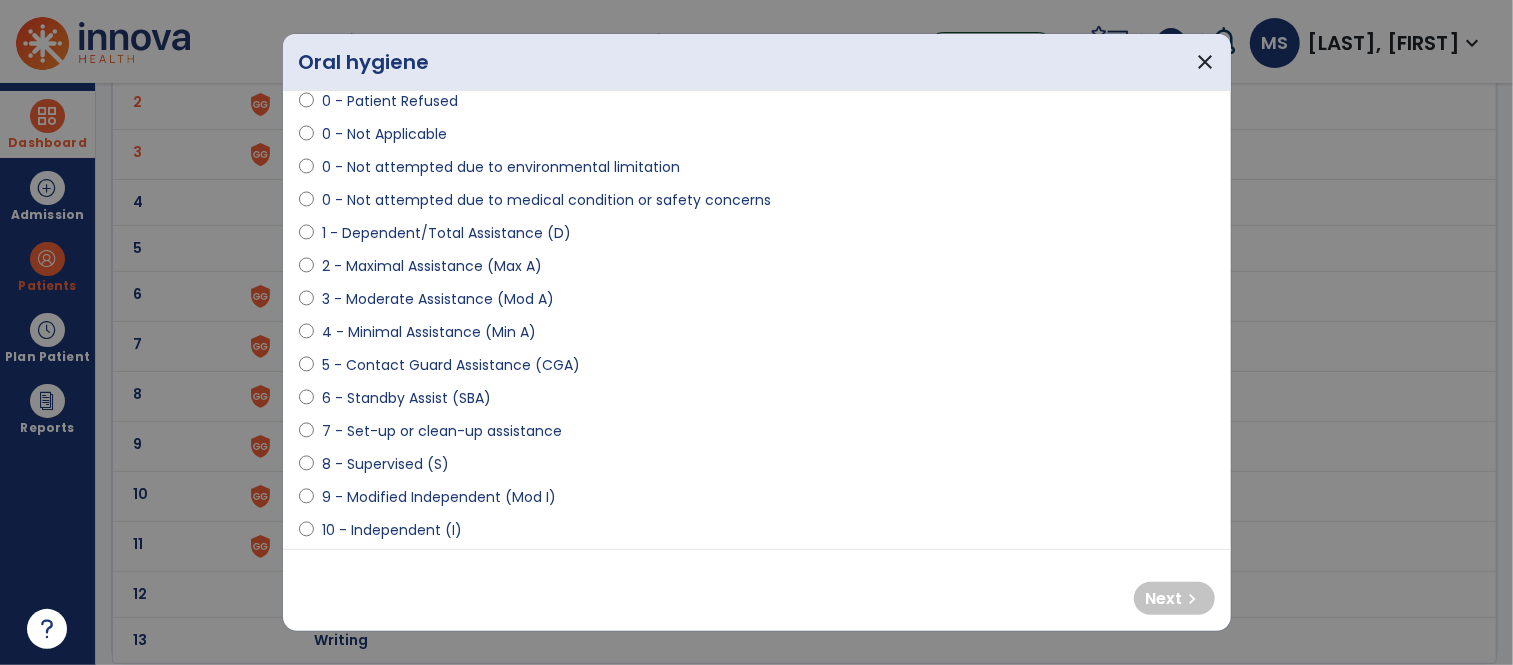click on "9 - Modified Independent (Mod I)" at bounding box center (439, 497) 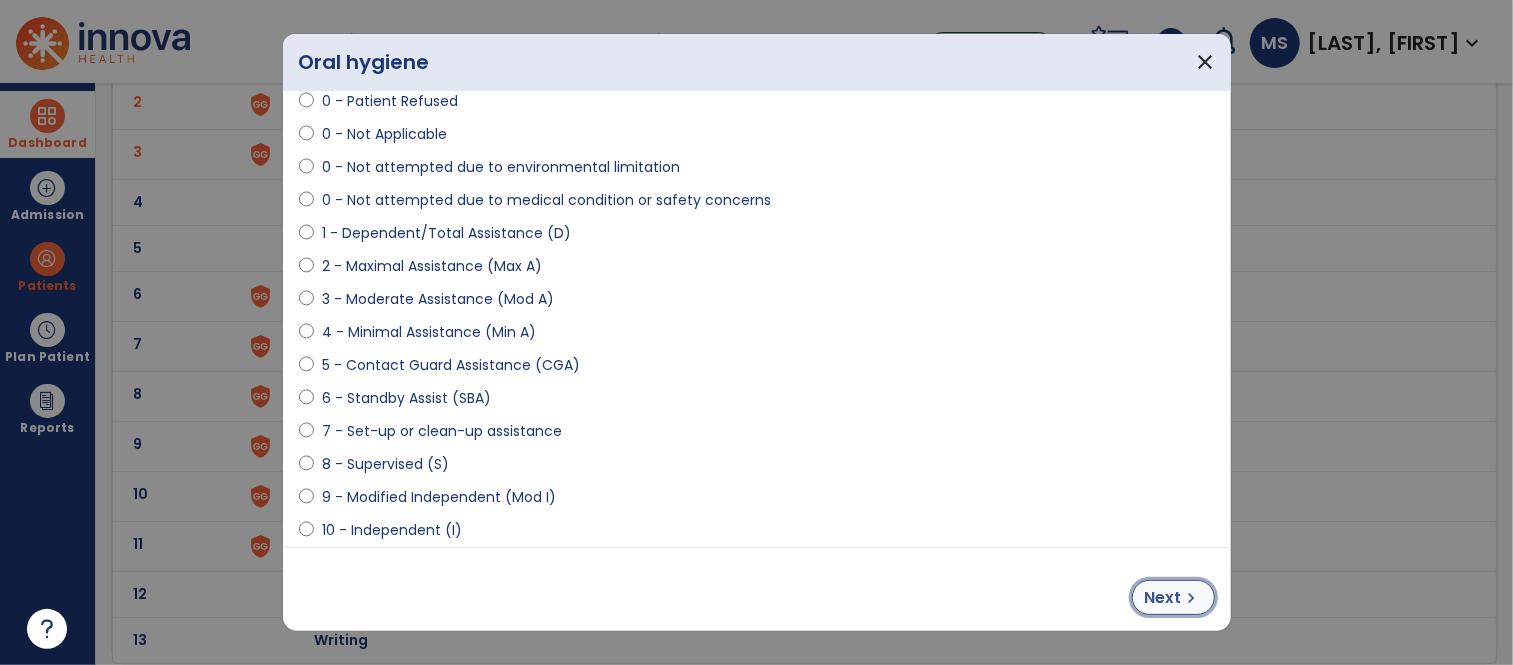 click on "Next" at bounding box center [1163, 598] 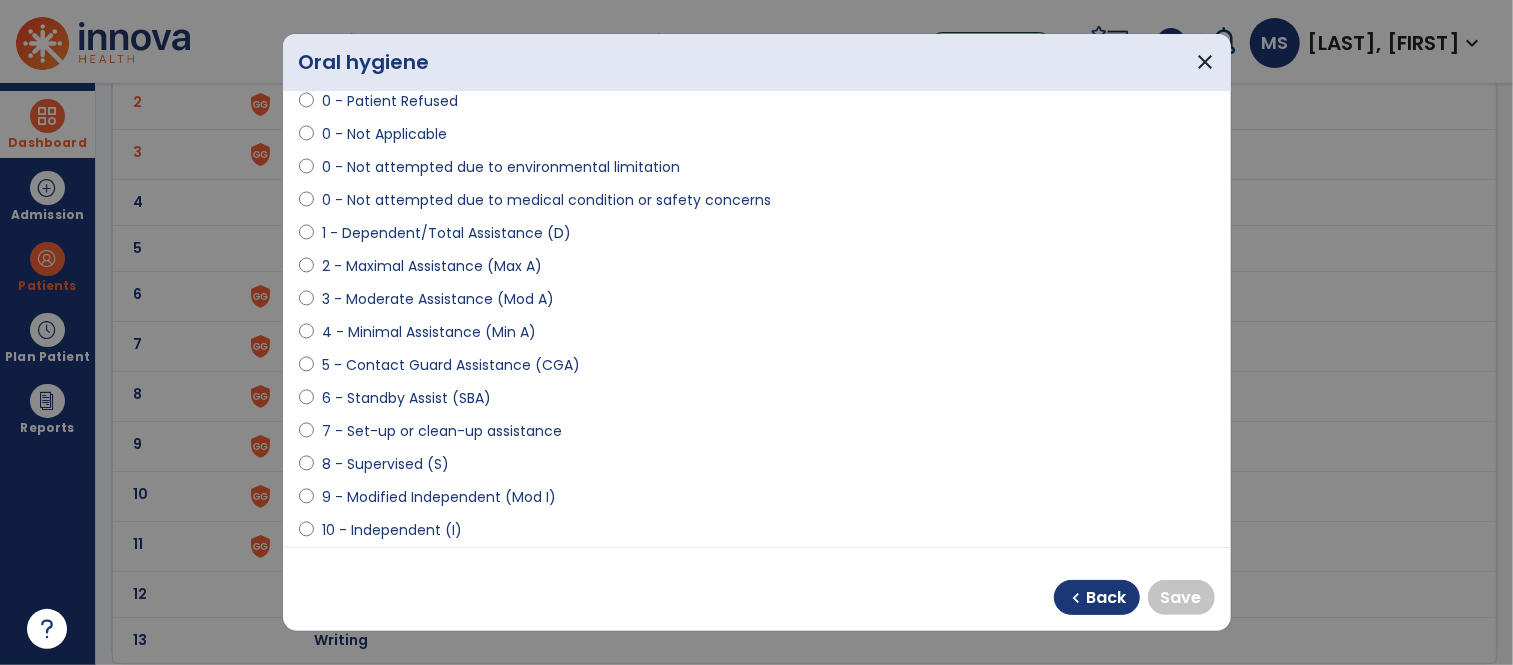 click on "10 - Independent (I)" at bounding box center [392, 530] 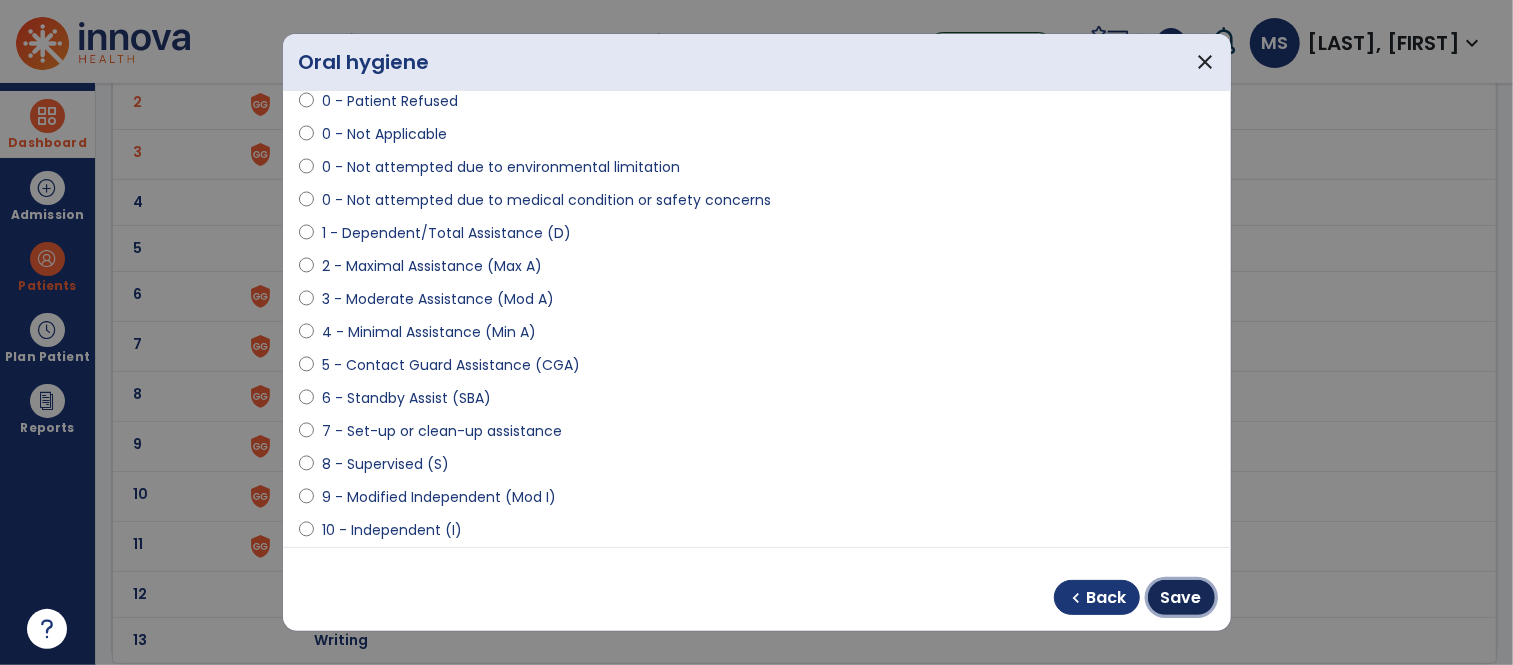 drag, startPoint x: 1195, startPoint y: 591, endPoint x: 606, endPoint y: 483, distance: 598.8197 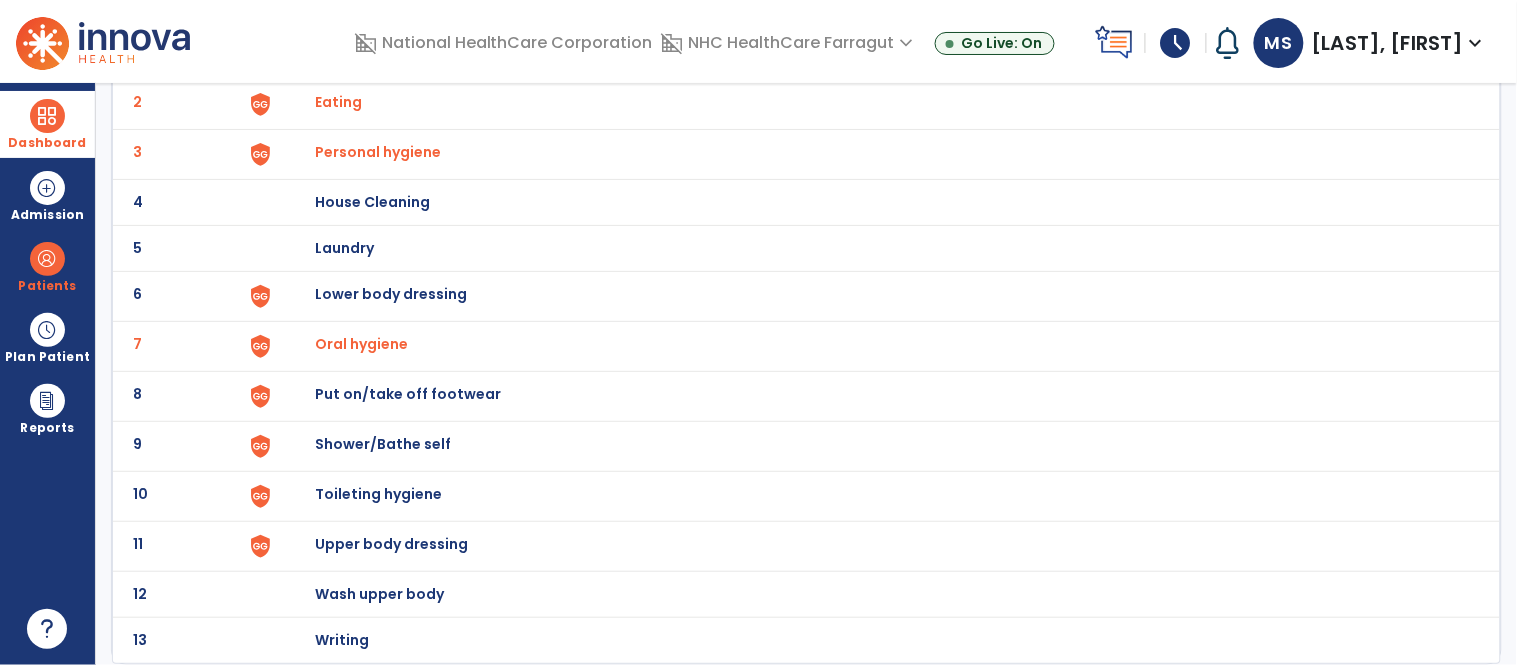click on "Upper body dressing" at bounding box center (428, 56) 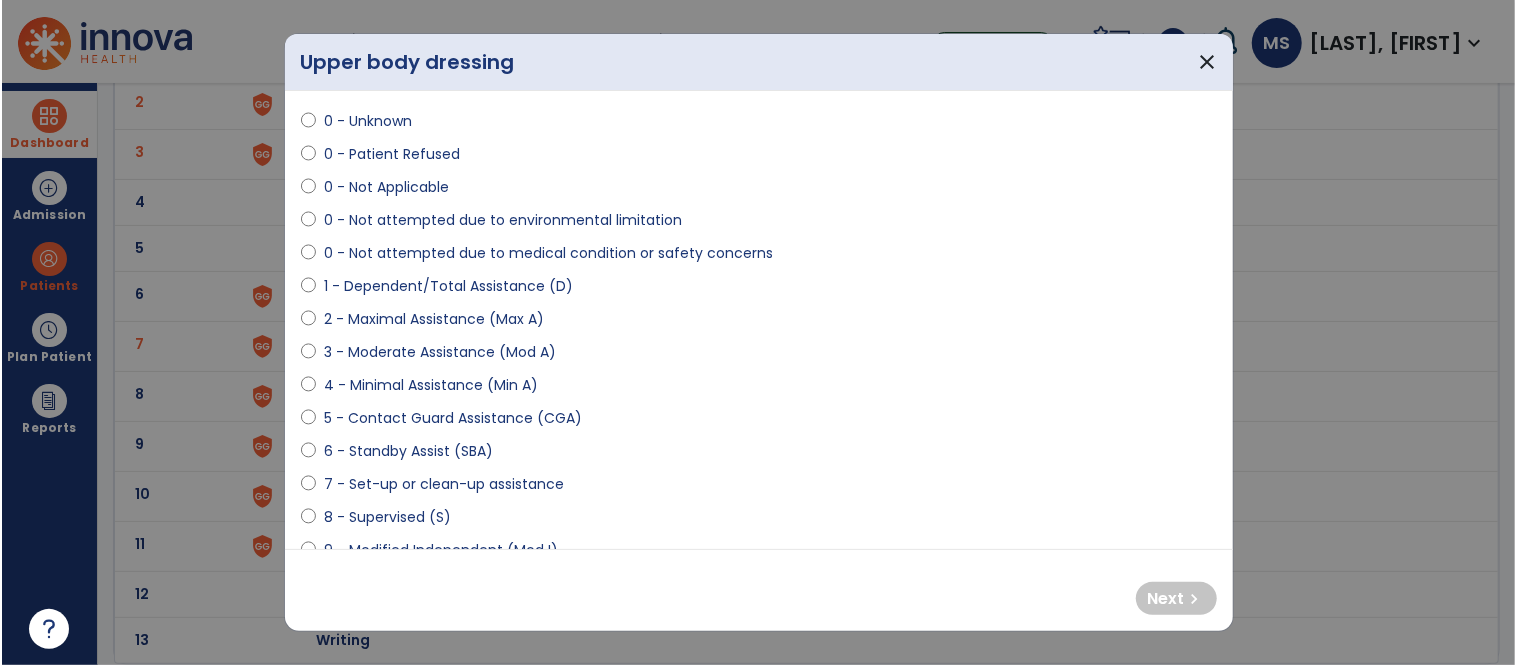 scroll, scrollTop: 222, scrollLeft: 0, axis: vertical 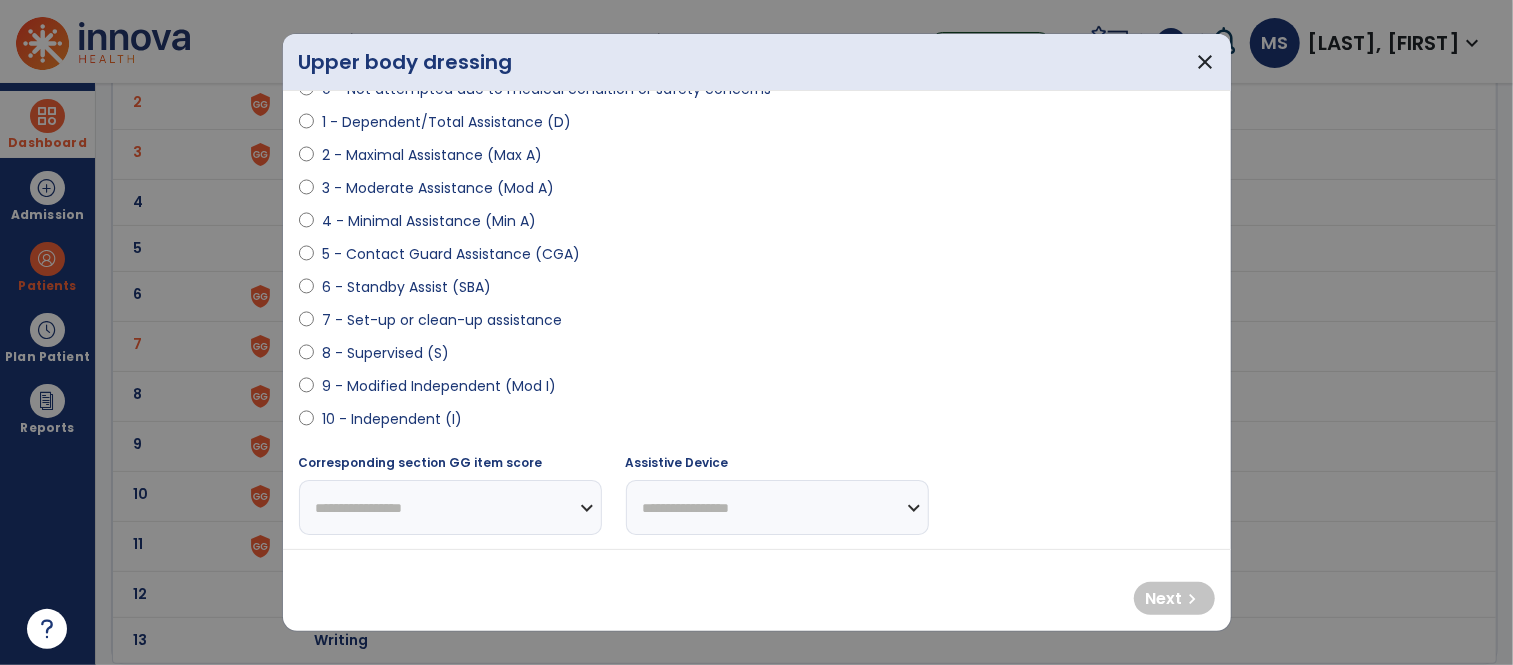 drag, startPoint x: 410, startPoint y: 383, endPoint x: 974, endPoint y: 521, distance: 580.6376 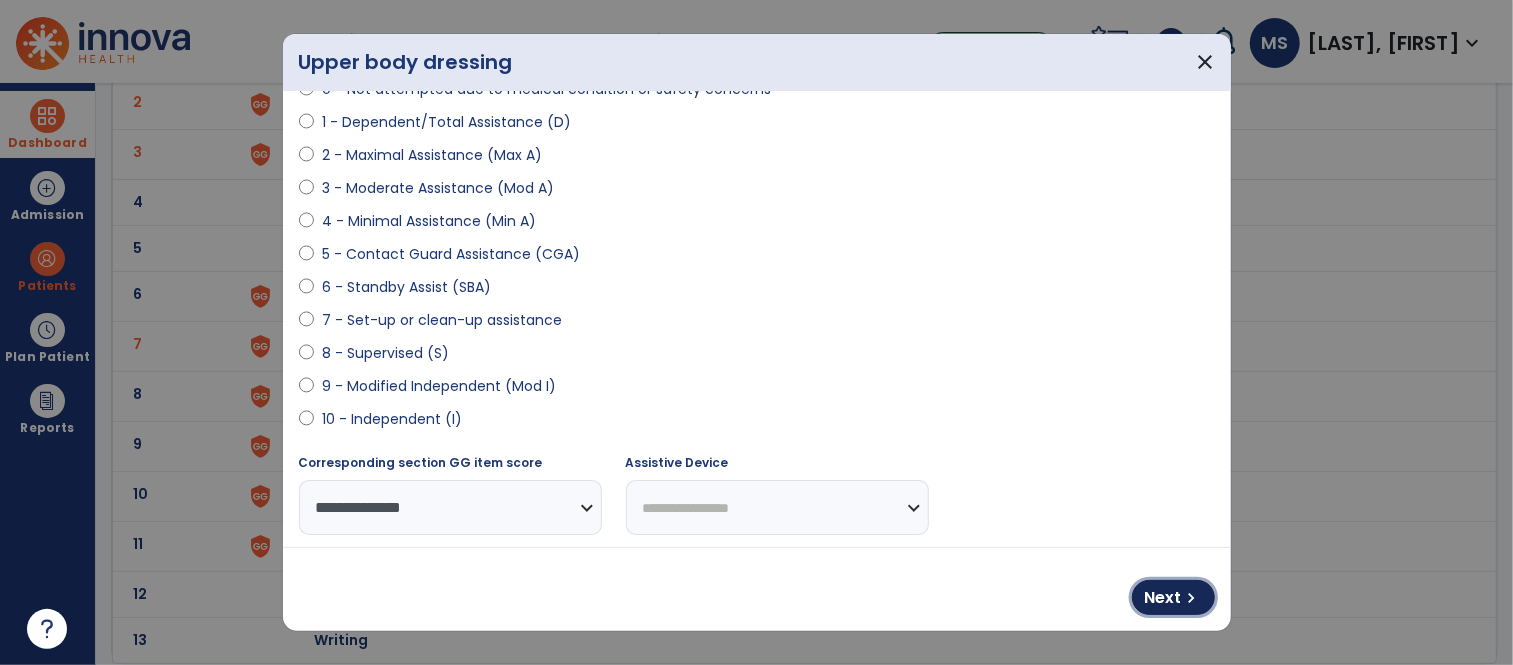 drag, startPoint x: 1156, startPoint y: 596, endPoint x: 935, endPoint y: 581, distance: 221.50847 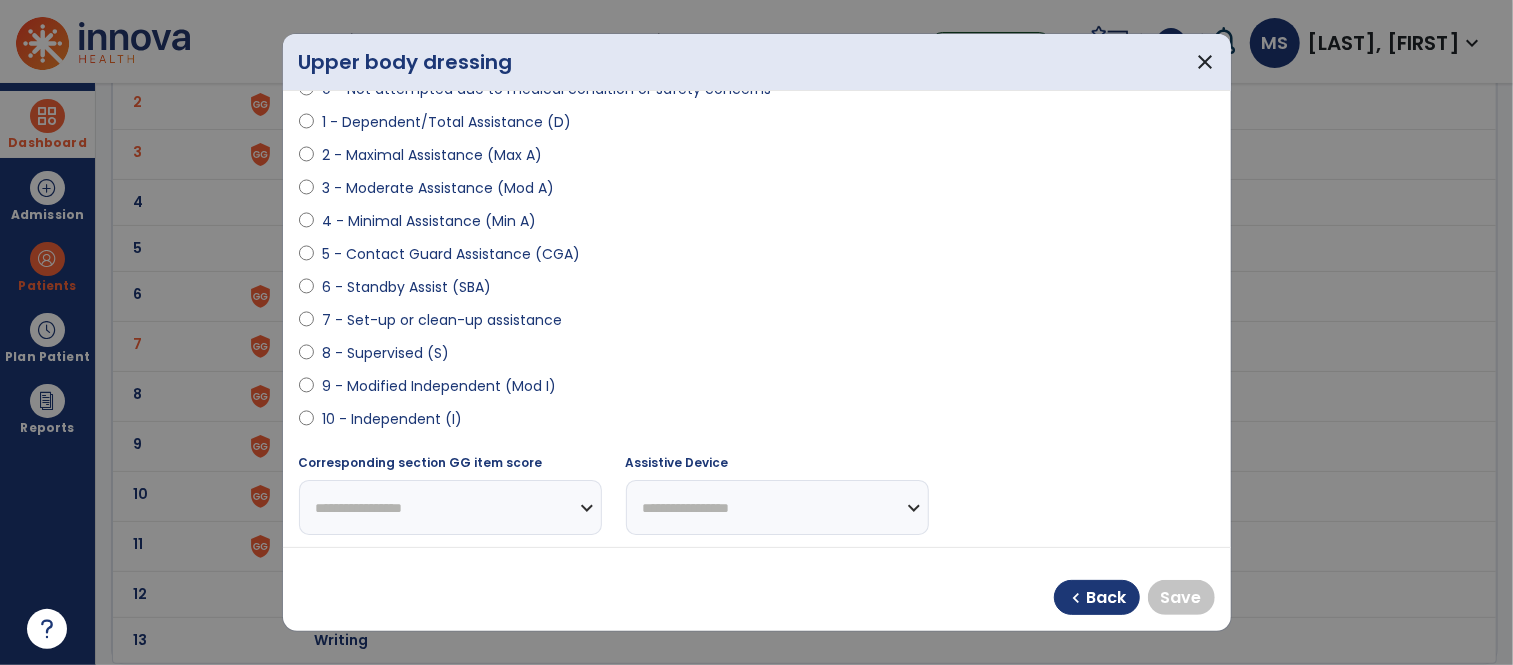 click on "10 - Independent (I)" at bounding box center [392, 419] 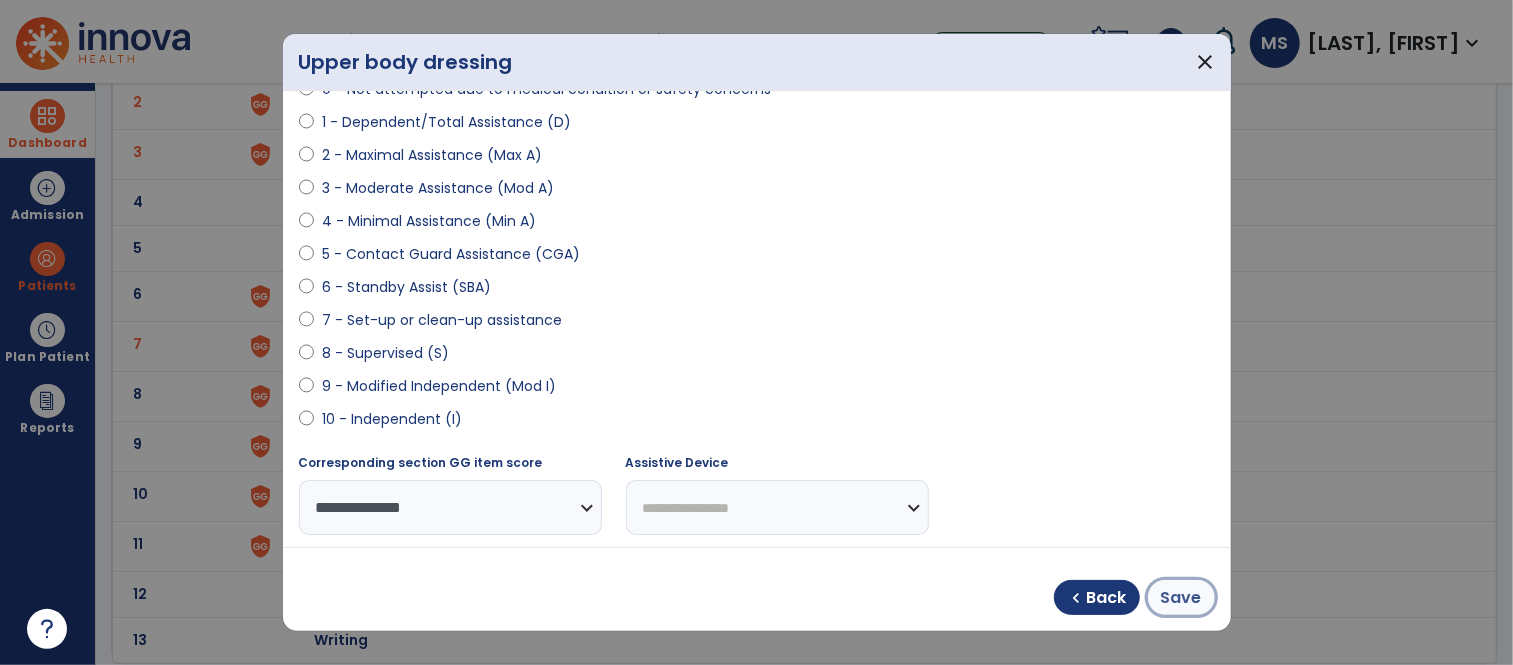 click on "Save" at bounding box center (1181, 598) 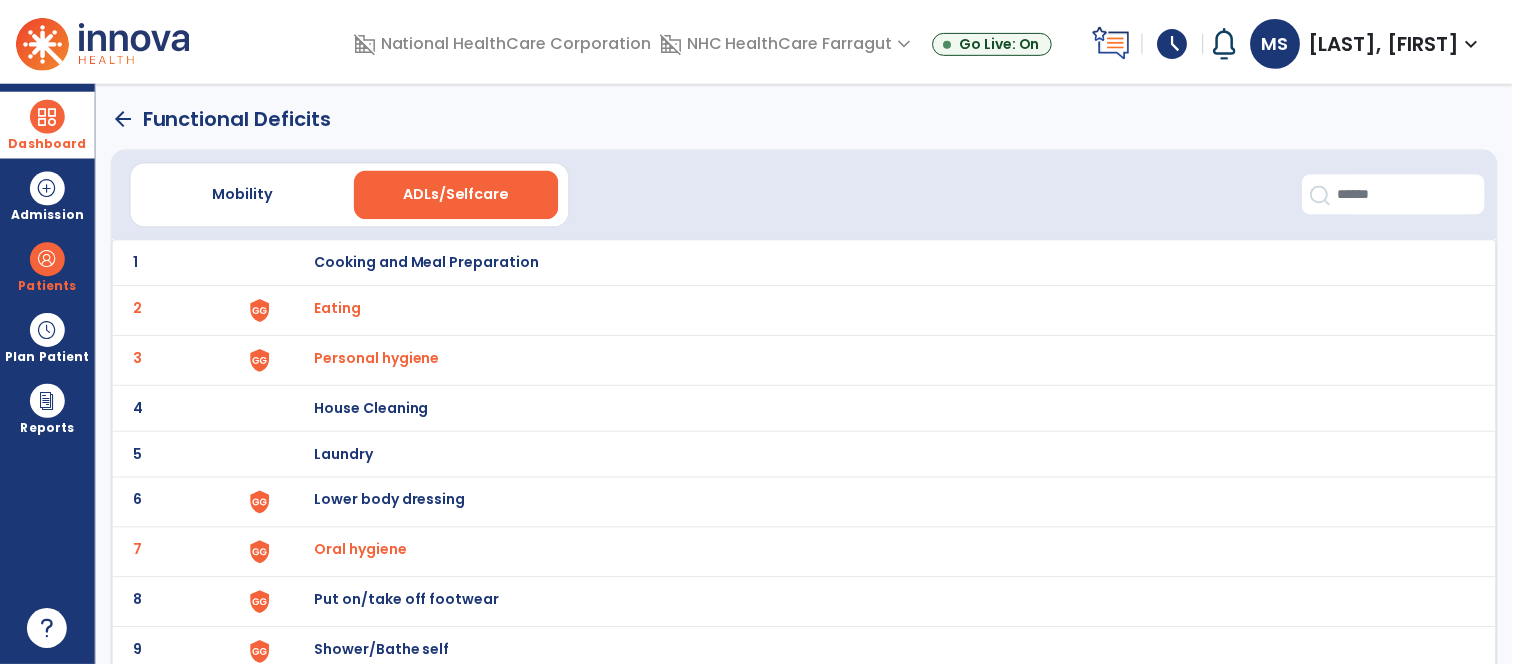 scroll, scrollTop: 206, scrollLeft: 0, axis: vertical 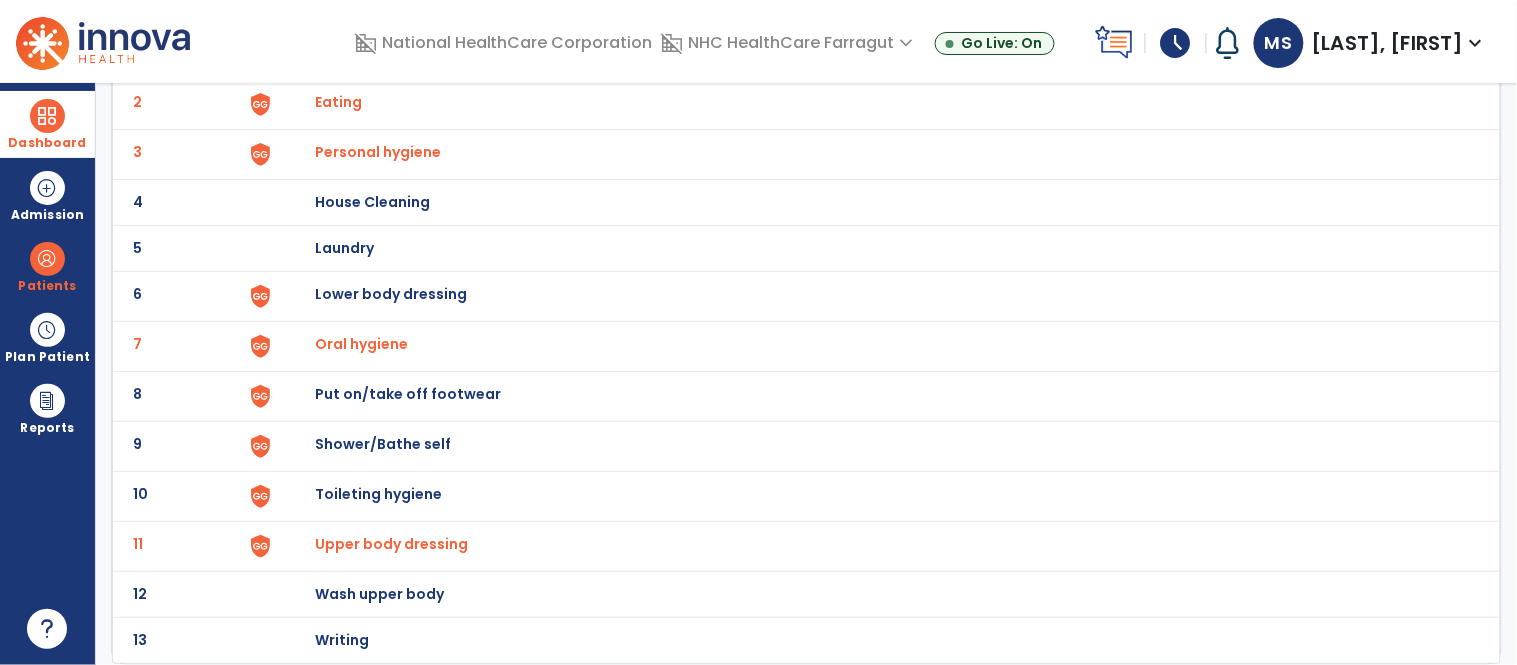 click on "Put on/take off footwear" at bounding box center (877, 56) 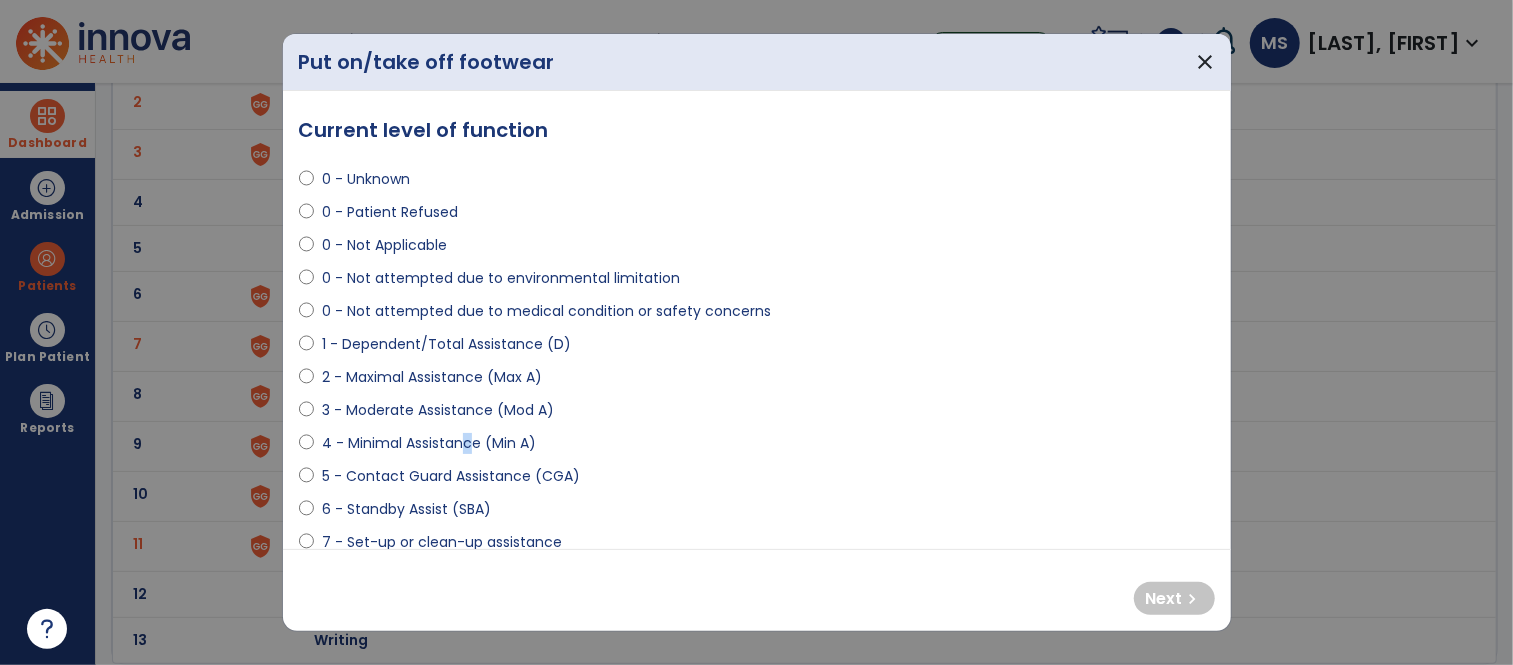 click on "4 - Minimal Assistance (Min A)" at bounding box center (429, 443) 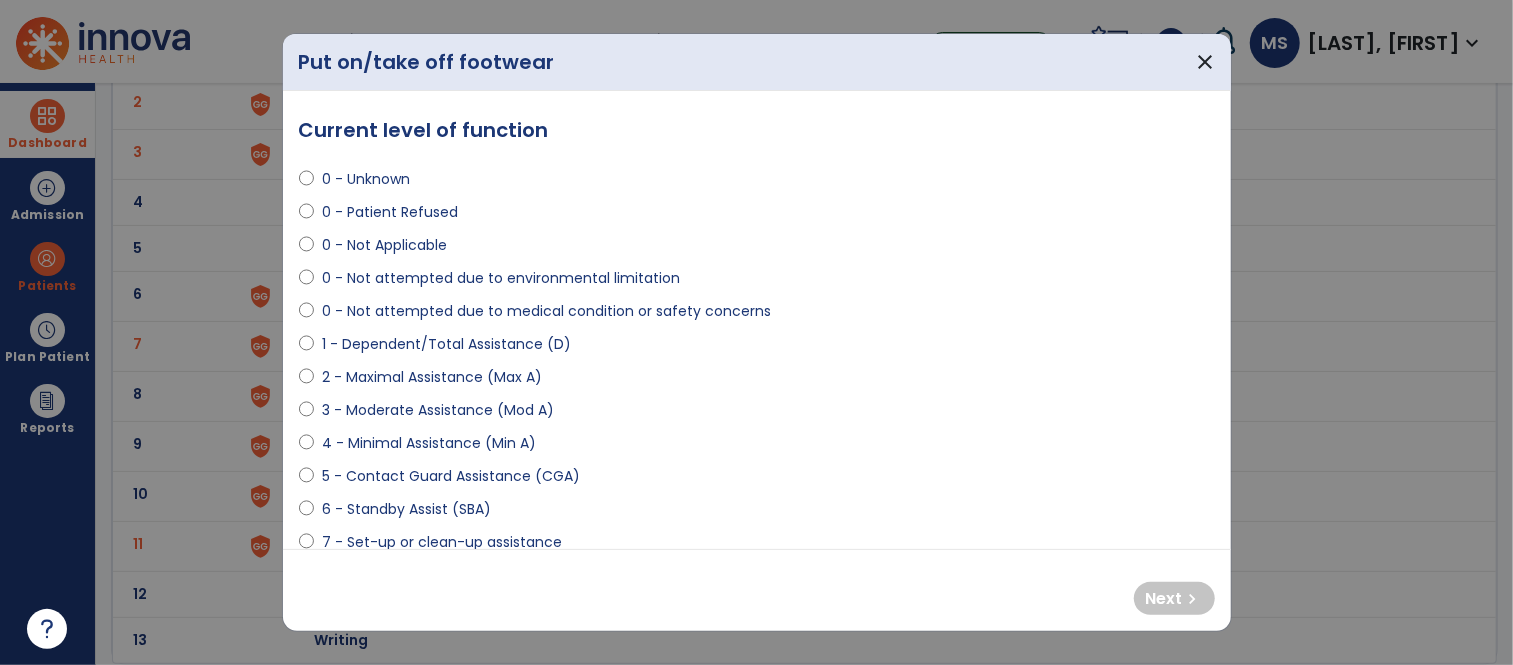 click on "4 - Minimal Assistance (Min A)" at bounding box center [429, 443] 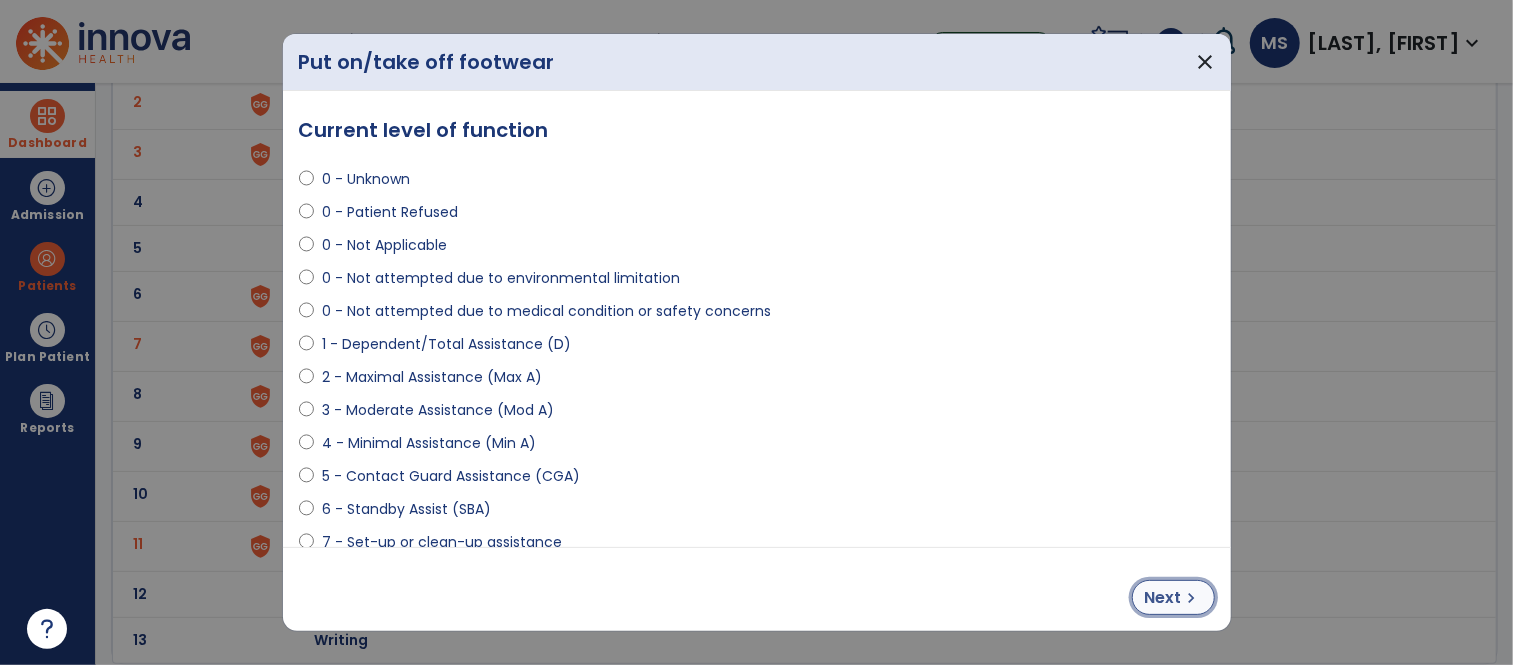 click on "Next" at bounding box center [1163, 598] 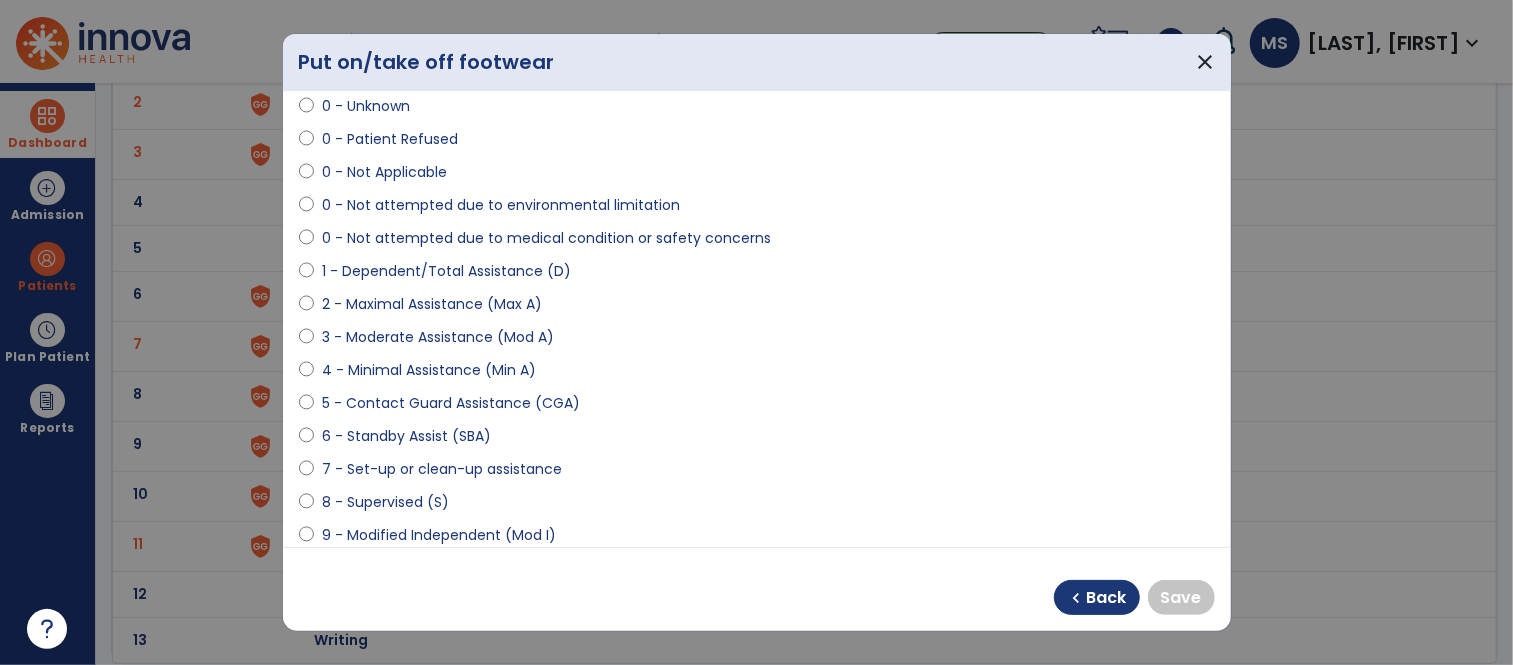 scroll, scrollTop: 111, scrollLeft: 0, axis: vertical 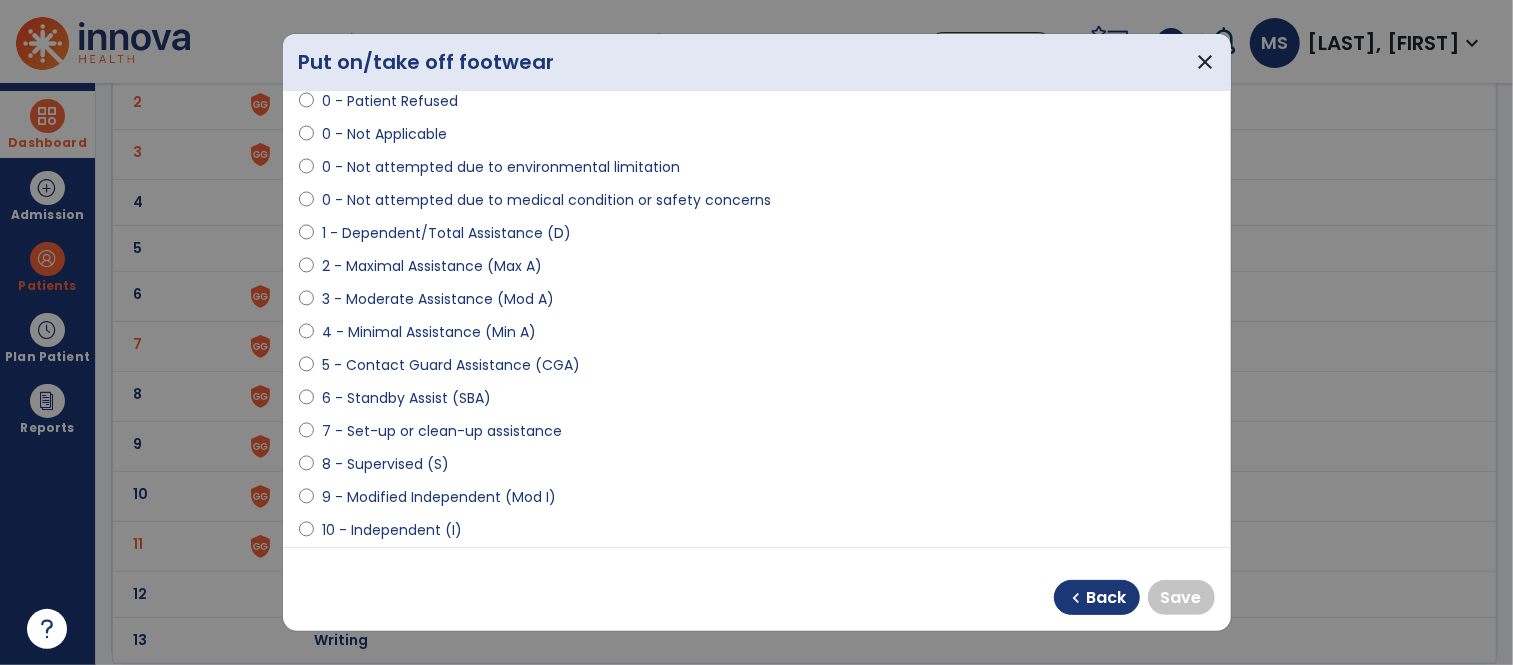 click on "9 - Modified Independent (Mod I)" at bounding box center [757, 501] 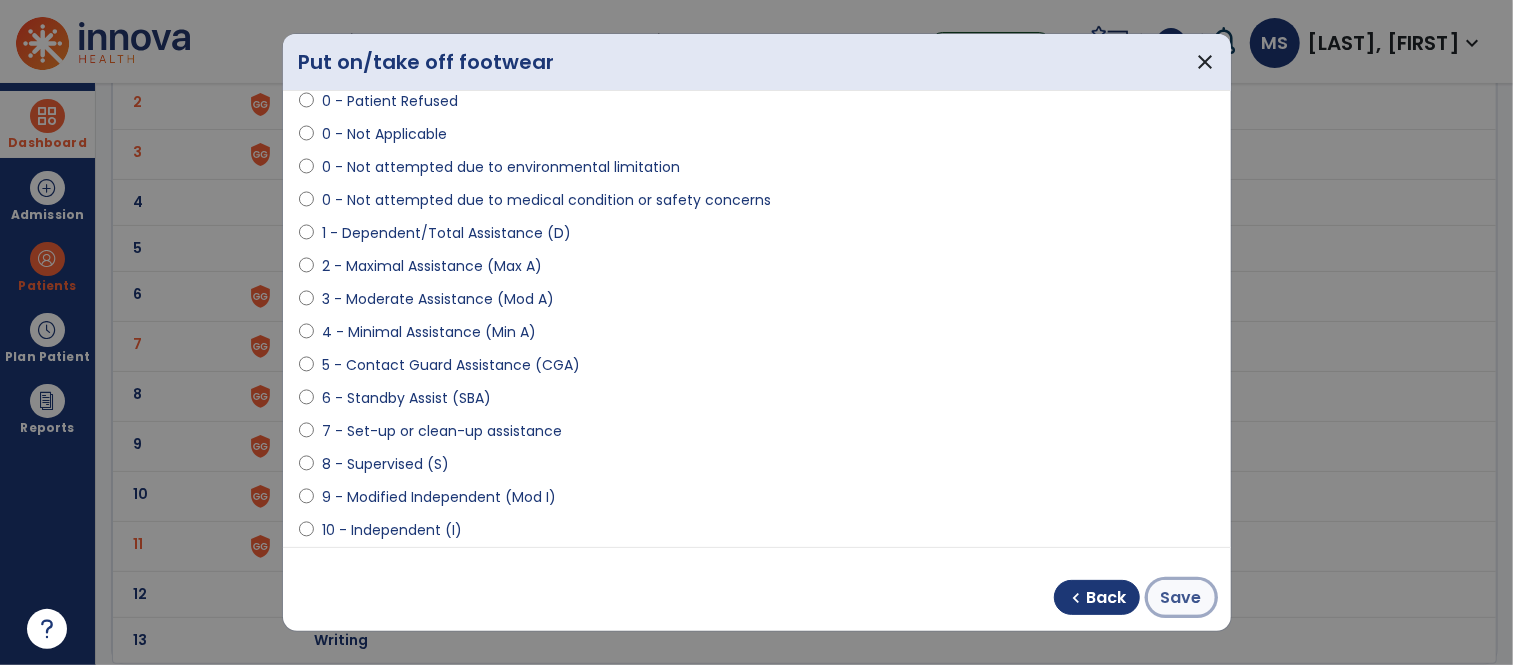 click on "Save" at bounding box center (1181, 598) 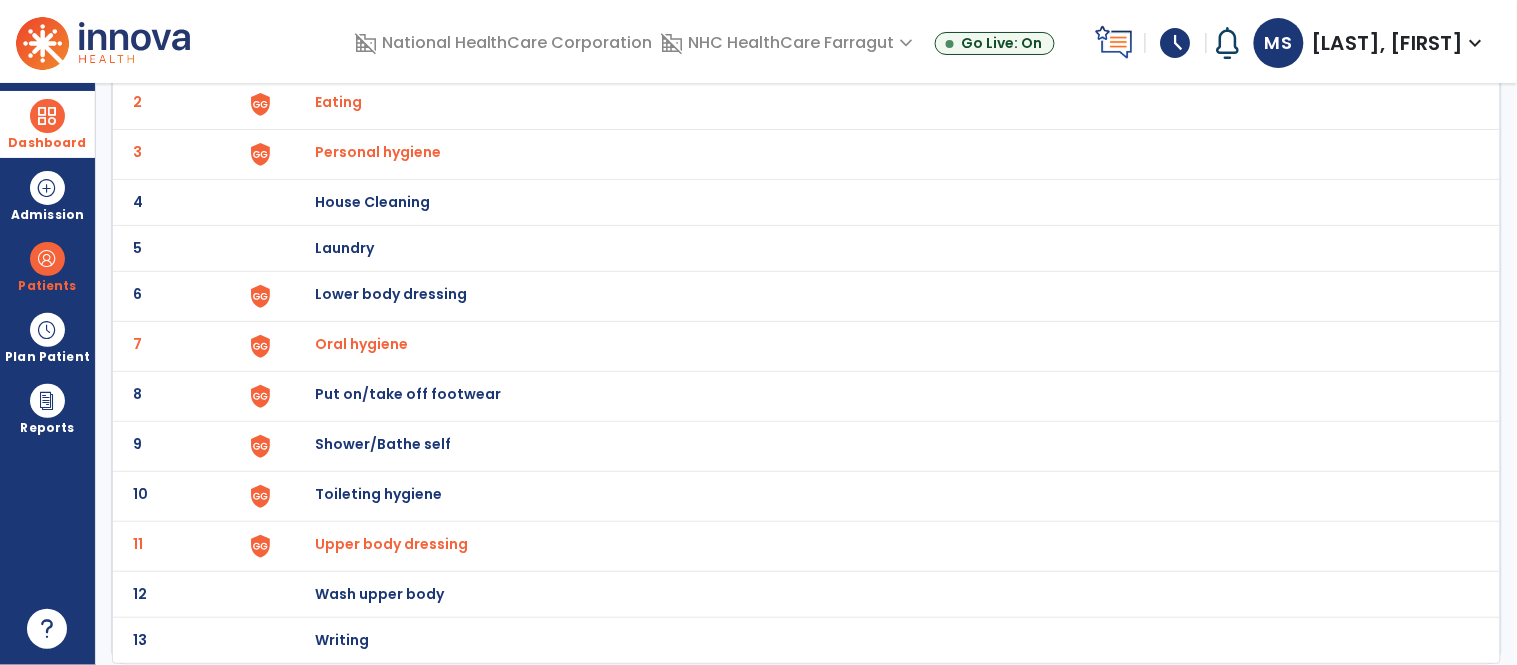 click on "Toileting hygiene" at bounding box center (428, 56) 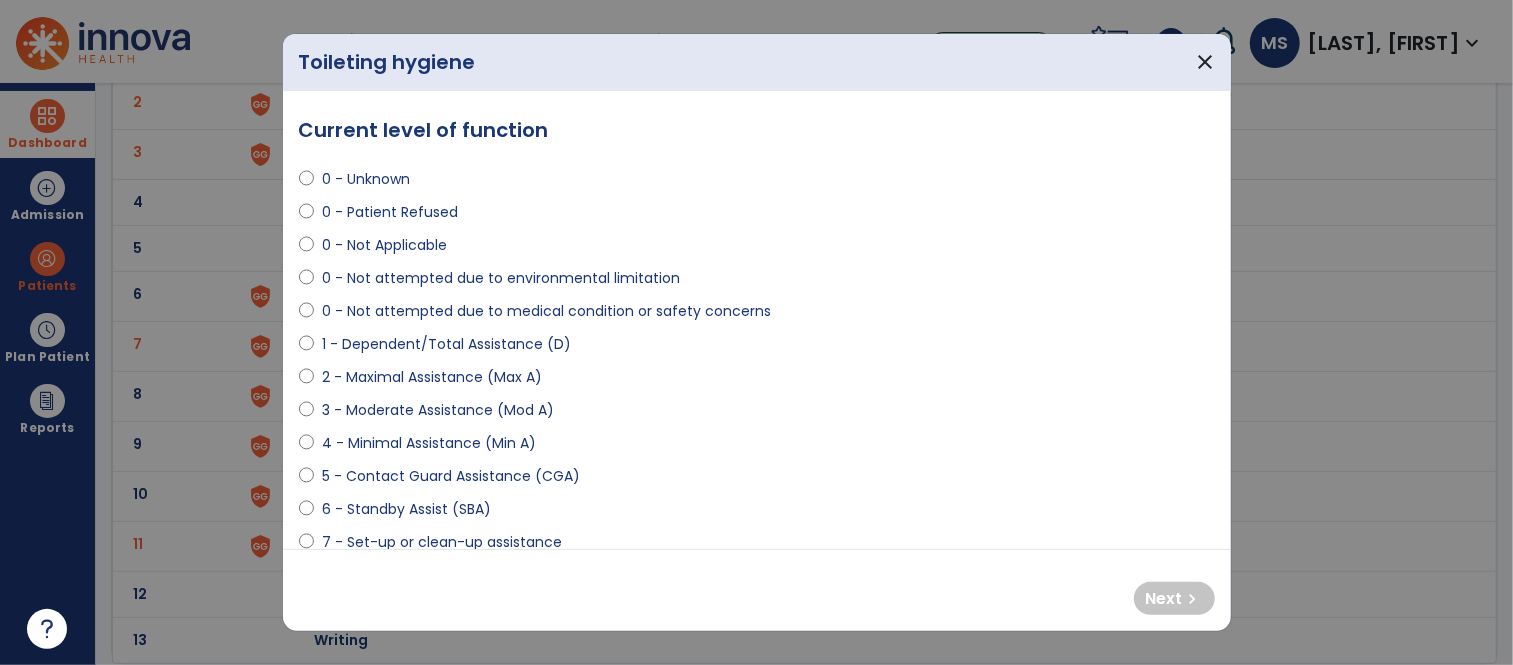 scroll, scrollTop: 111, scrollLeft: 0, axis: vertical 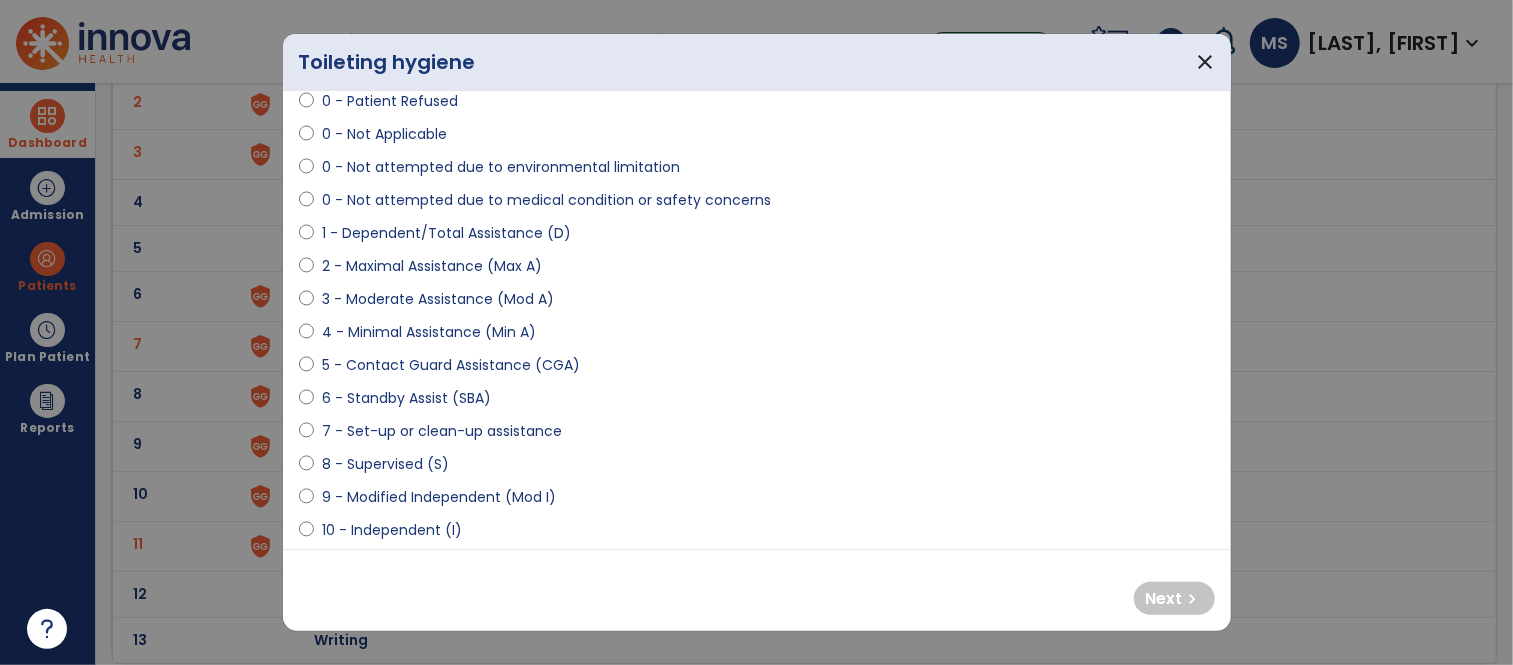 click on "6 - Standby Assist (SBA)" at bounding box center [406, 398] 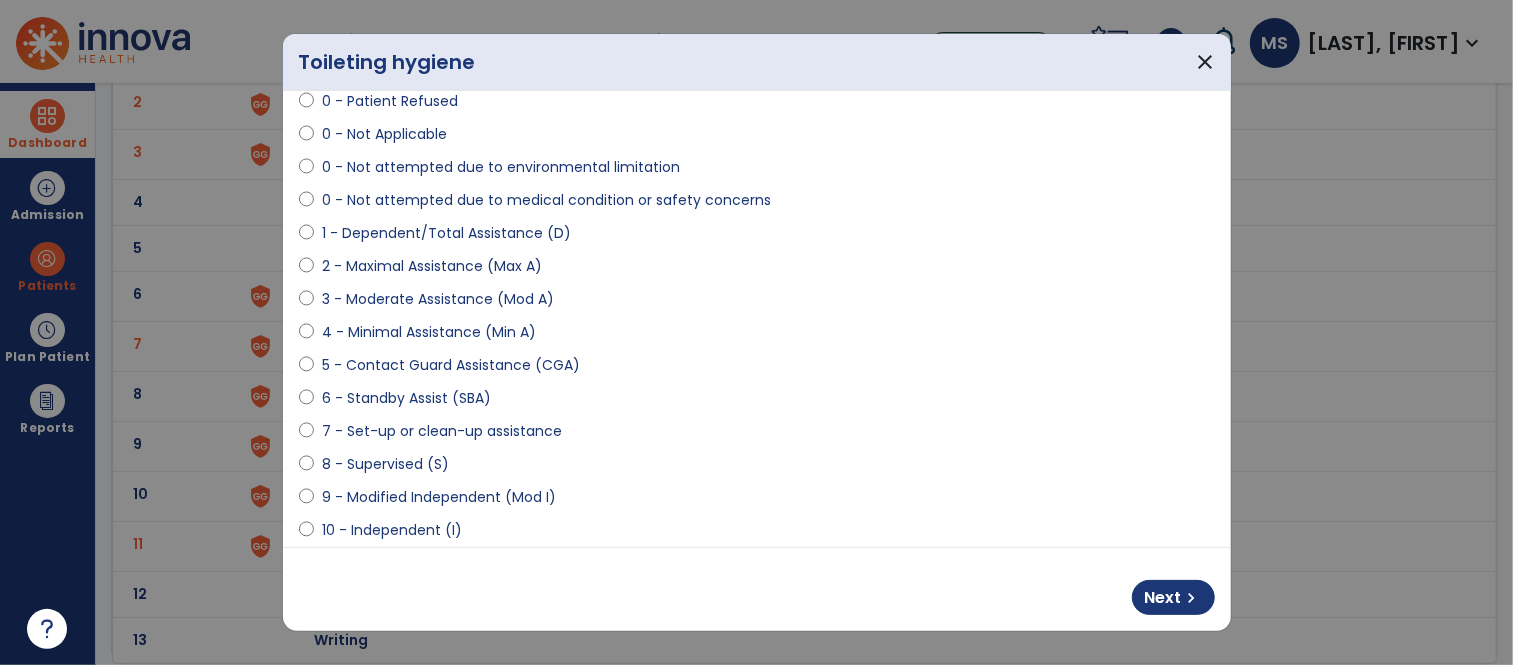 select on "**********" 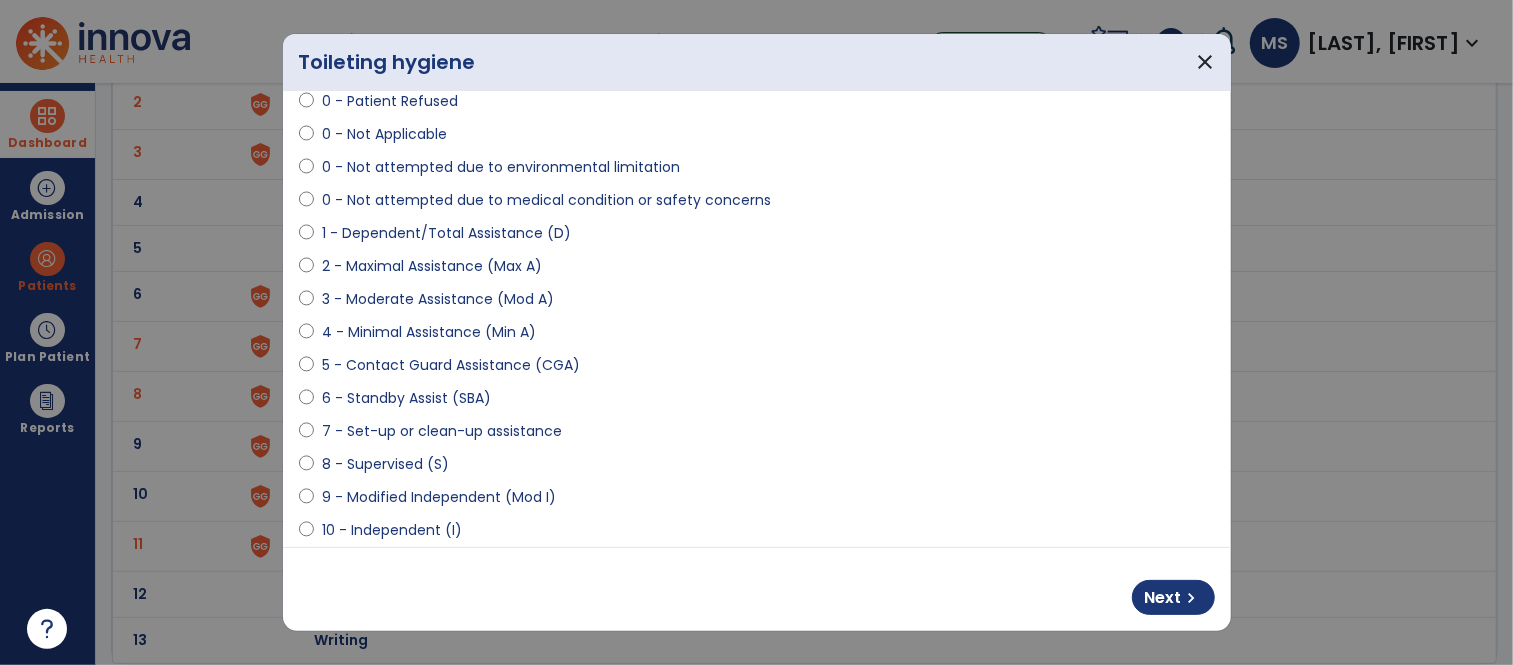 click on "8 - Supervised (S)" at bounding box center (385, 464) 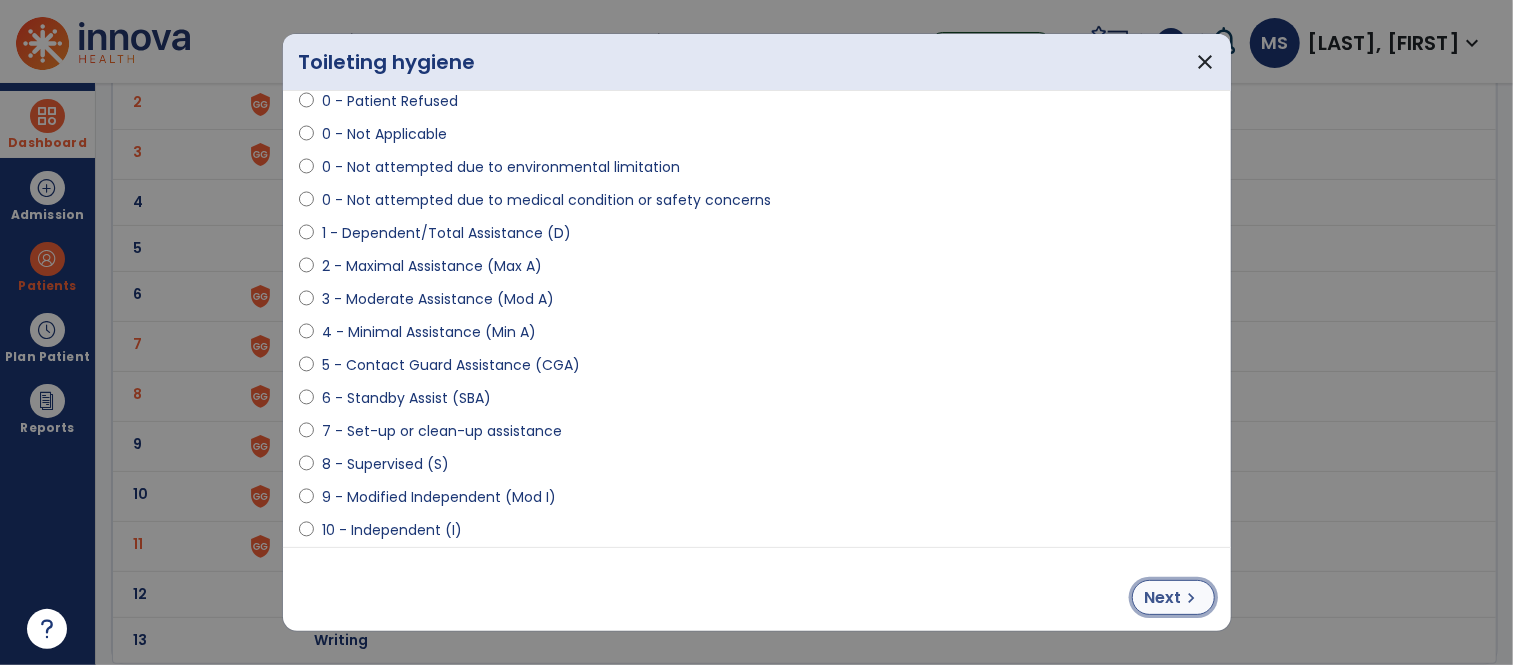 click on "Next" at bounding box center [1163, 598] 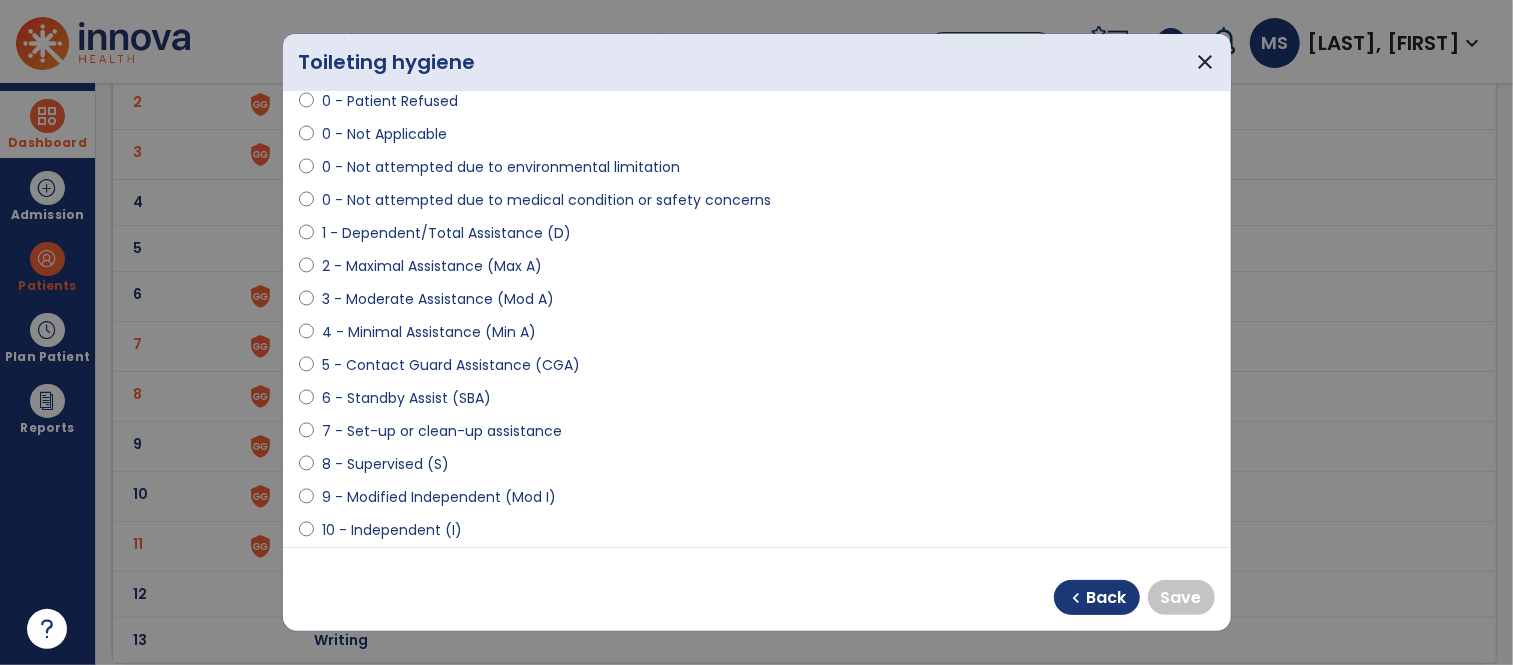 click on "10 - Independent (I)" at bounding box center [392, 530] 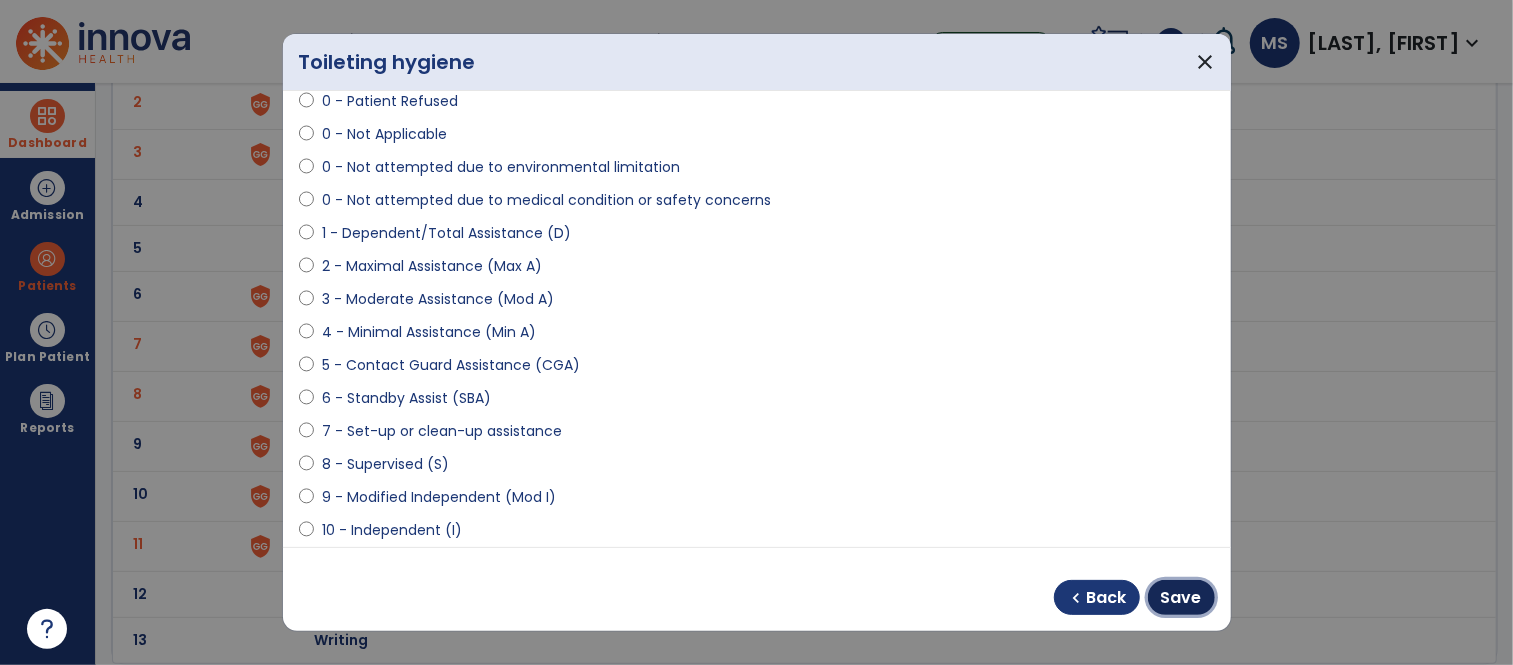 drag, startPoint x: 1182, startPoint y: 605, endPoint x: 1100, endPoint y: 602, distance: 82.05486 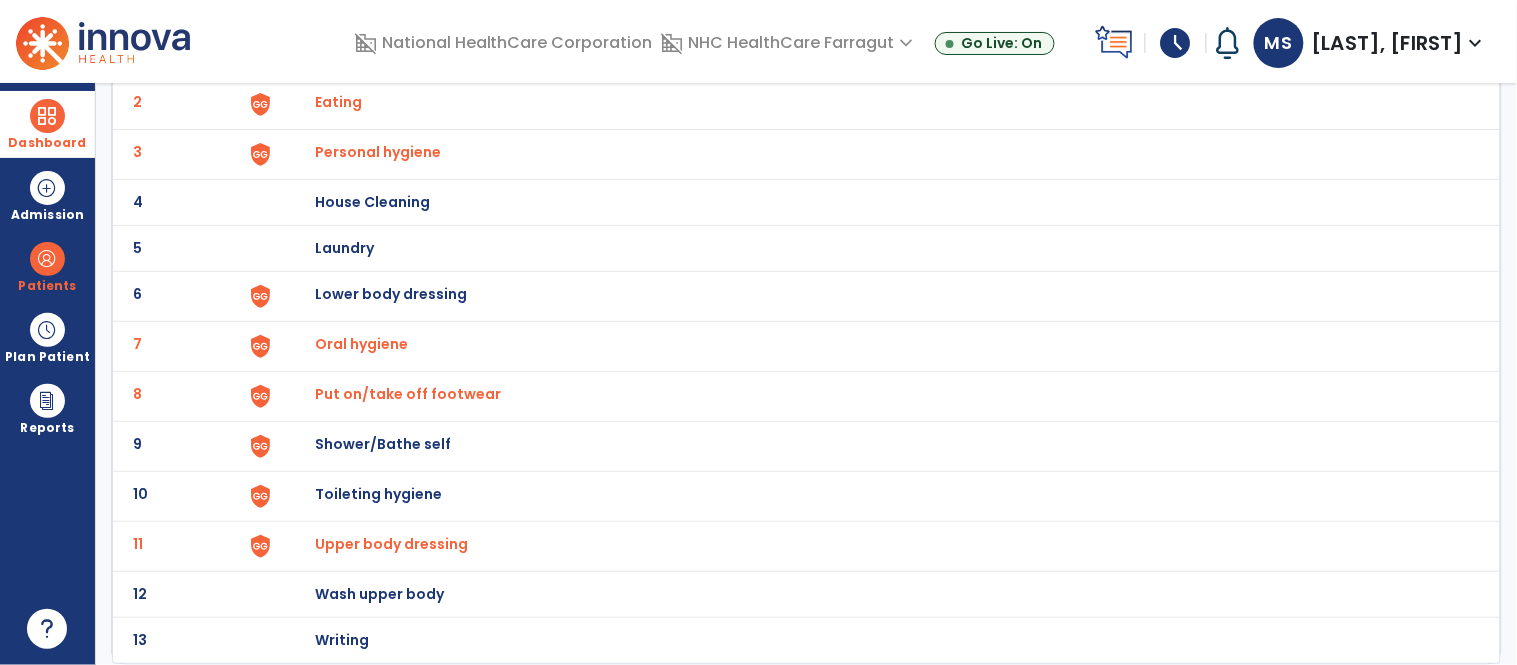 click on "Toileting hygiene" at bounding box center (428, 56) 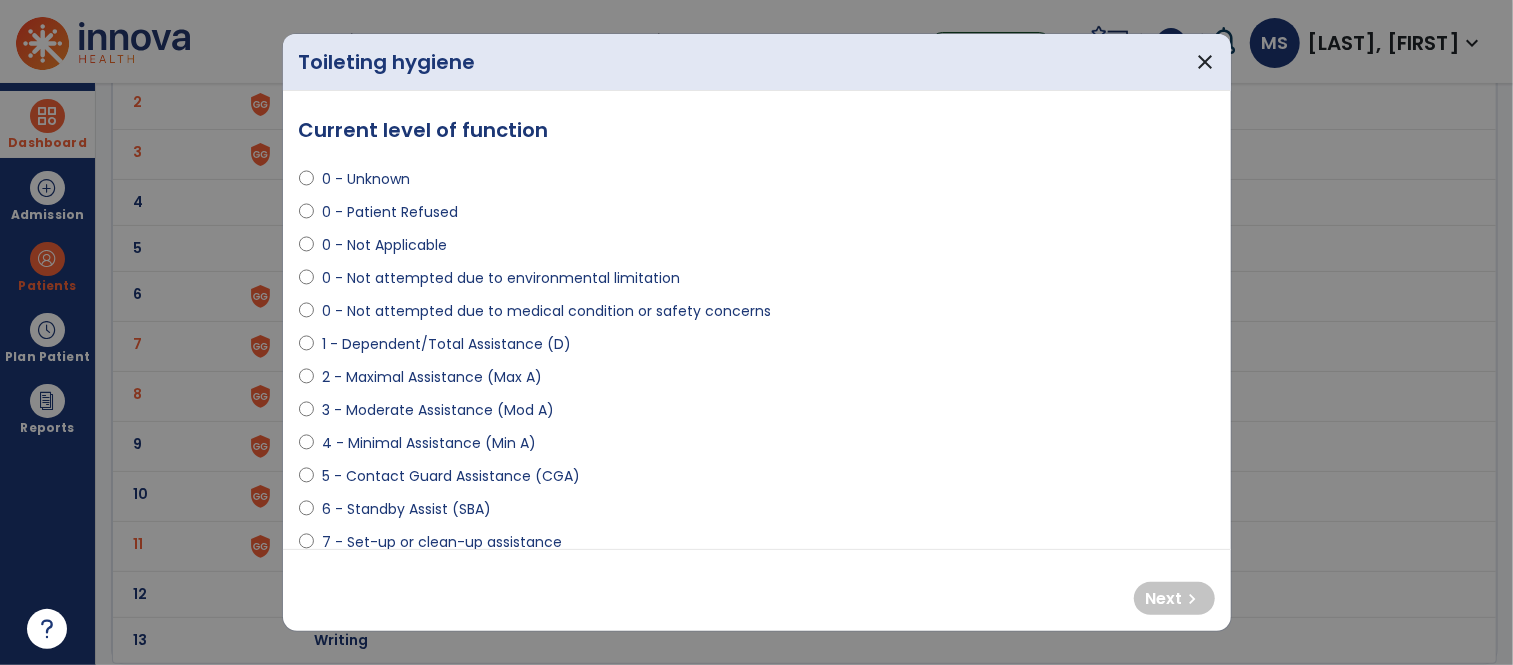 click on "6 - Standby Assist (SBA)" at bounding box center (406, 509) 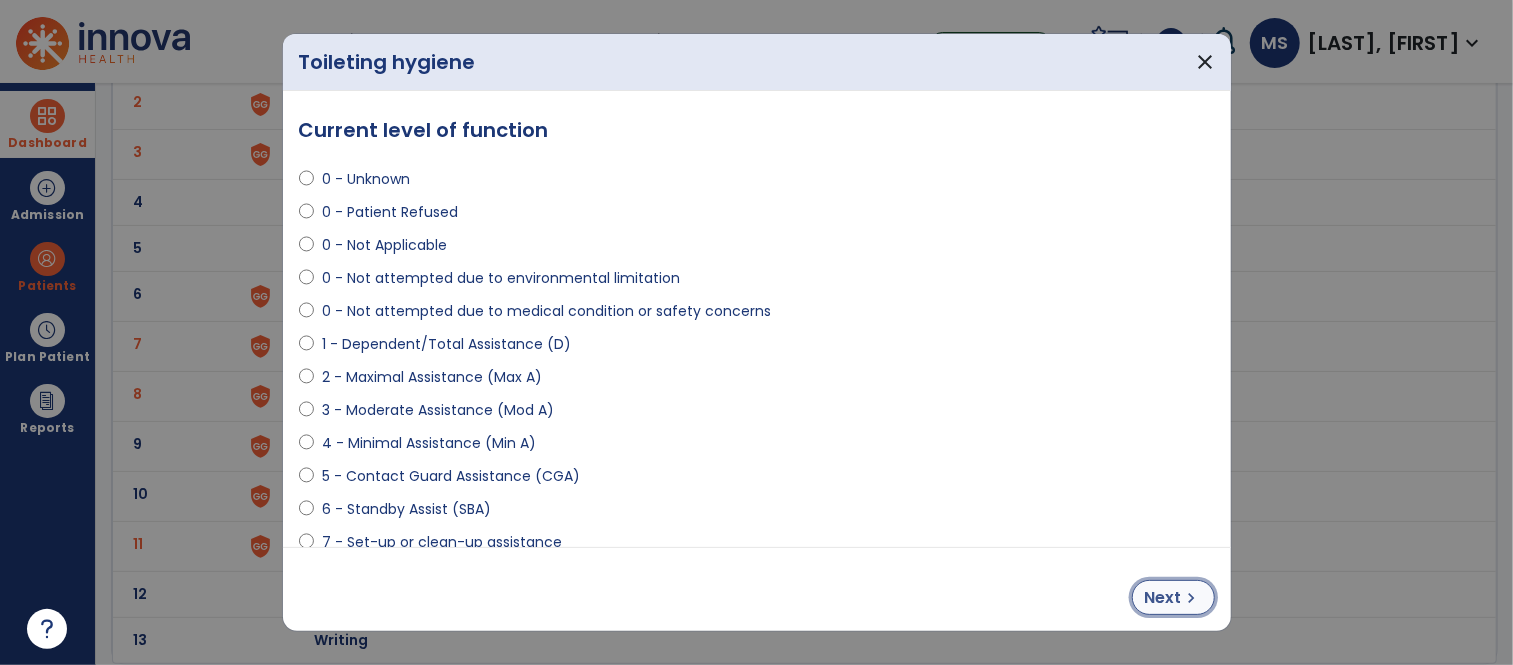 click on "chevron_right" at bounding box center [1192, 598] 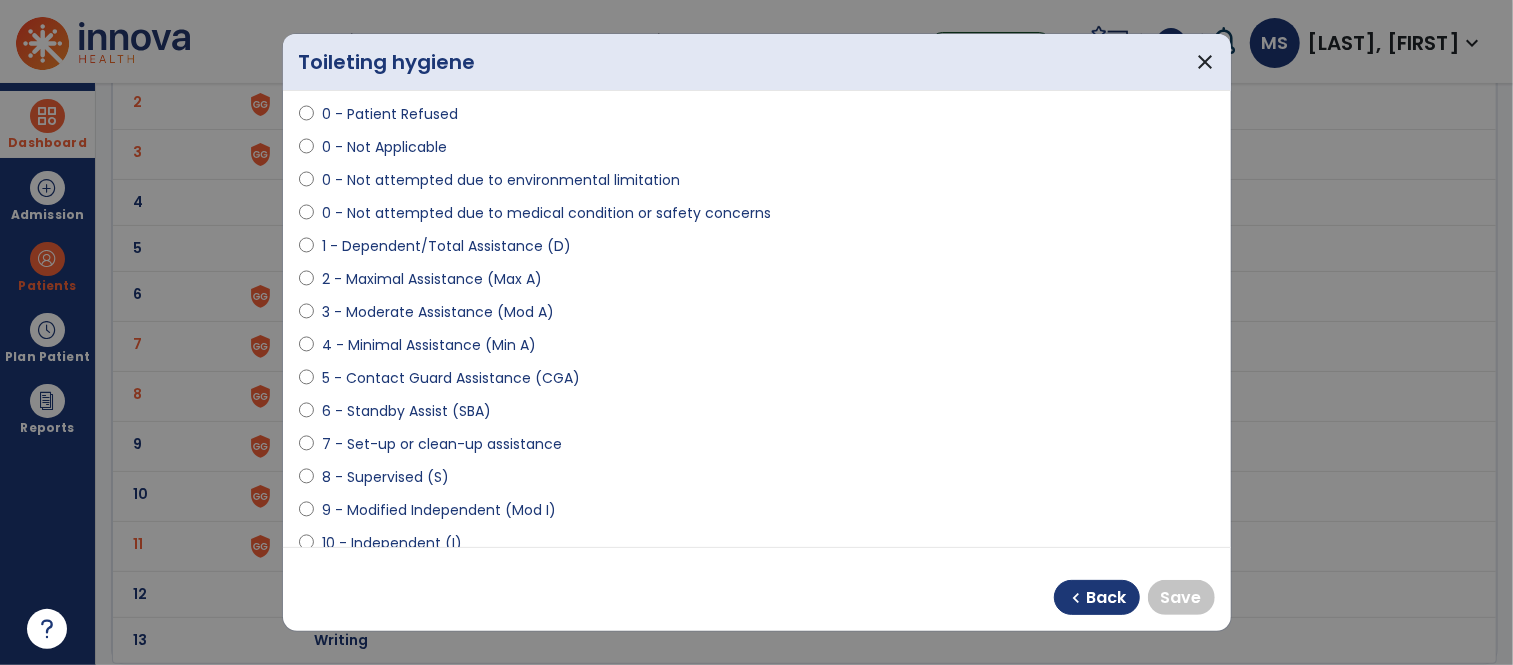 scroll, scrollTop: 222, scrollLeft: 0, axis: vertical 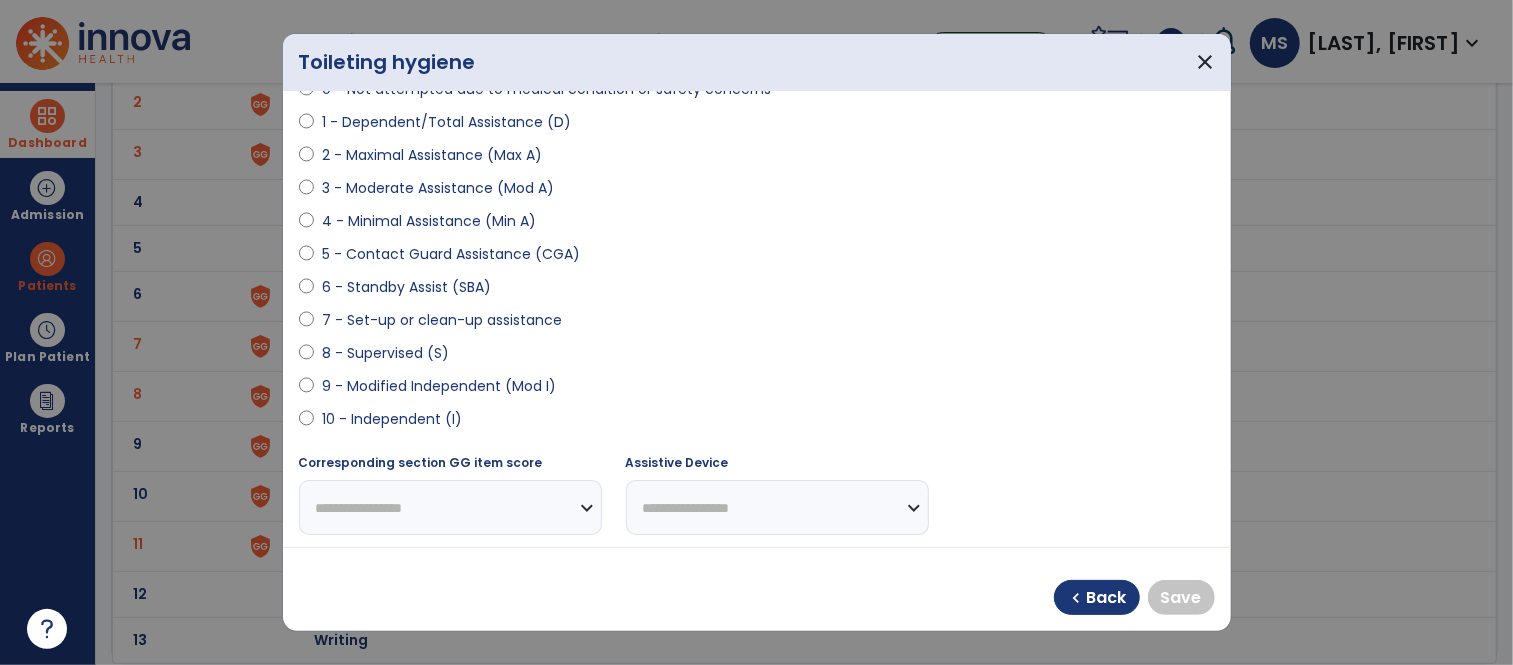 click on "9 - Modified Independent (Mod I)" at bounding box center [439, 386] 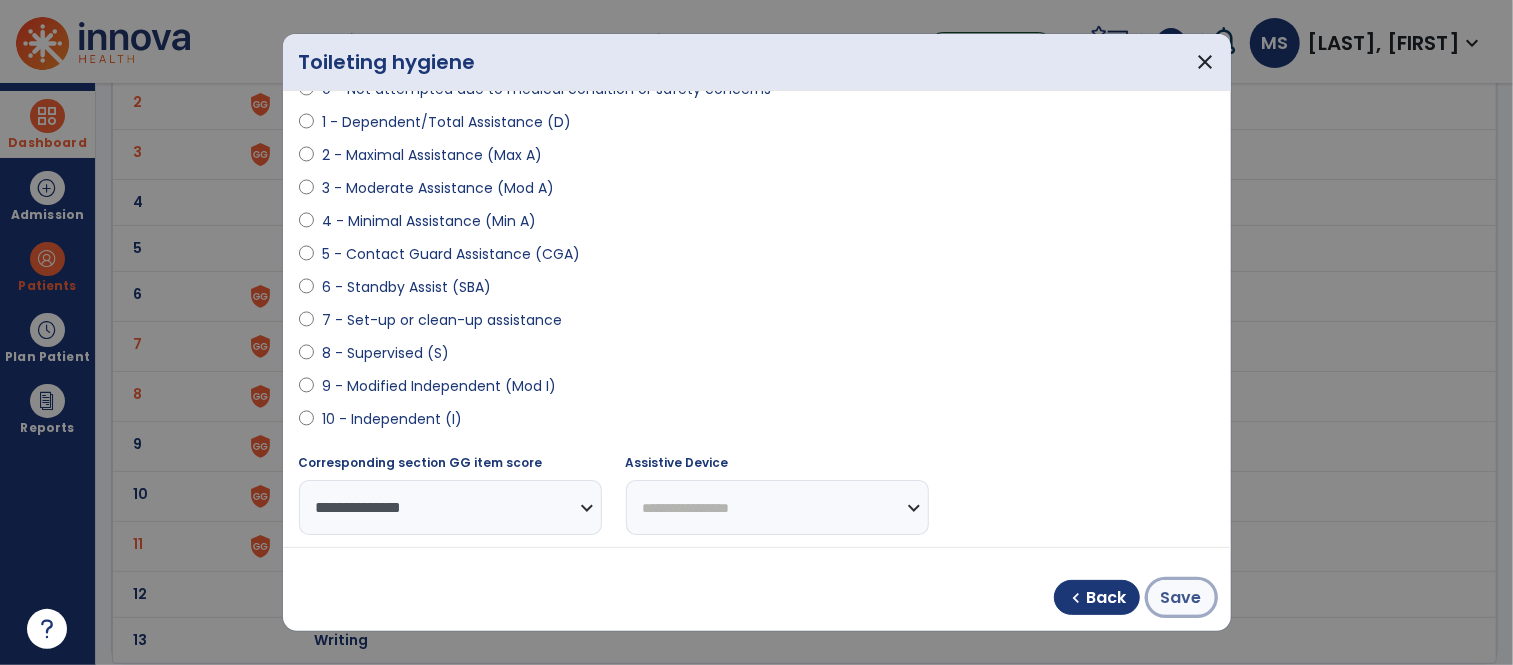 click on "Save" at bounding box center (1181, 598) 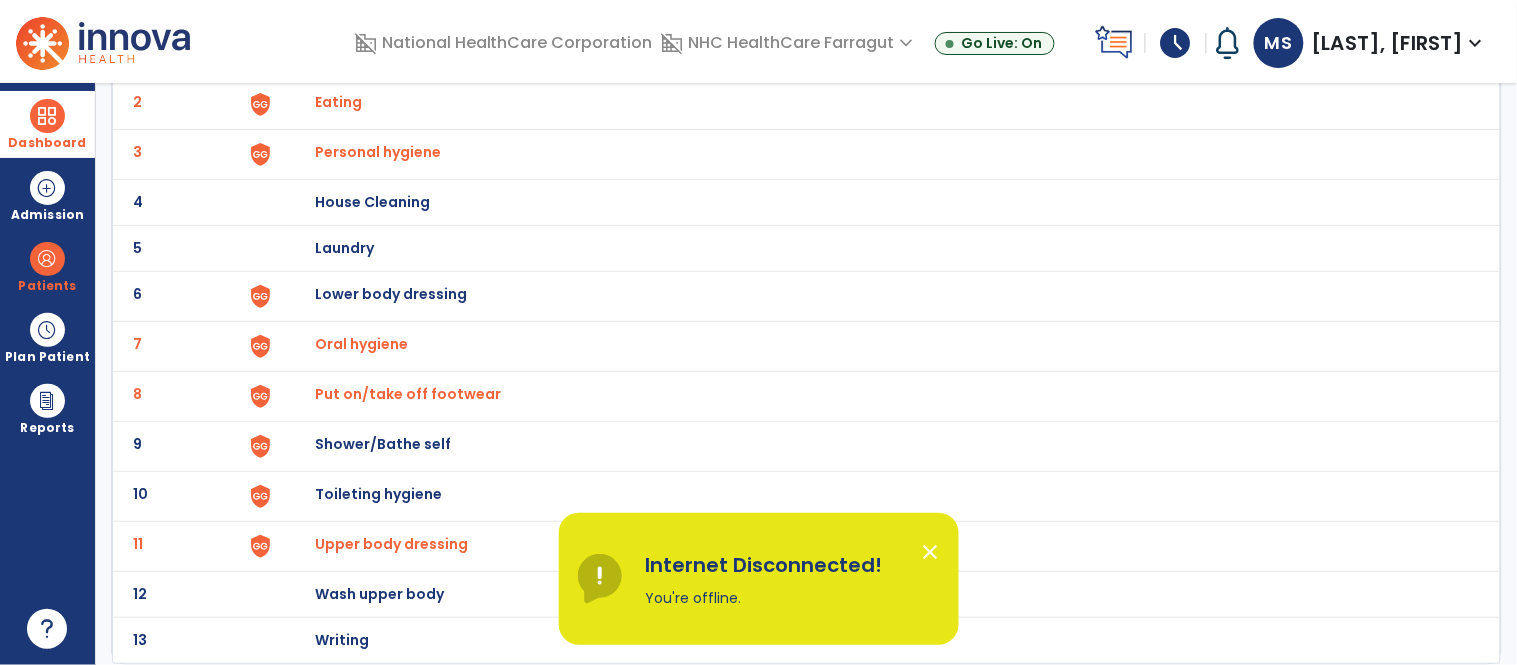 click on "Shower/Bathe self" at bounding box center (877, 56) 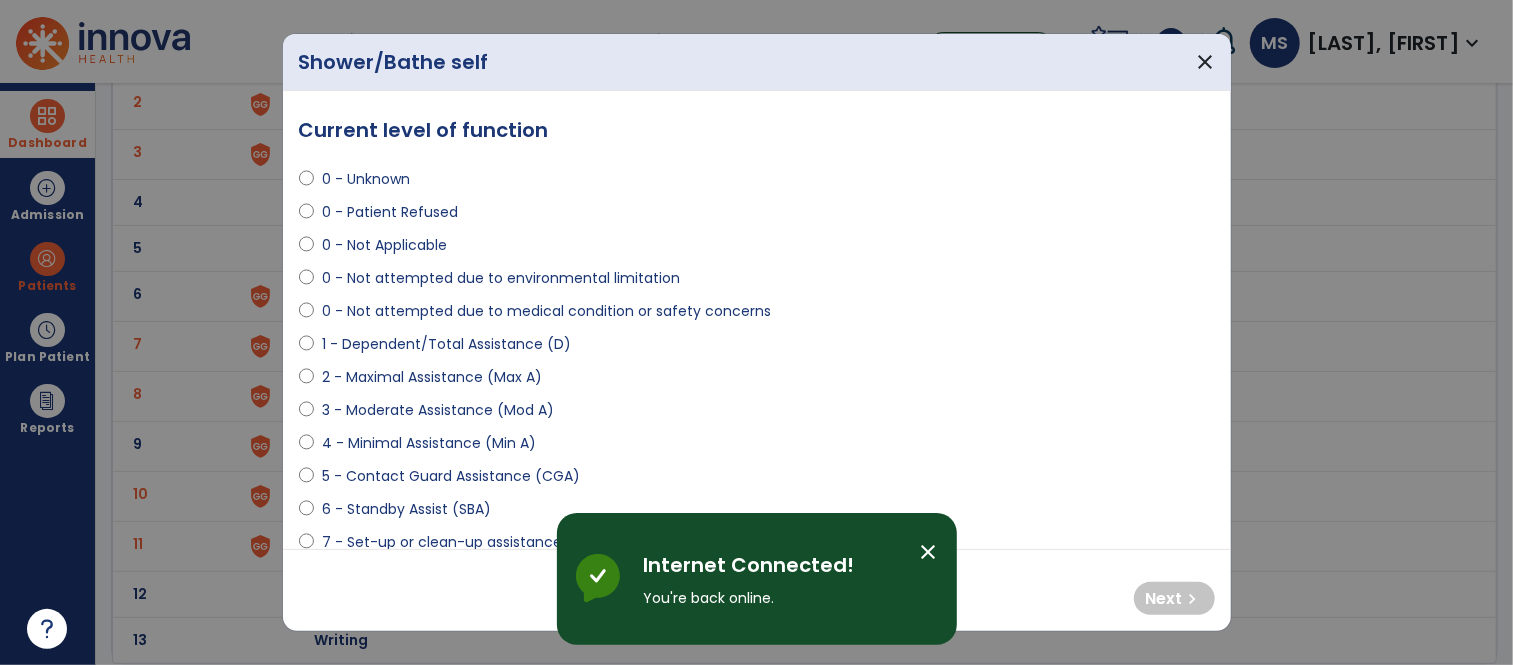 click on "6 - Standby Assist (SBA)" at bounding box center (406, 509) 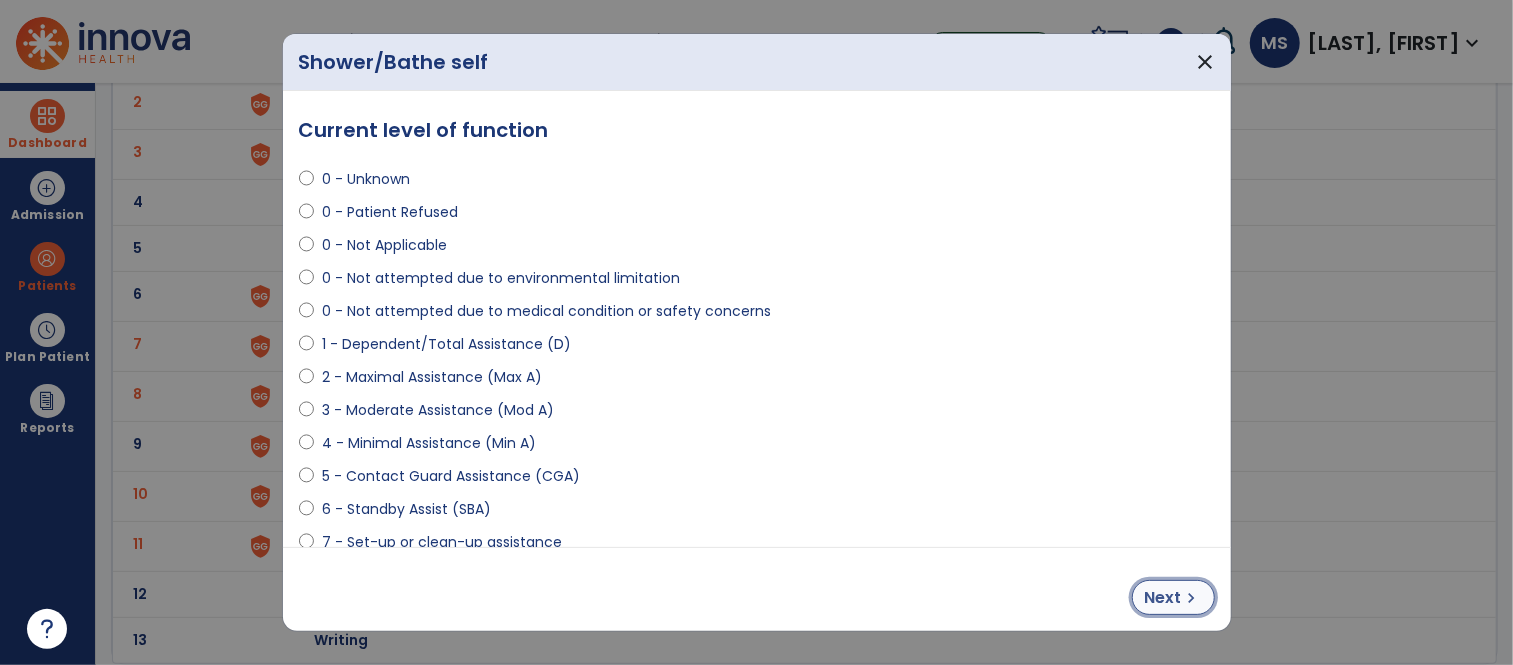 click on "chevron_right" at bounding box center [1192, 598] 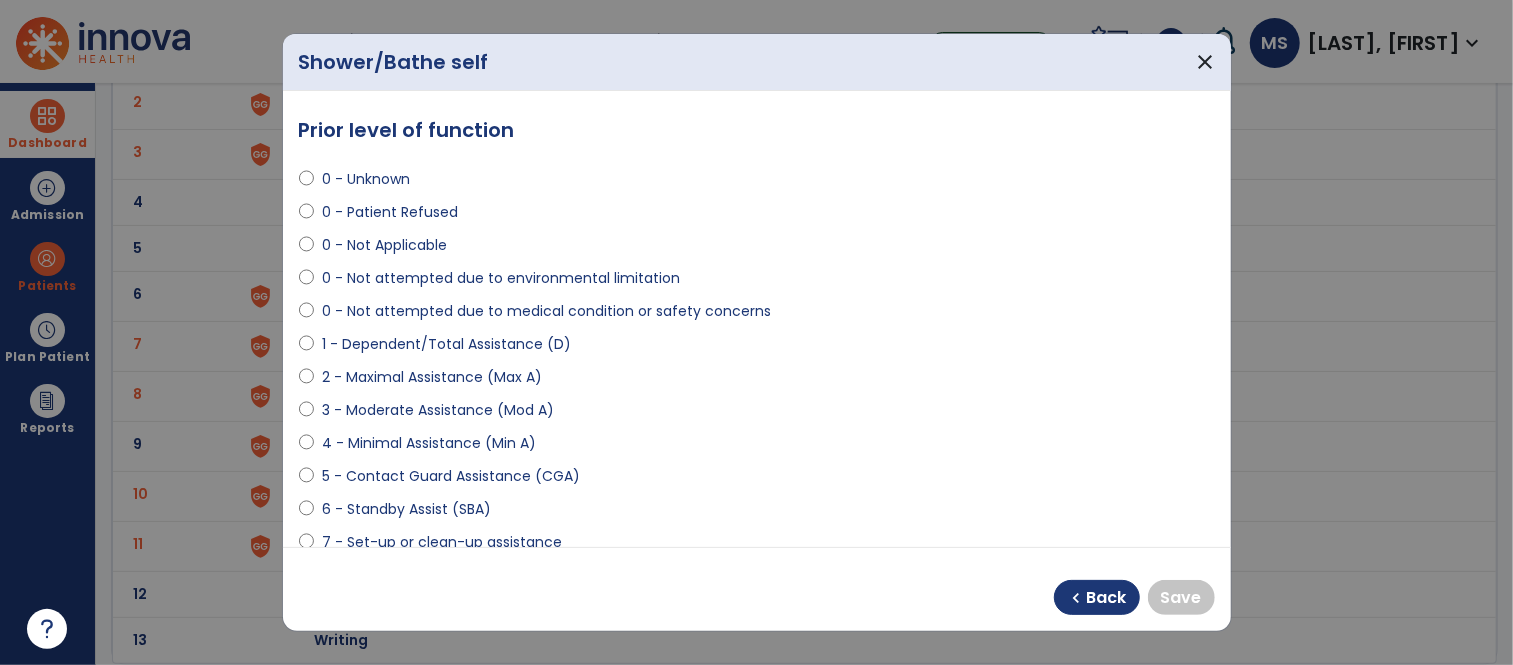 scroll, scrollTop: 111, scrollLeft: 0, axis: vertical 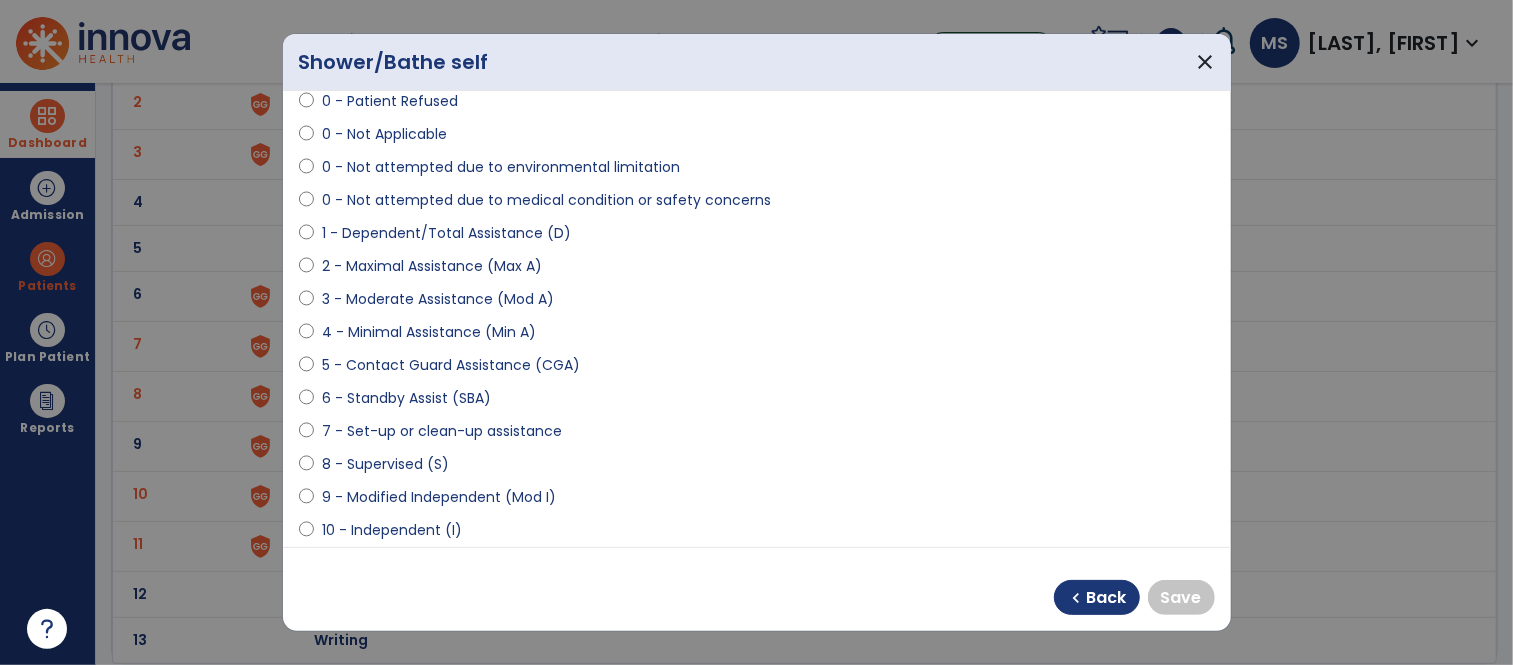 click on "10 - Independent (I)" at bounding box center (392, 530) 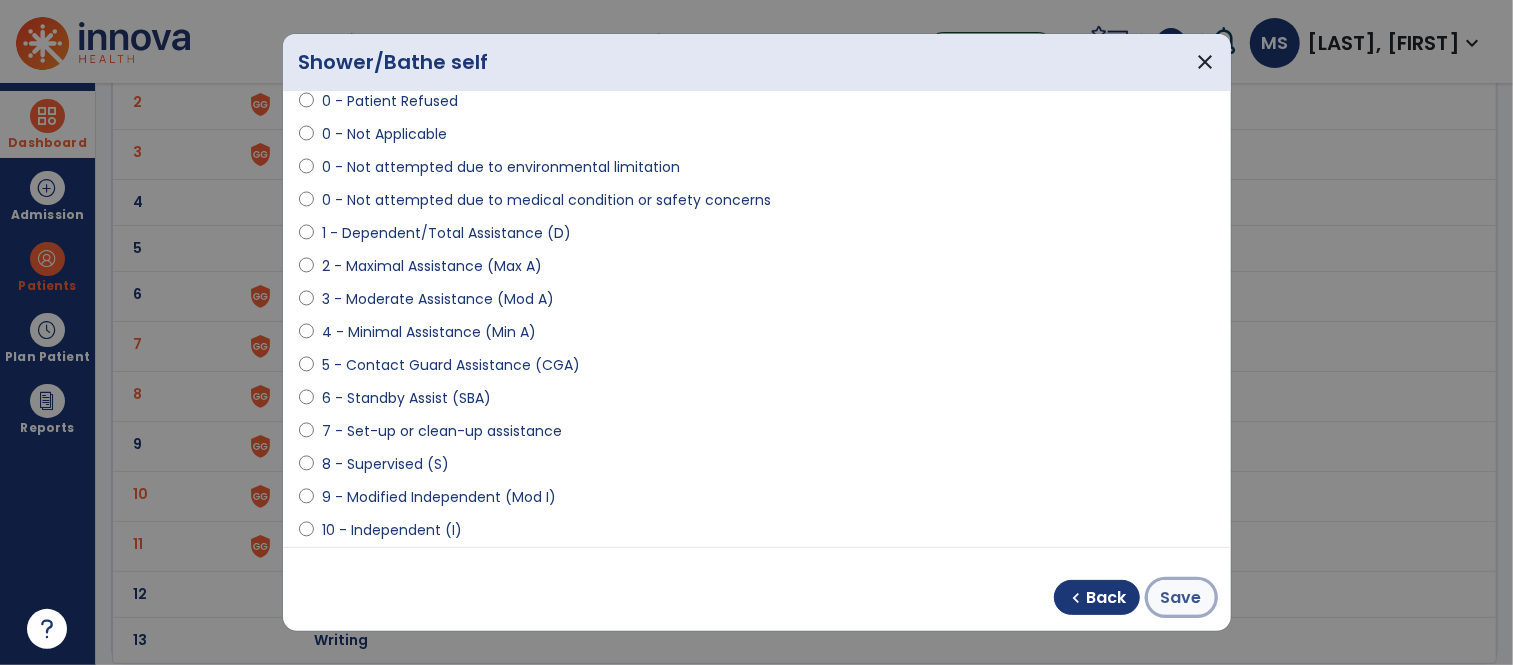 click on "Save" at bounding box center (1181, 597) 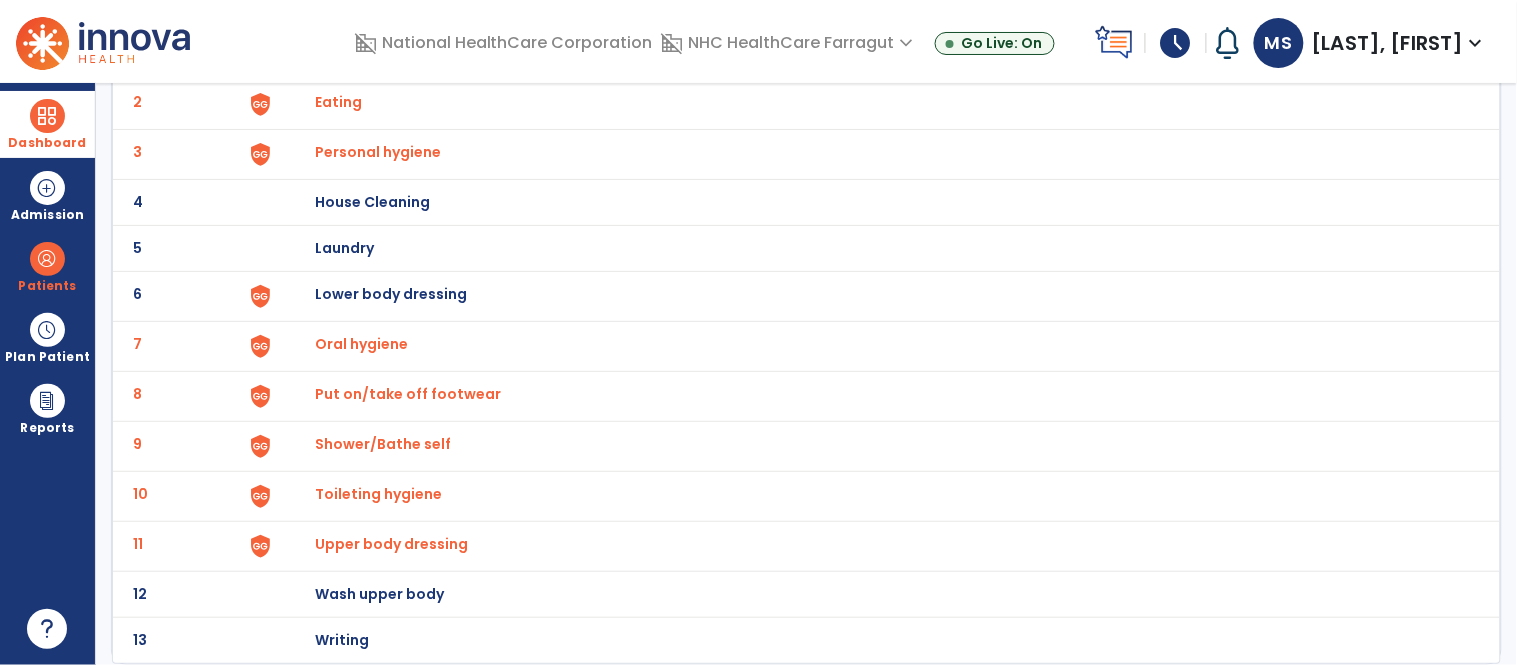click on "Lower body dressing" at bounding box center [428, 56] 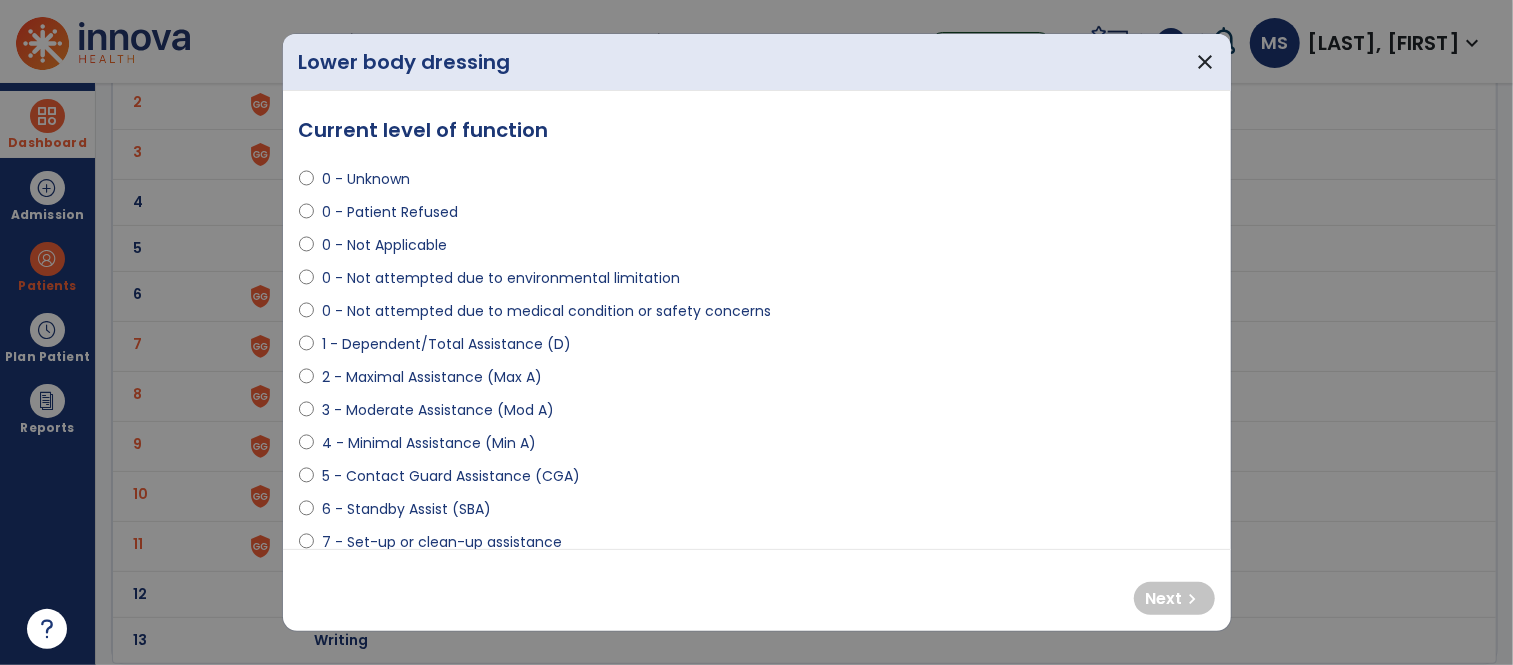 drag, startPoint x: 463, startPoint y: 508, endPoint x: 463, endPoint y: 540, distance: 32 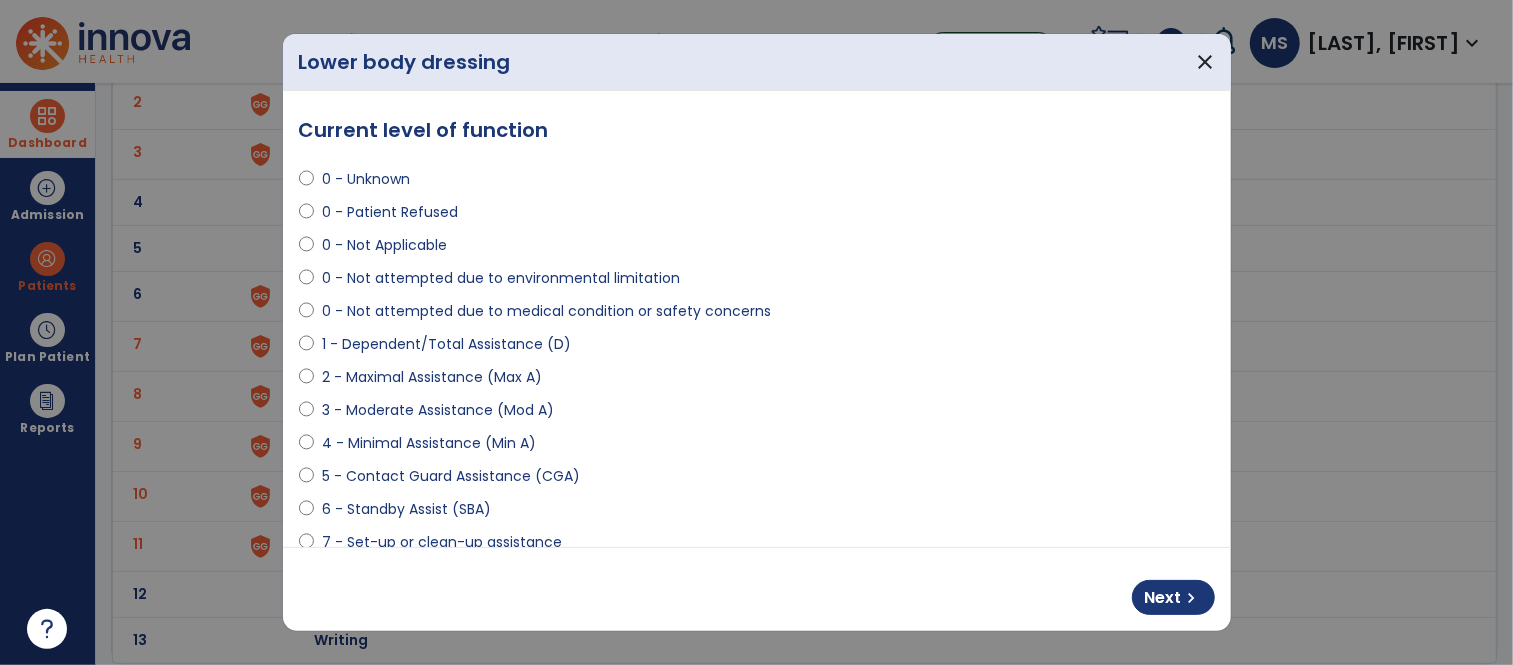 click on "4 - Minimal Assistance (Min A)" at bounding box center (429, 443) 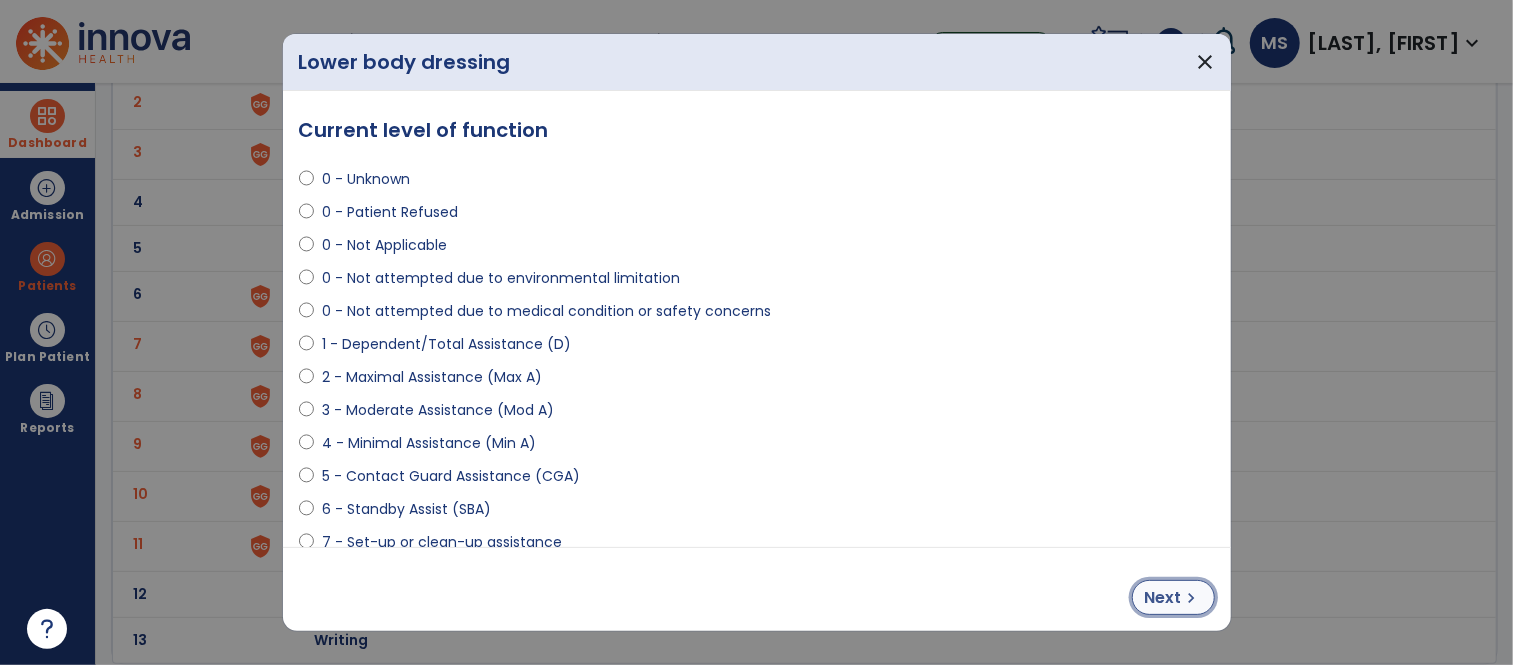 click on "Next" at bounding box center [1163, 598] 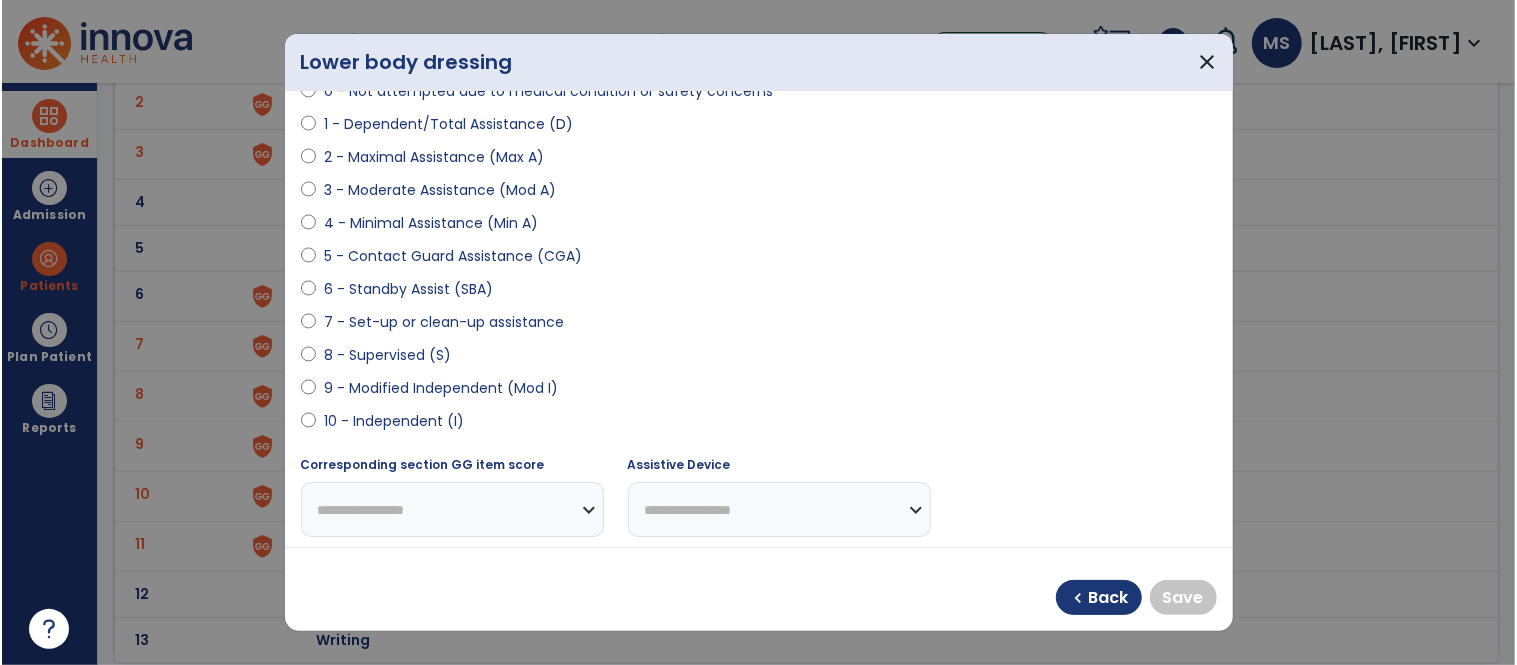 scroll, scrollTop: 222, scrollLeft: 0, axis: vertical 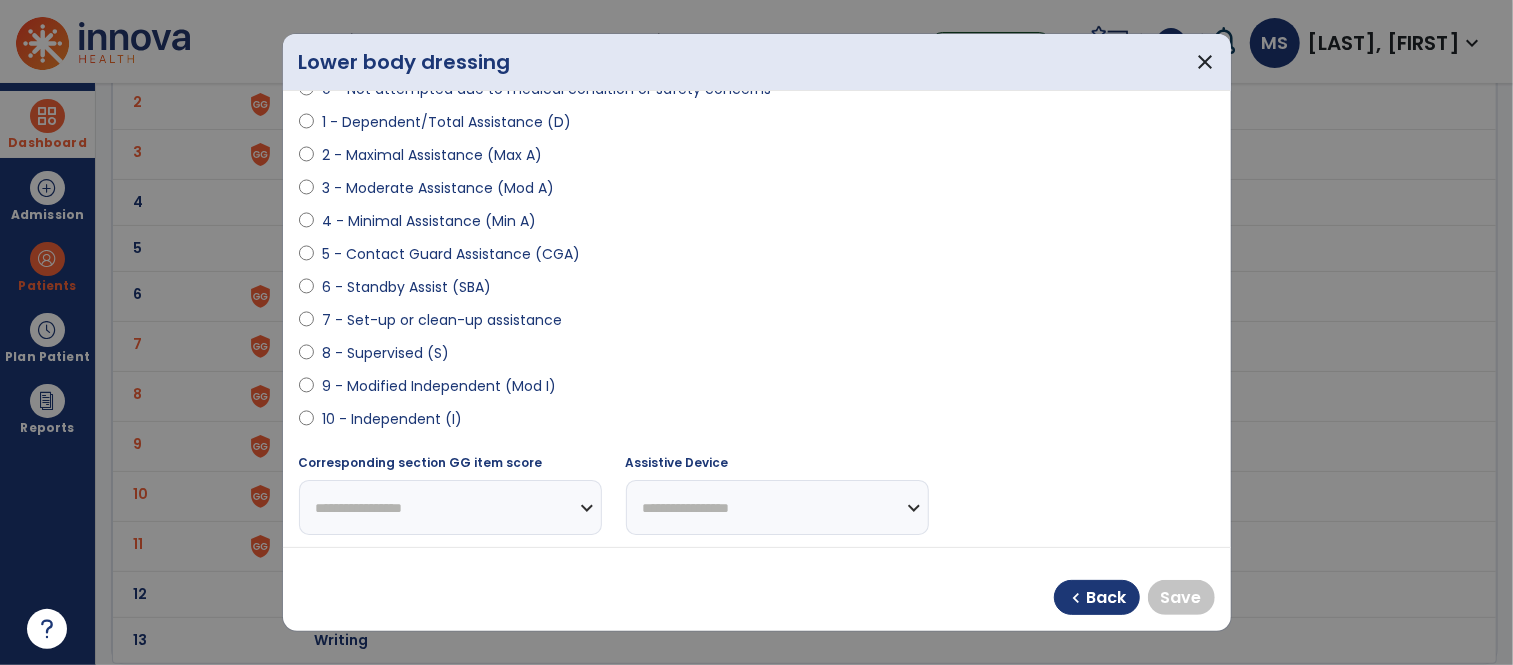 click on "10 - Independent (I)" at bounding box center (392, 419) 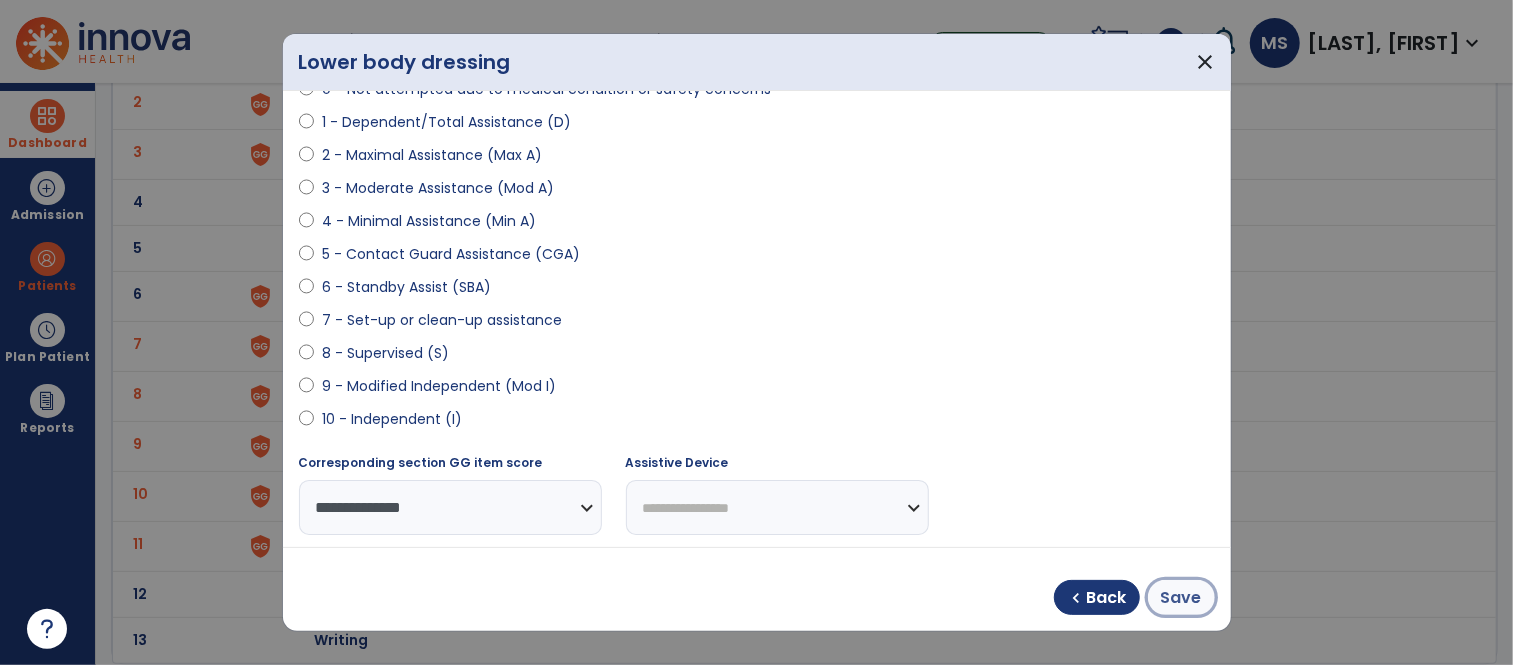 click on "Save" at bounding box center (1181, 598) 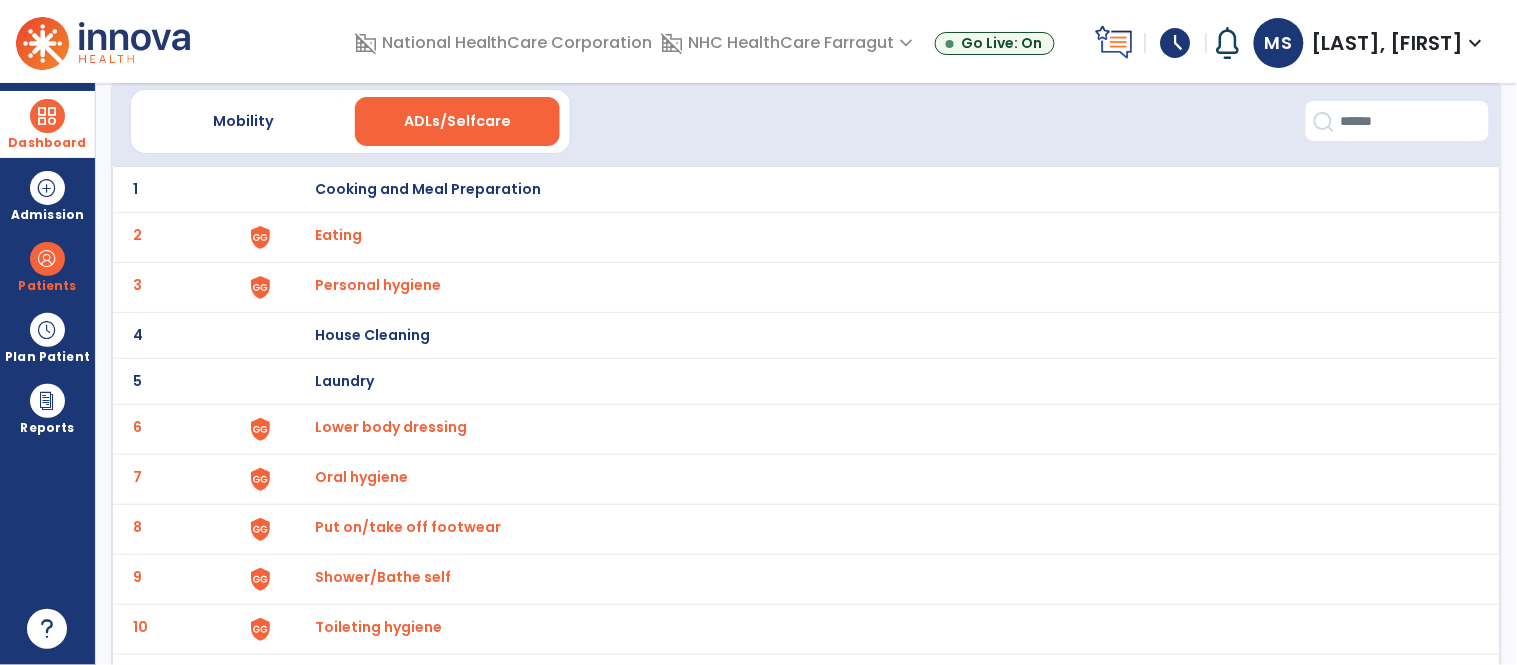 scroll, scrollTop: 0, scrollLeft: 0, axis: both 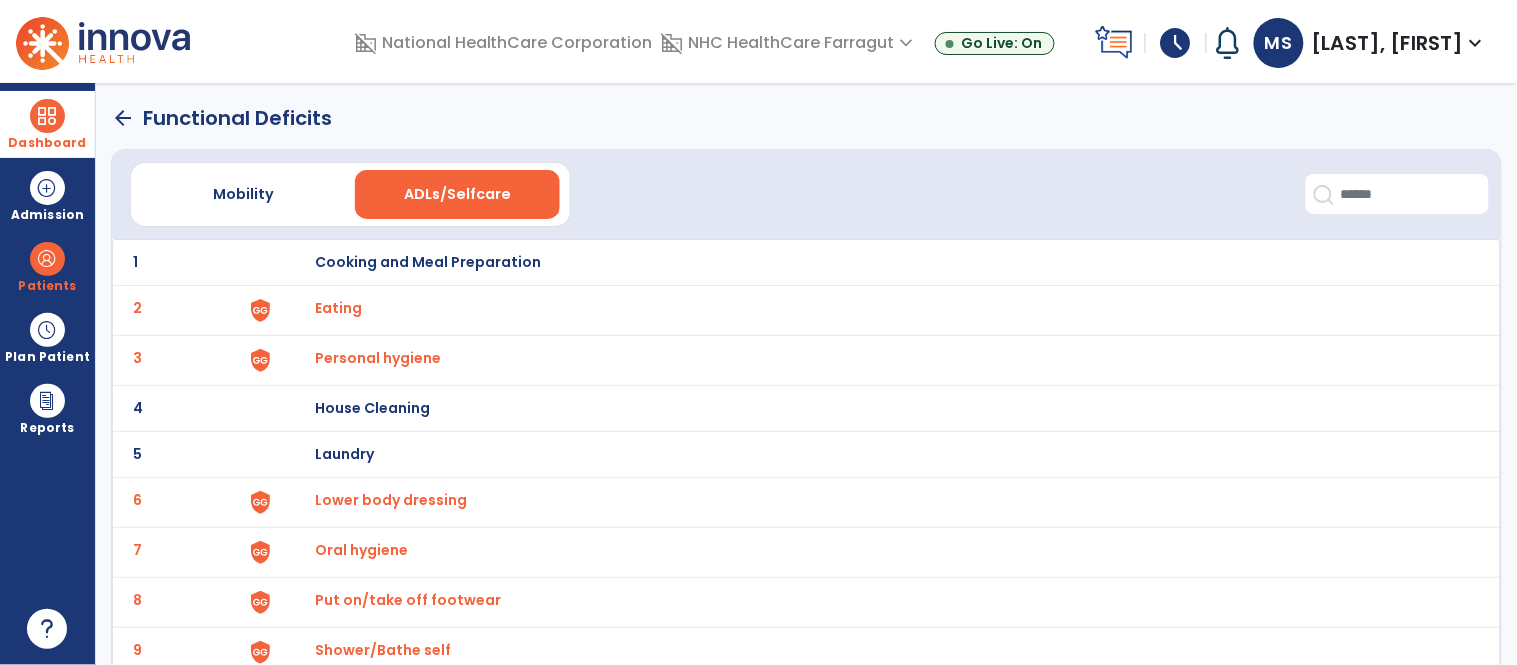 click on "arrow_back" 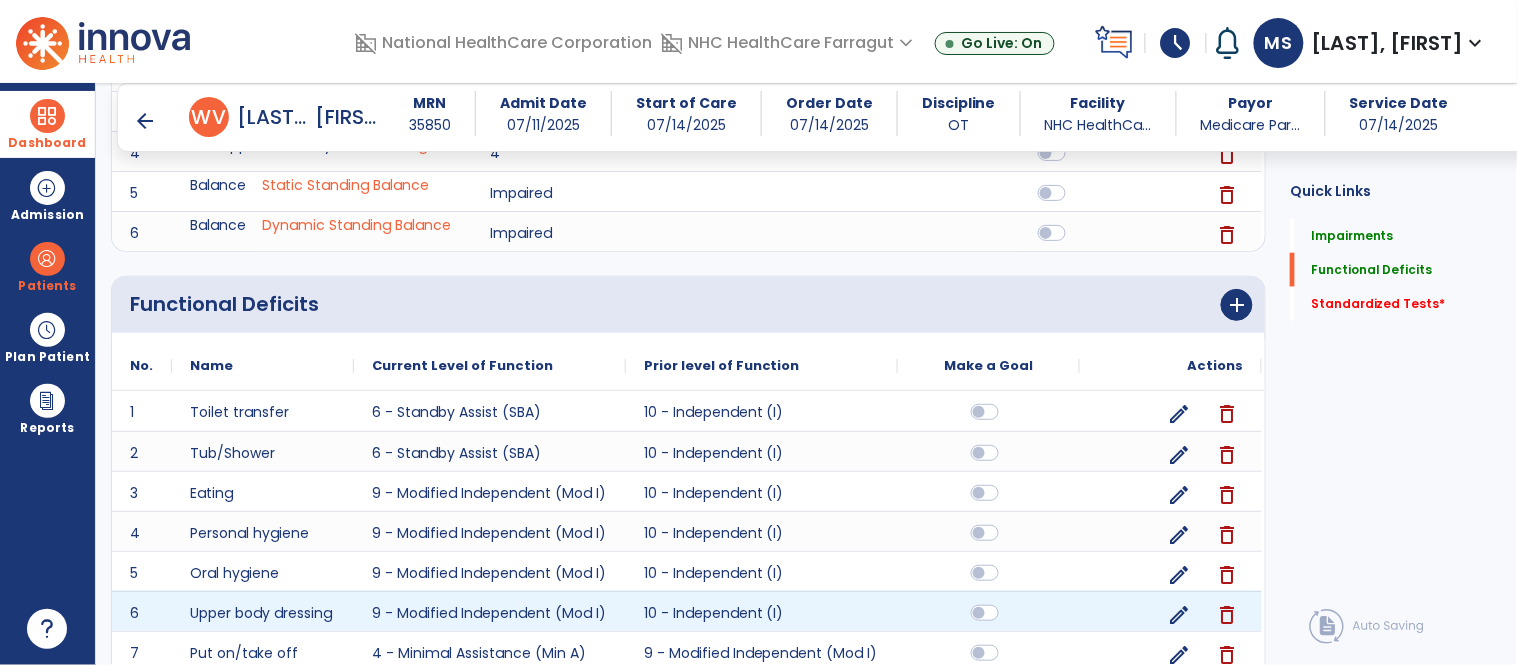 scroll, scrollTop: 893, scrollLeft: 0, axis: vertical 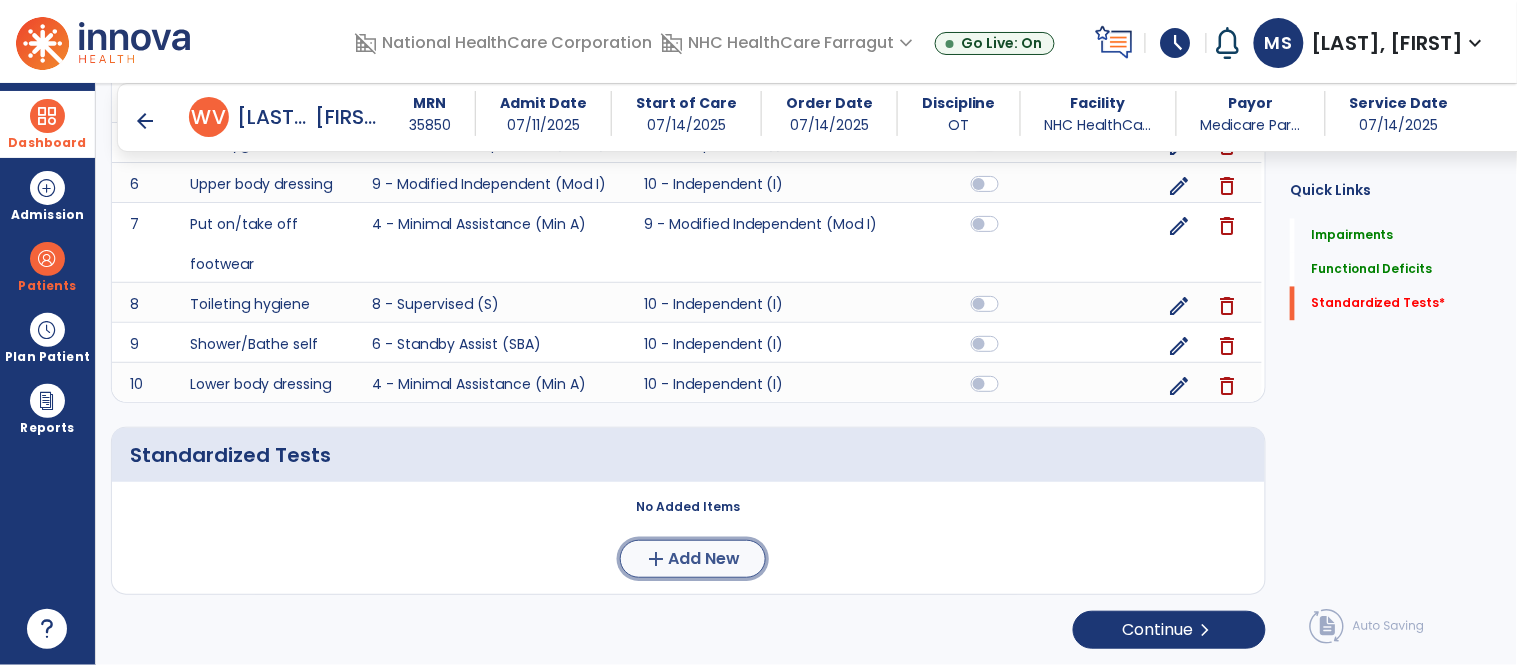 click on "add  Add New" 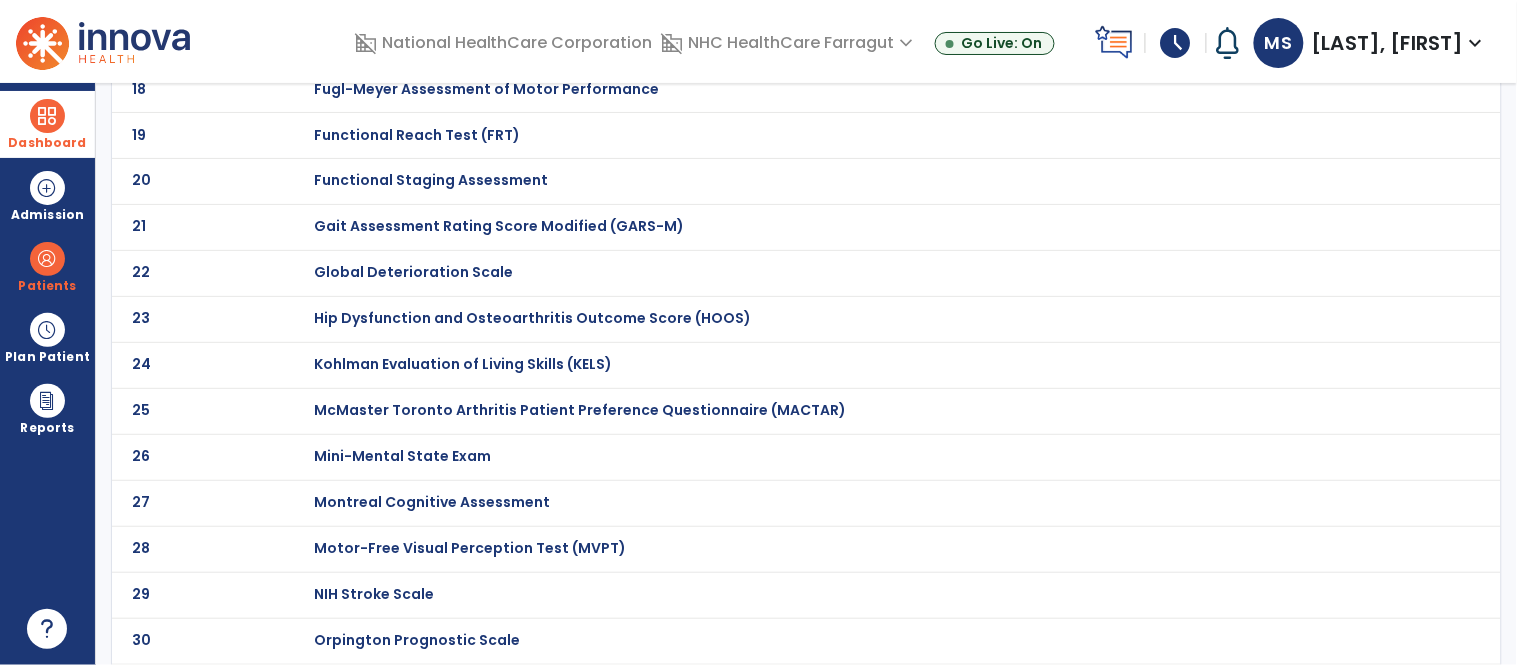 scroll, scrollTop: 0, scrollLeft: 0, axis: both 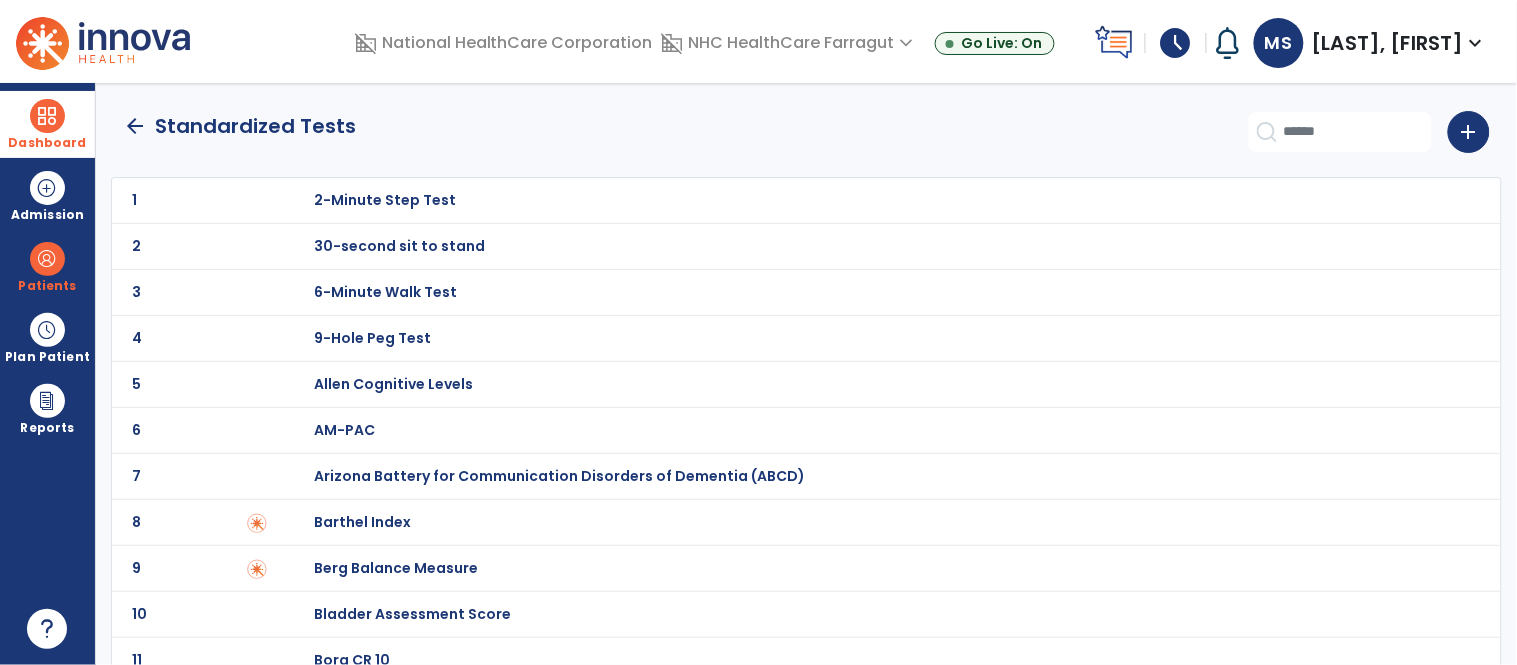click on "Barthel Index" at bounding box center (385, 200) 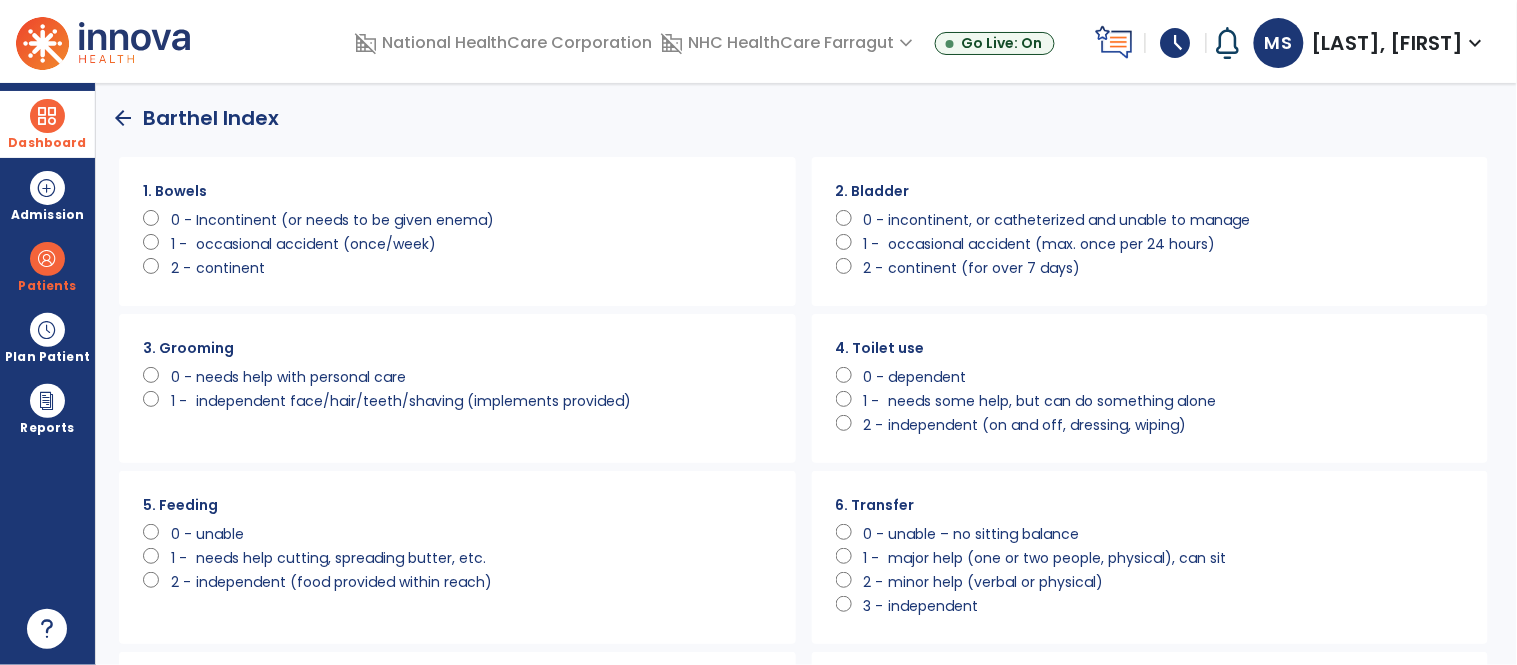 scroll, scrollTop: 0, scrollLeft: 0, axis: both 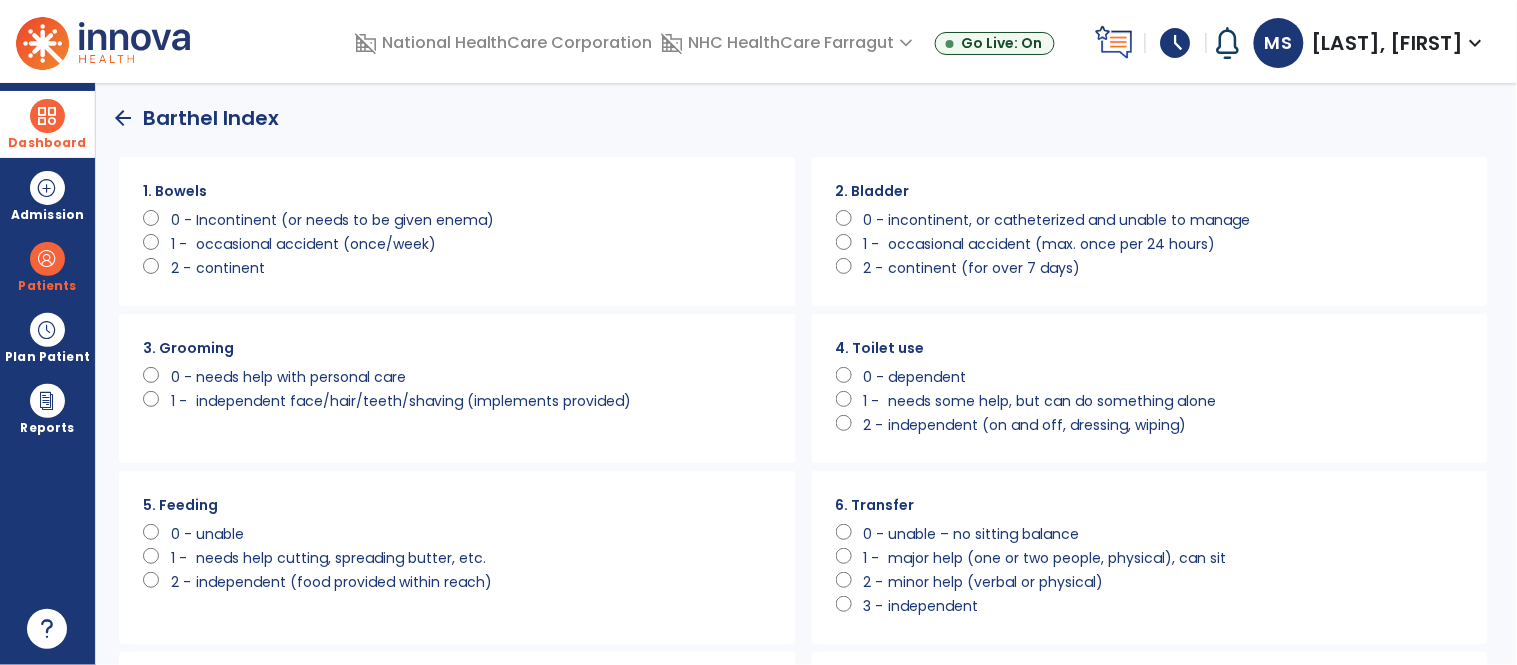 click on "continent" 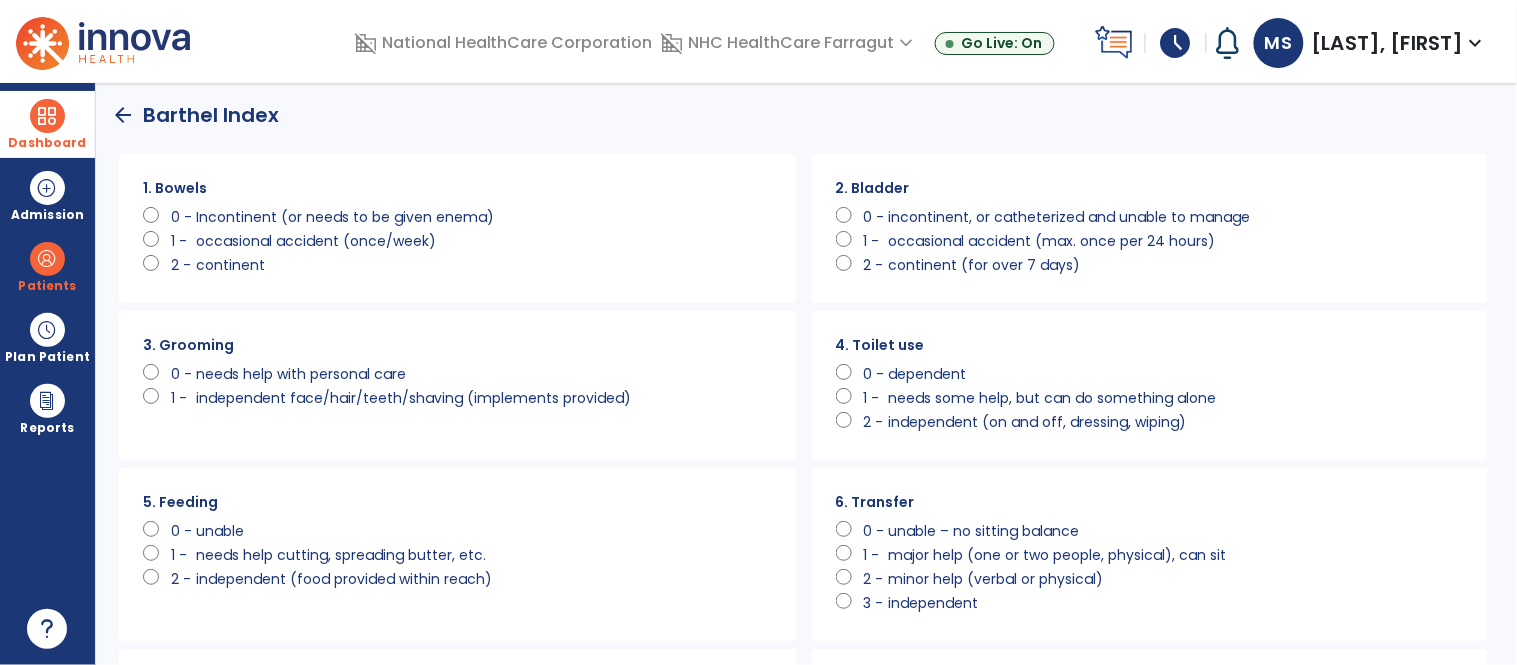 scroll, scrollTop: 0, scrollLeft: 0, axis: both 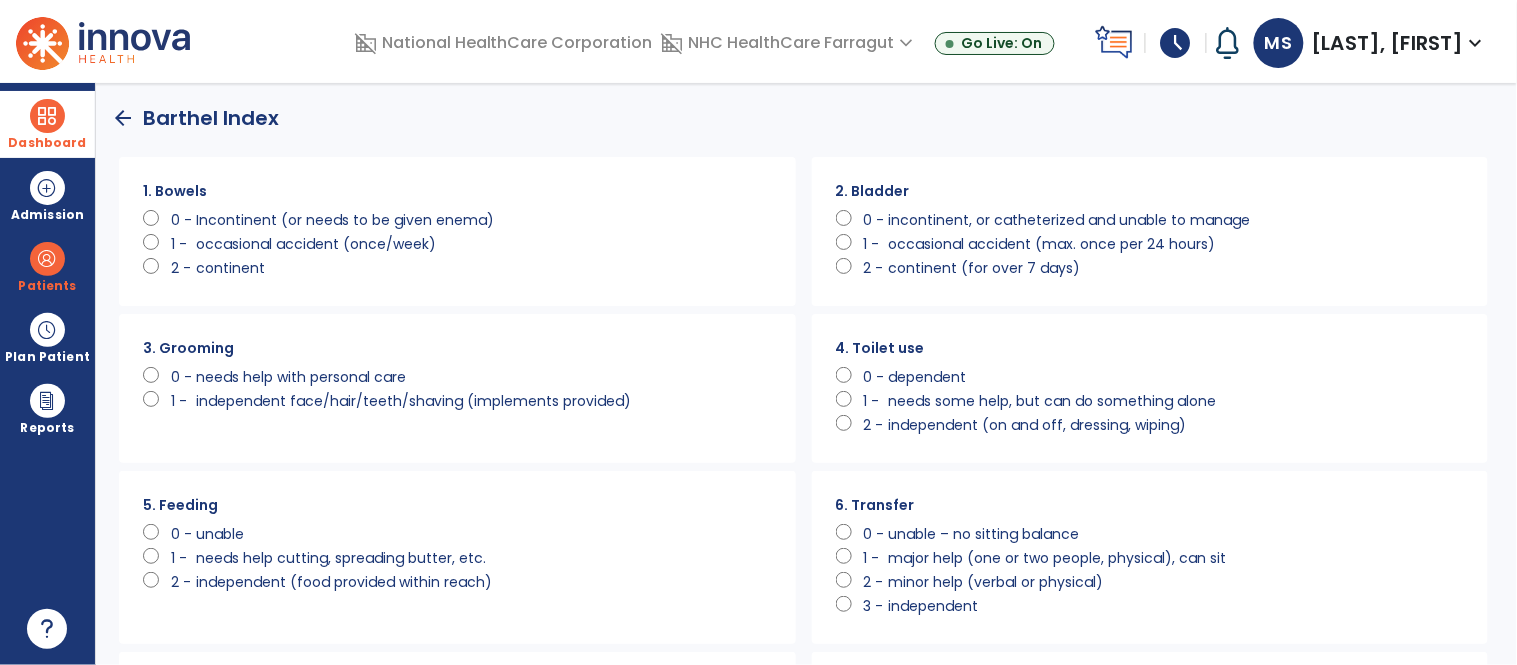 click on "occasional accident (max. once per 24 hours)" 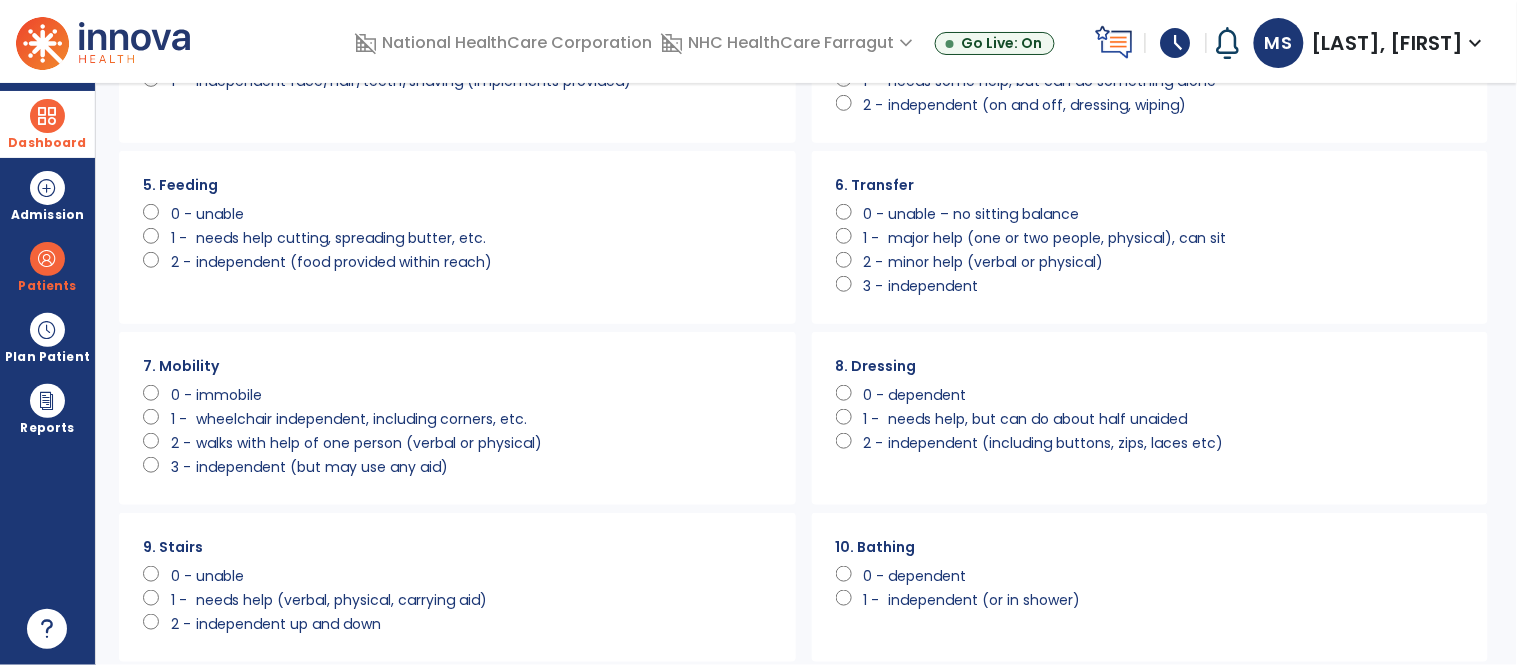 scroll, scrollTop: 333, scrollLeft: 0, axis: vertical 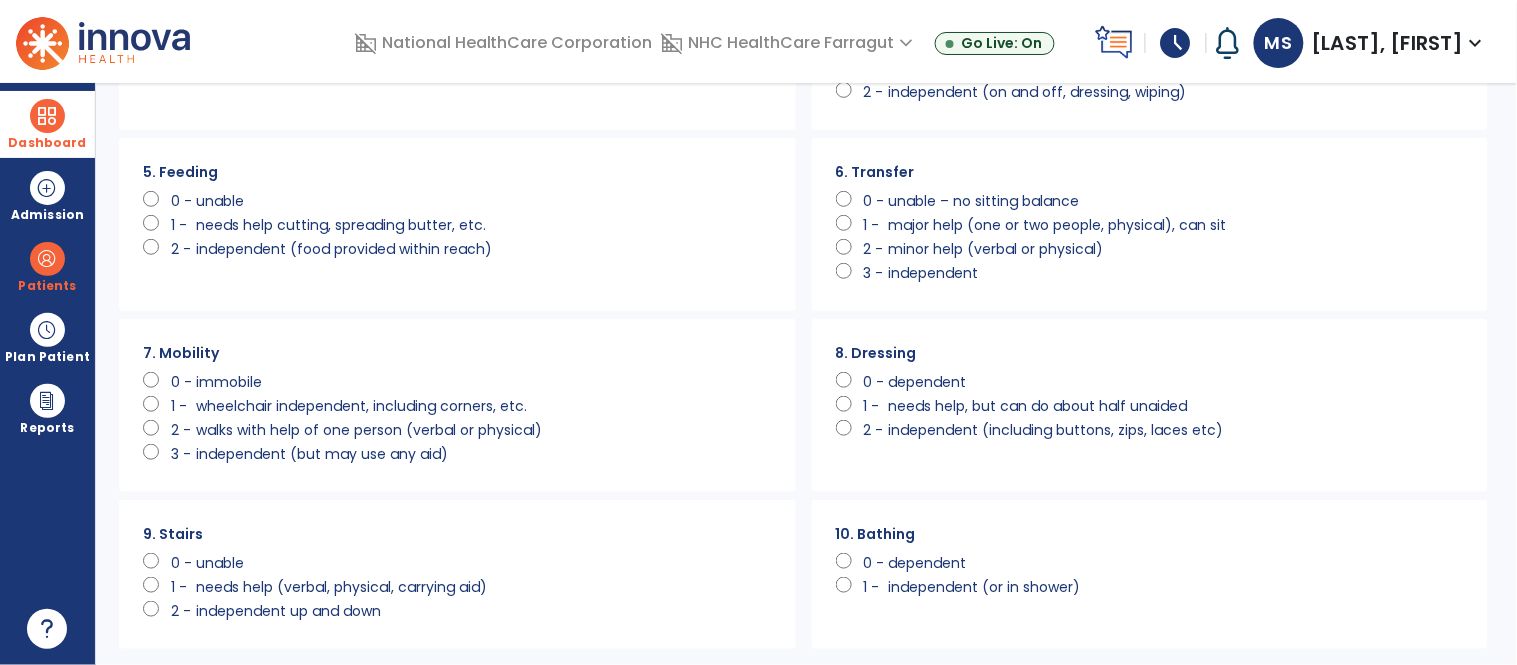 click on "dependent" 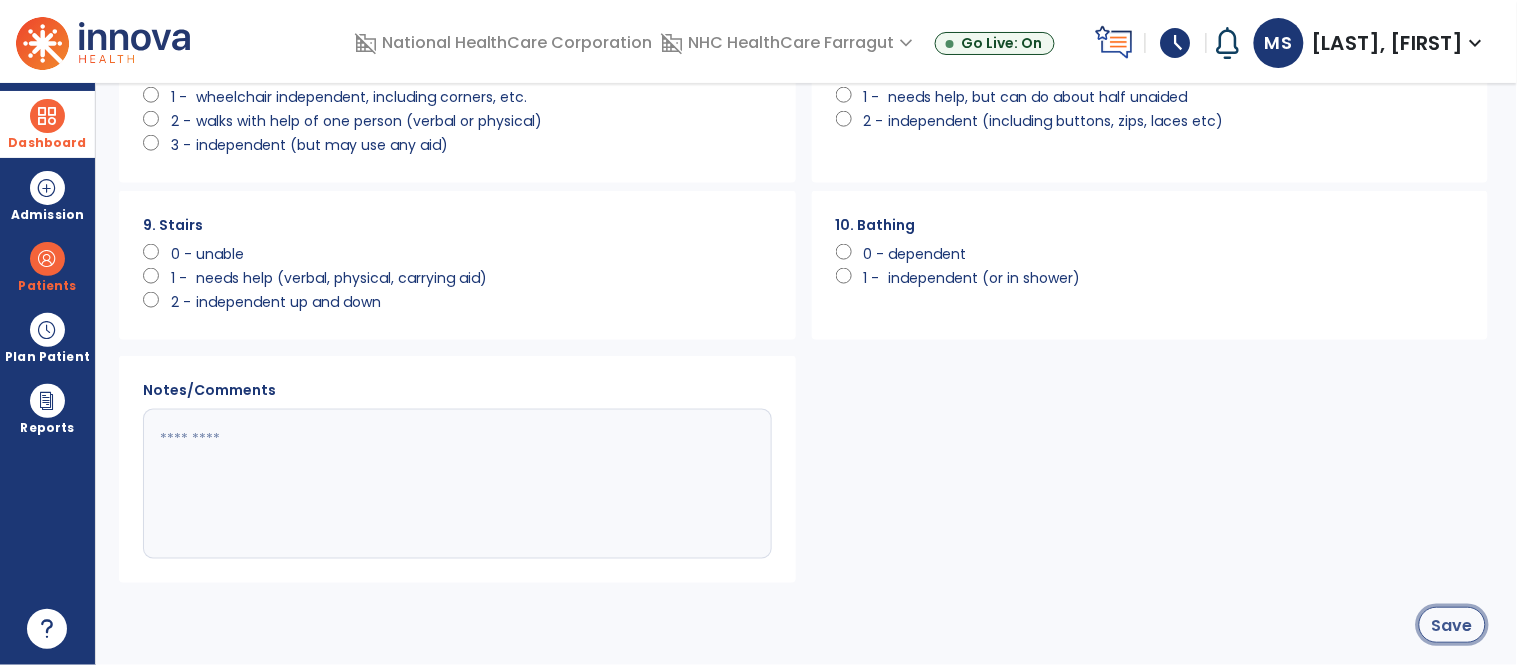 click on "Save" 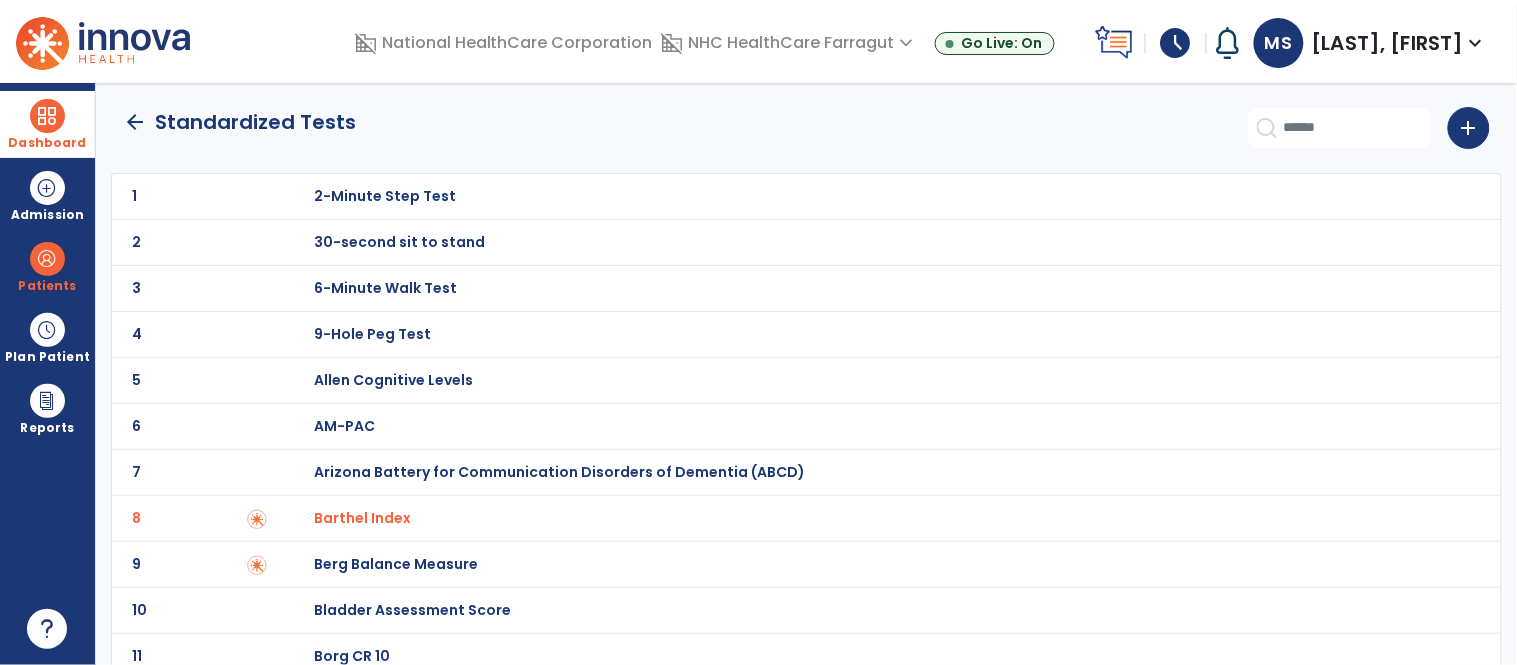 scroll, scrollTop: 0, scrollLeft: 0, axis: both 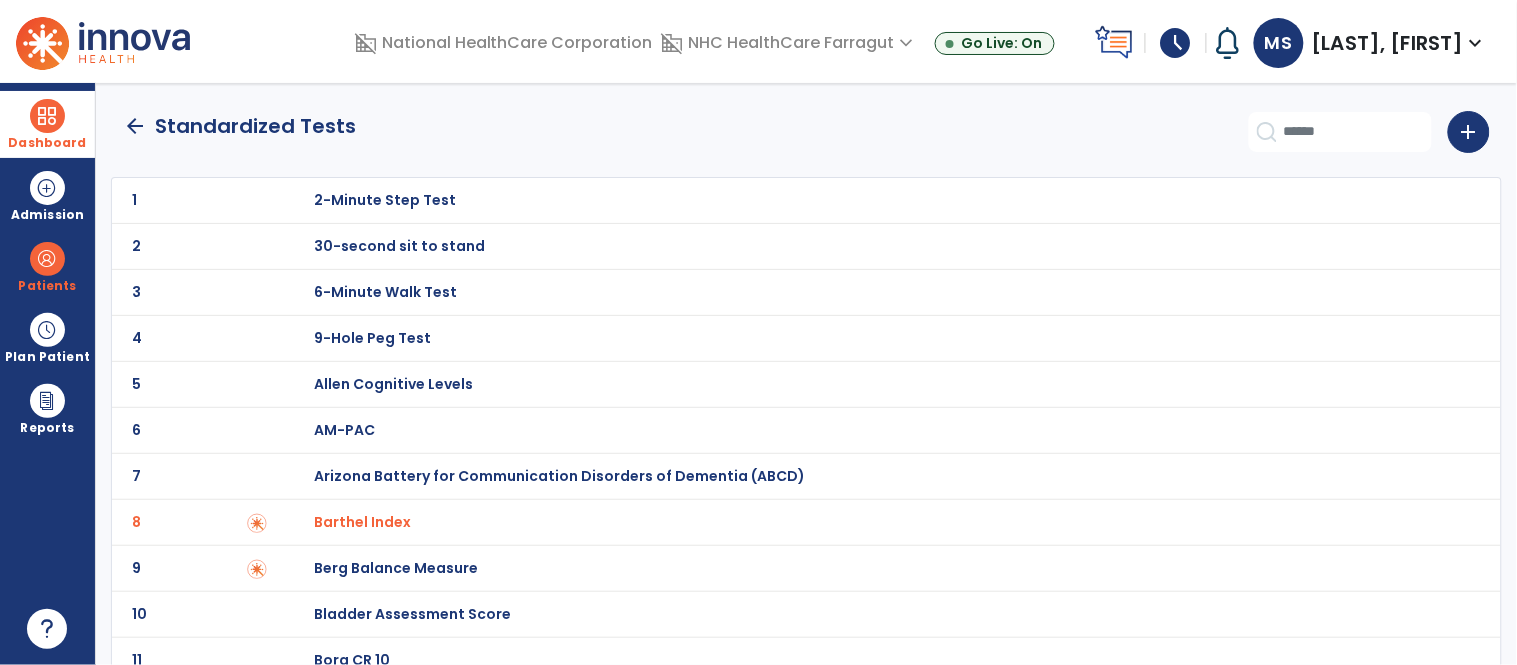 click on "arrow_back" 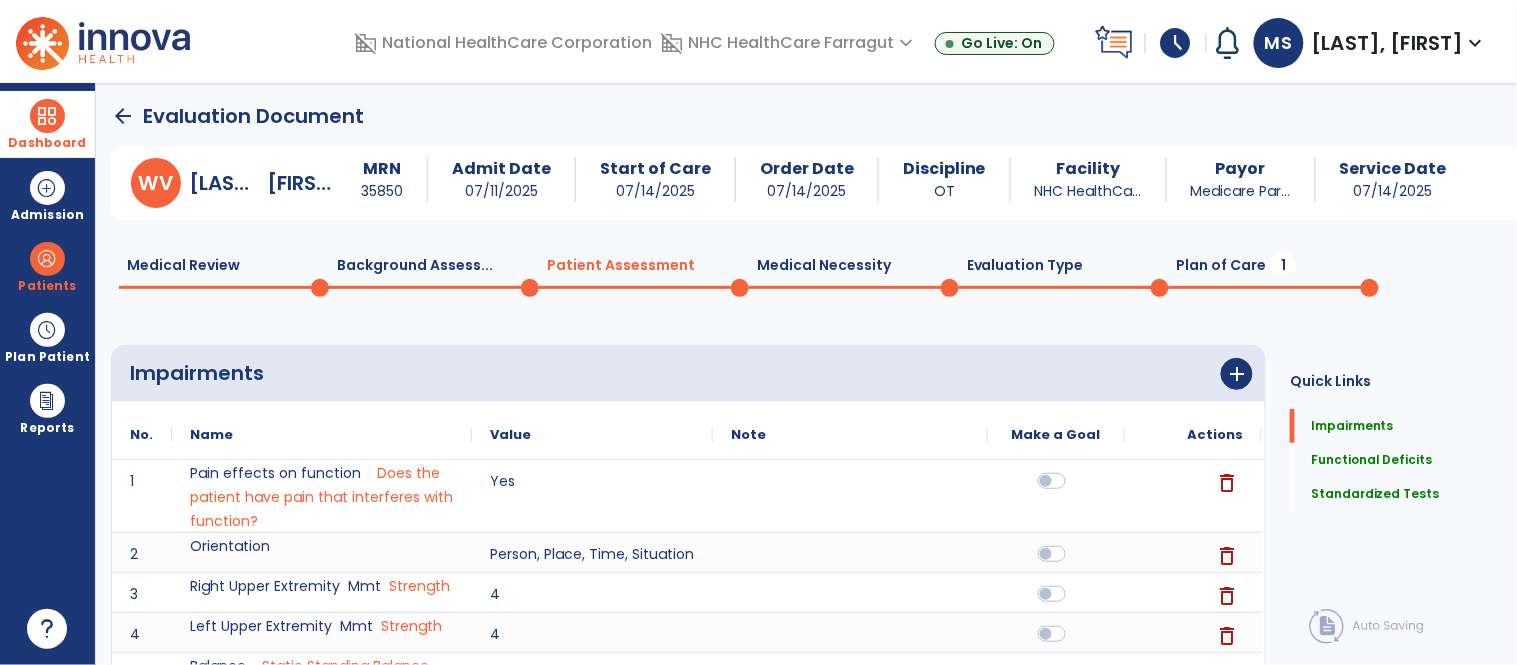 scroll, scrollTop: 0, scrollLeft: 0, axis: both 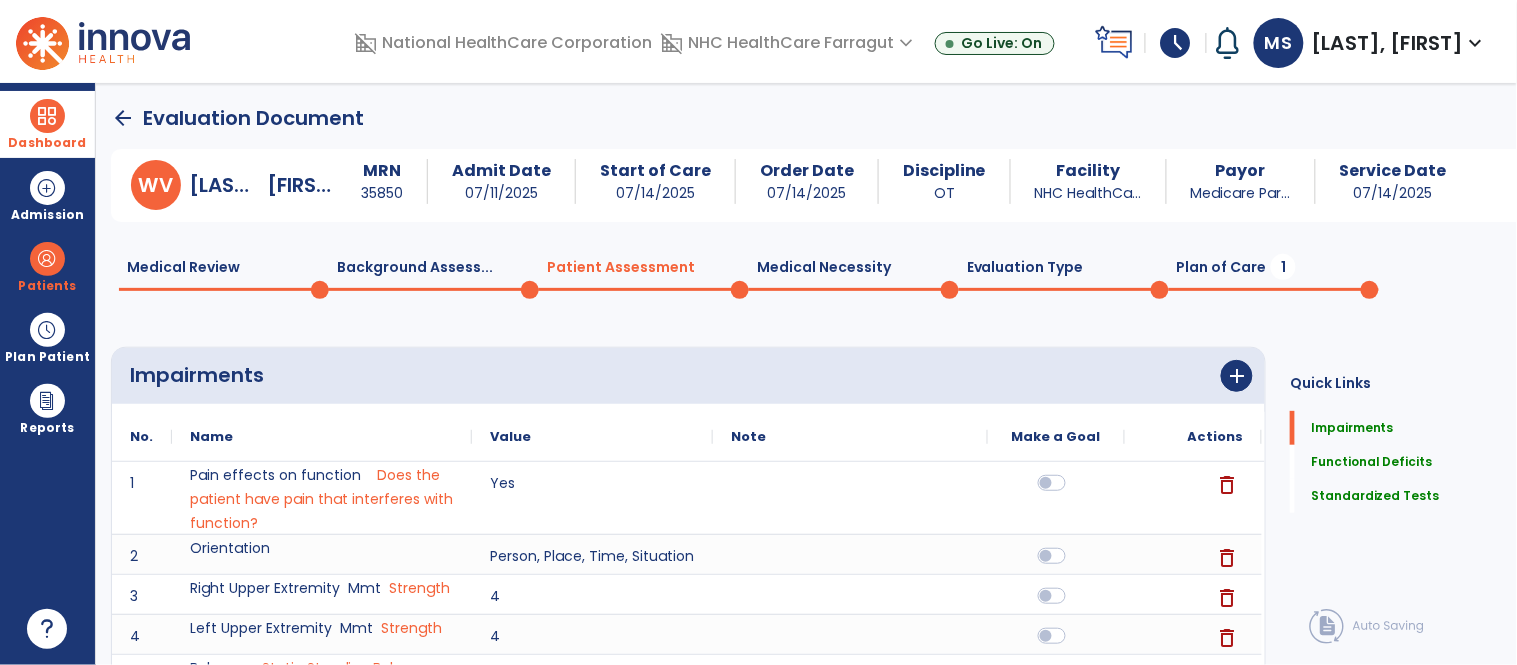 click on "Plan of Care  1" 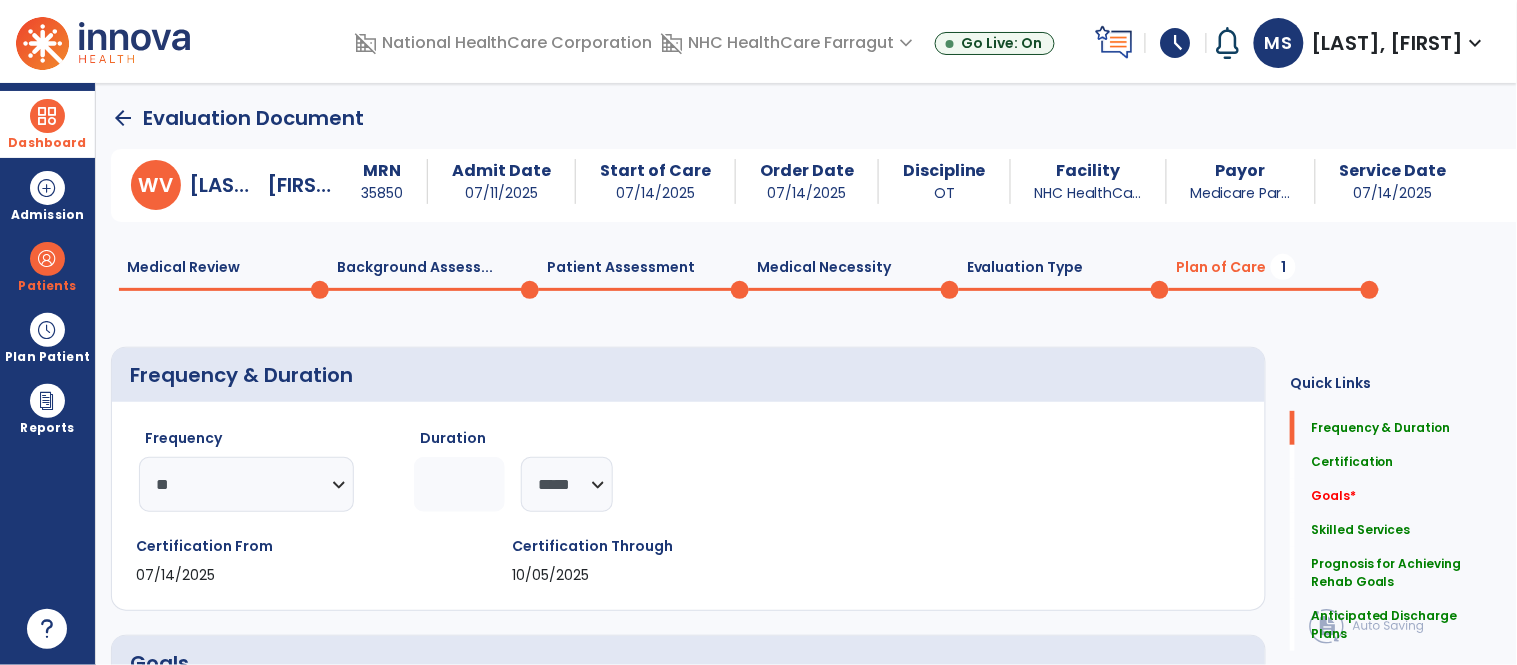 click on "[LAST], [FIRST] MRN [NUMBER] Admit Date [DATE] Start of Care [DATE] Order Date [DATE] Discipline OT Facility NHC HealthCa... Payor Medicare Par... Service Date [DATE] Medical Review 0 Background Assess... 0 Patient Assessment 0 Medical Necessity 0 Evaluation Type 0 Plan of Care 1 Frequency & Duration Frequency ********* ** ** ** ** ** ** ** Duration ** ******** ***** Certification From [DATE] Certification Through [DATE] Goals    No Added Items  add  Add New Skilled Services     add
Code
1
97110" 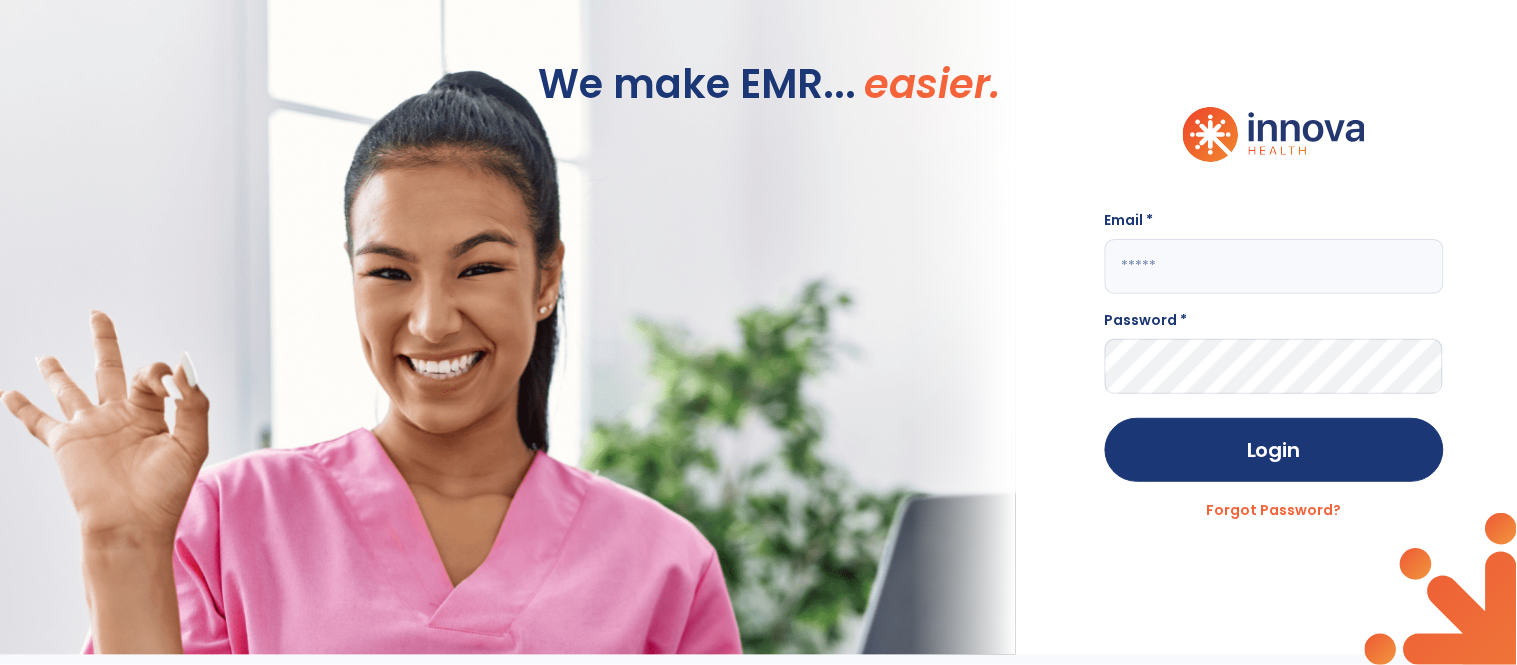type on "**********" 